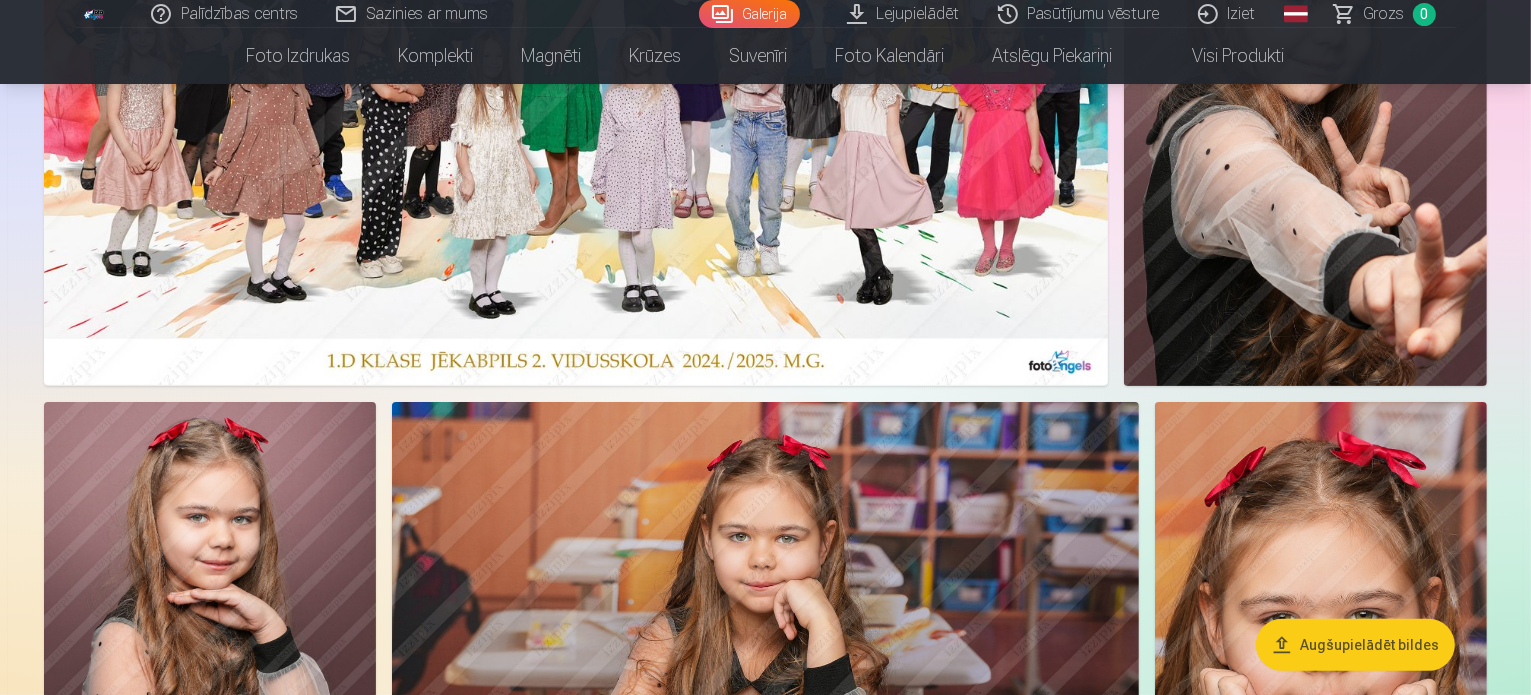 scroll, scrollTop: 500, scrollLeft: 0, axis: vertical 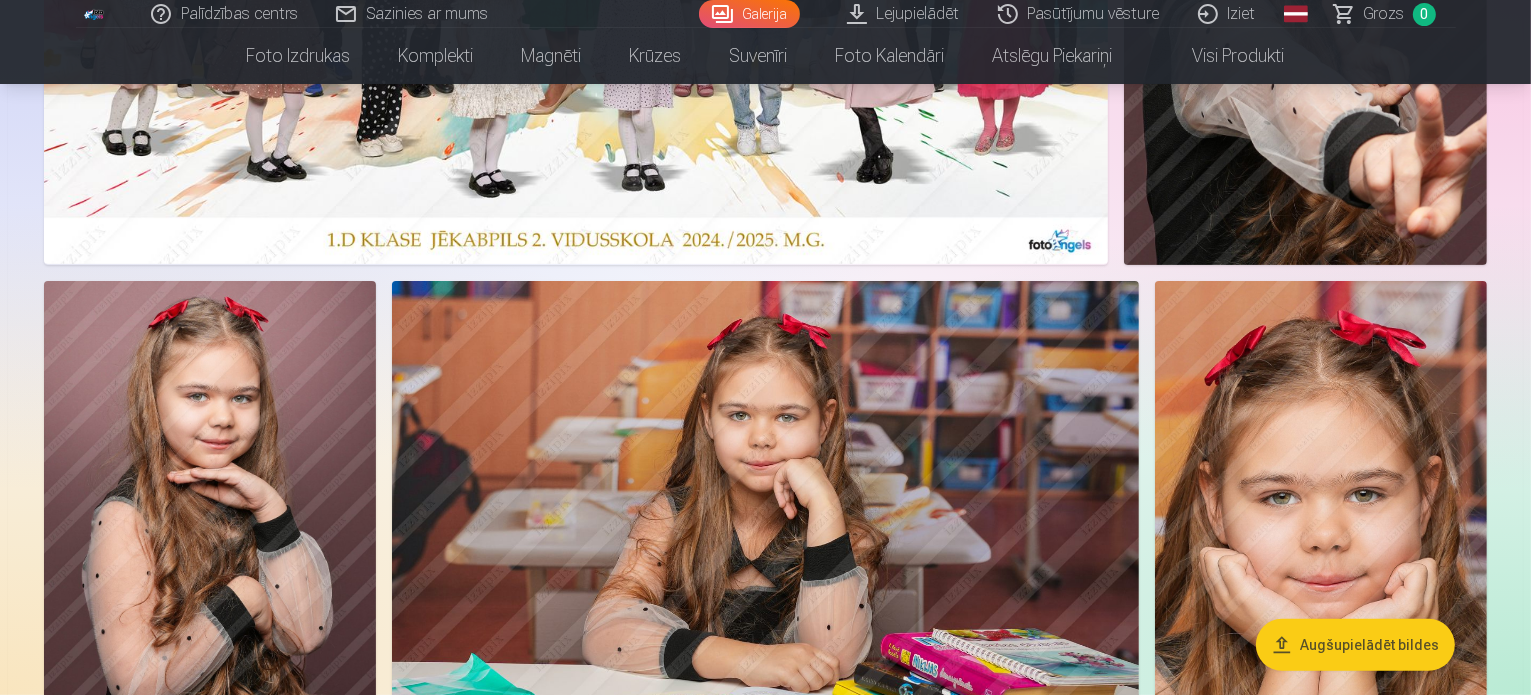 click at bounding box center [576, -8] 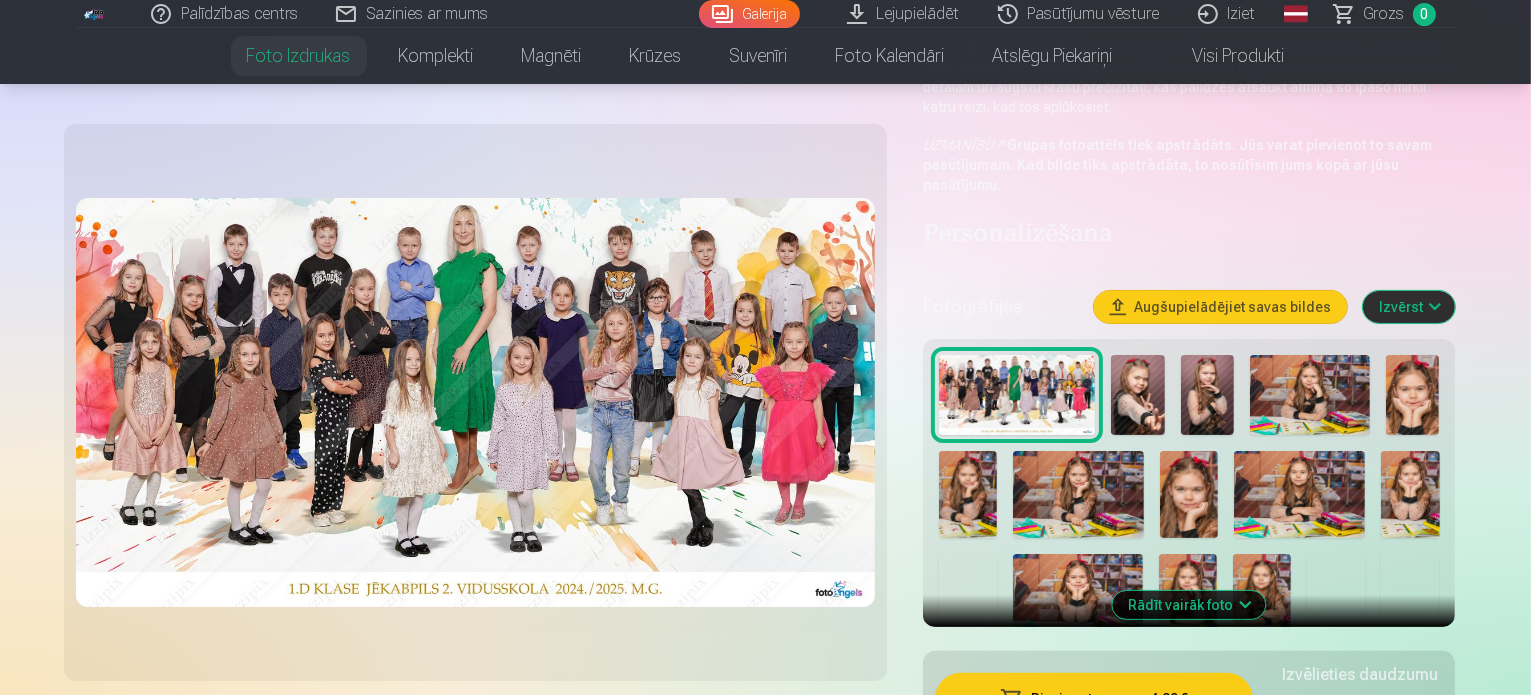 scroll, scrollTop: 500, scrollLeft: 0, axis: vertical 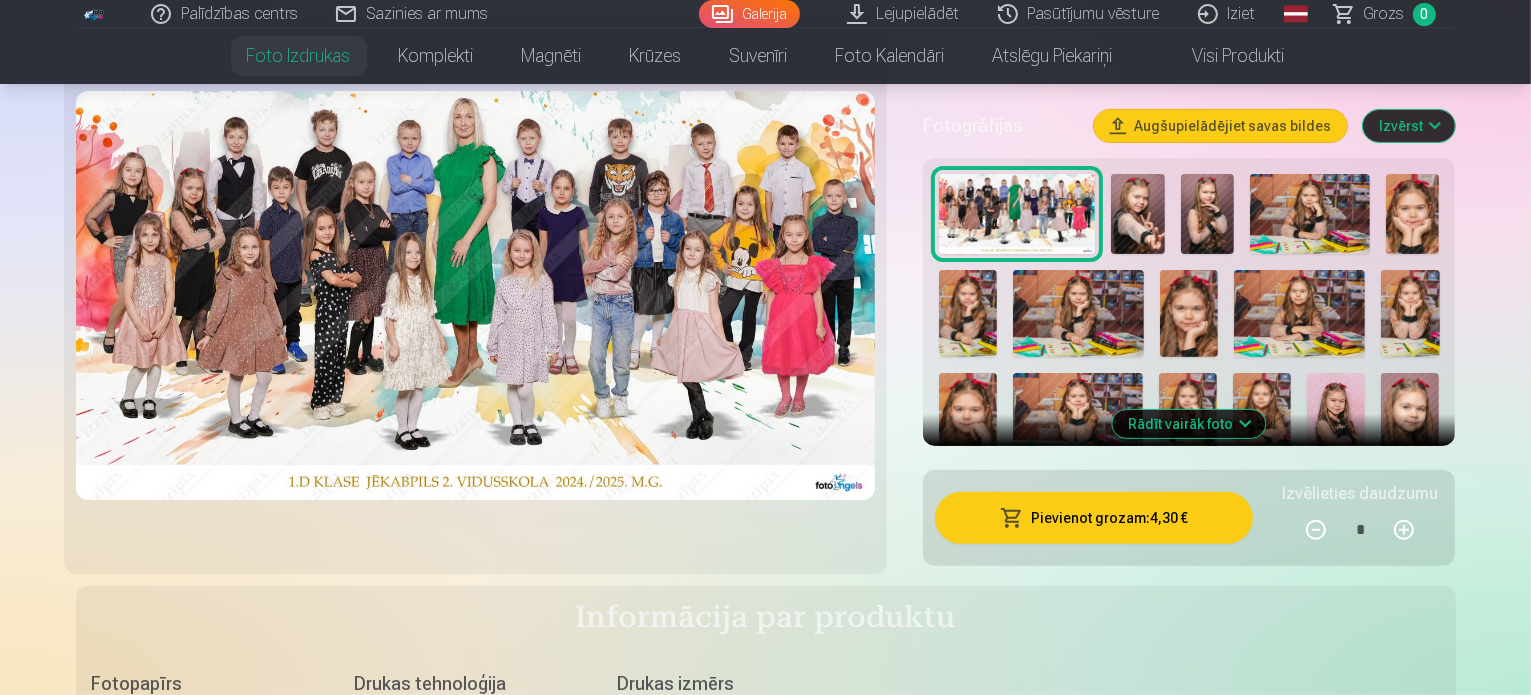 click on "Pievienot grozam :  4,30 €" at bounding box center (1094, 518) 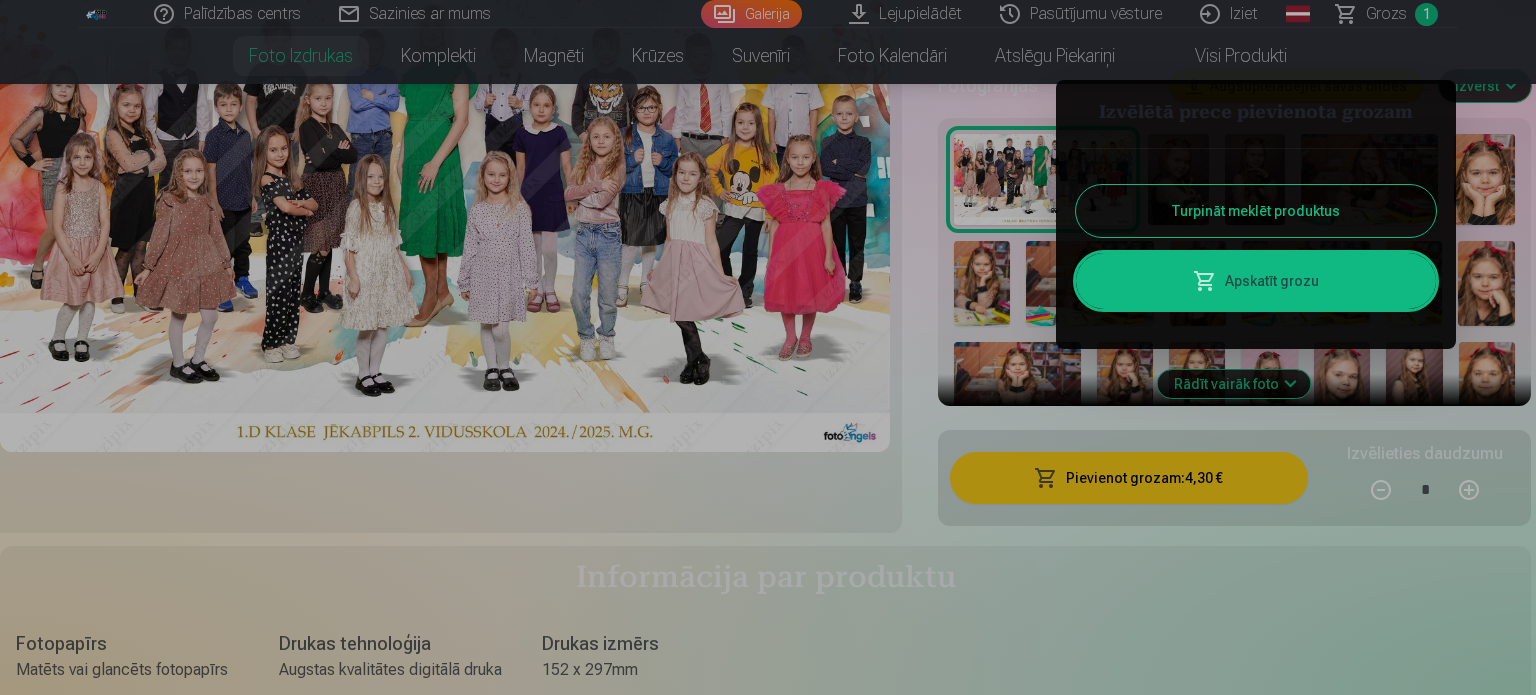 click on "Turpināt meklēt produktus" at bounding box center (1256, 211) 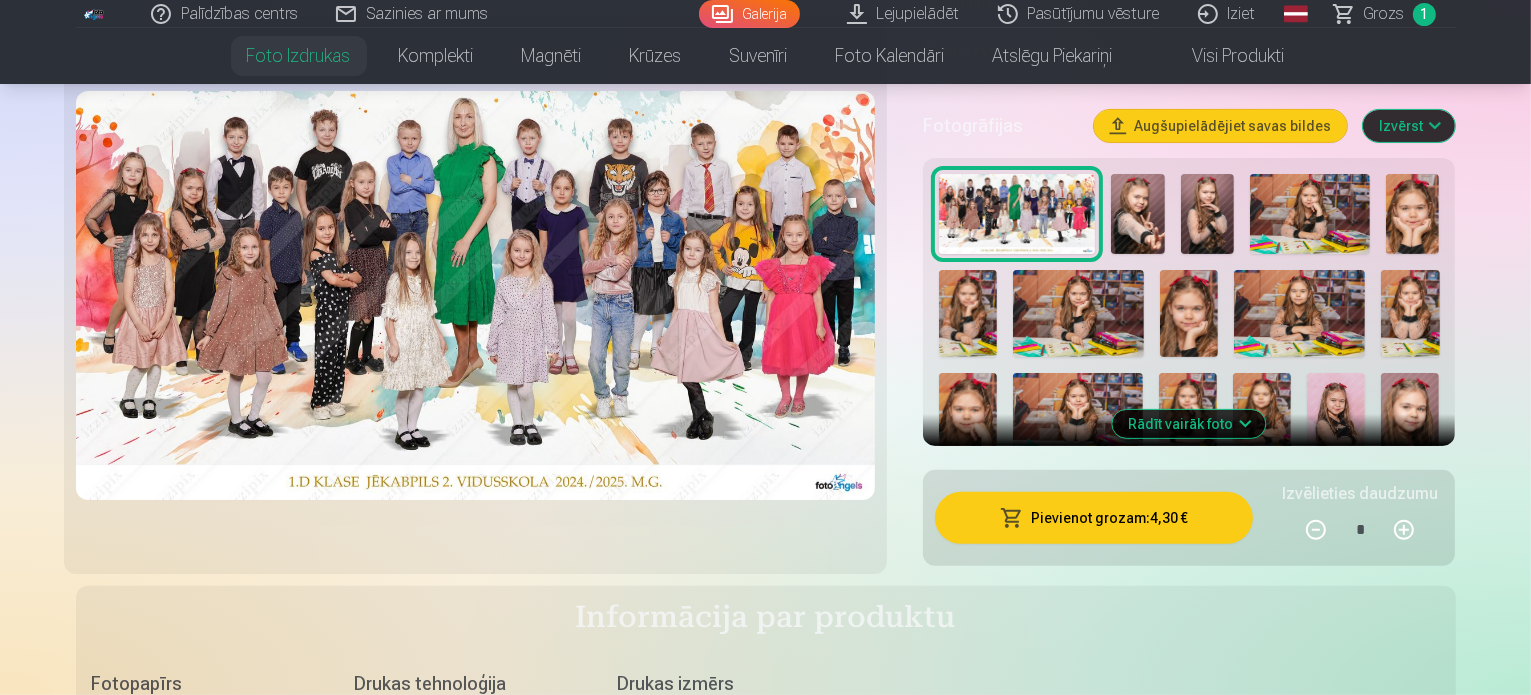click at bounding box center [1137, 214] 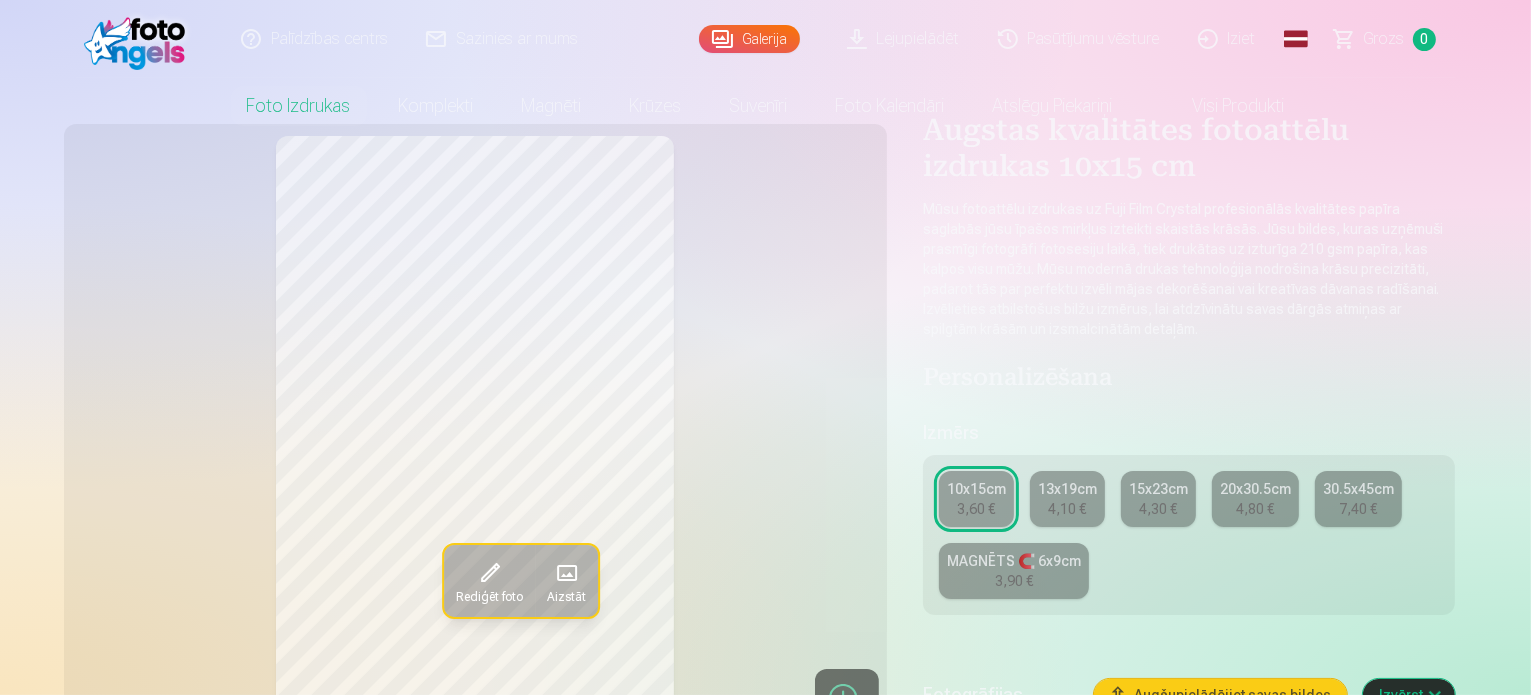 scroll, scrollTop: 200, scrollLeft: 0, axis: vertical 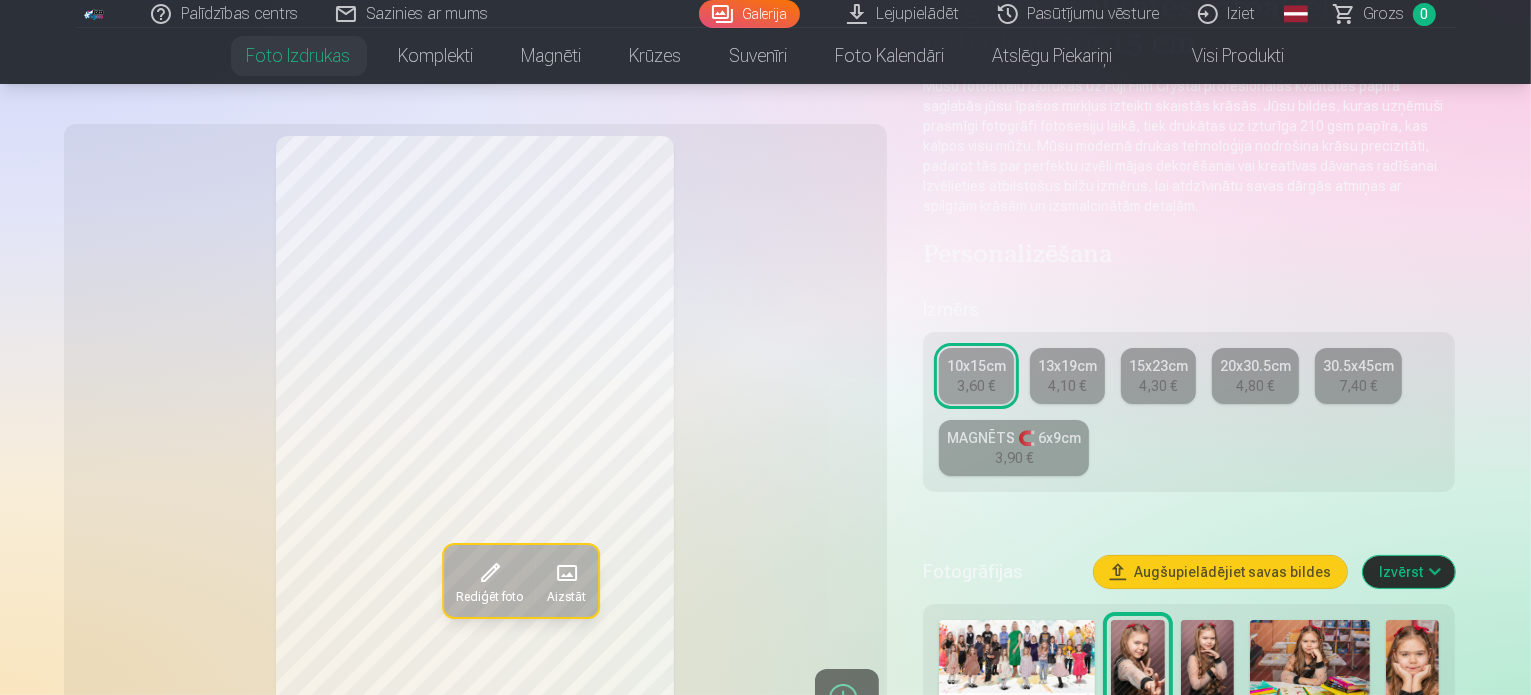 click at bounding box center [1207, 660] 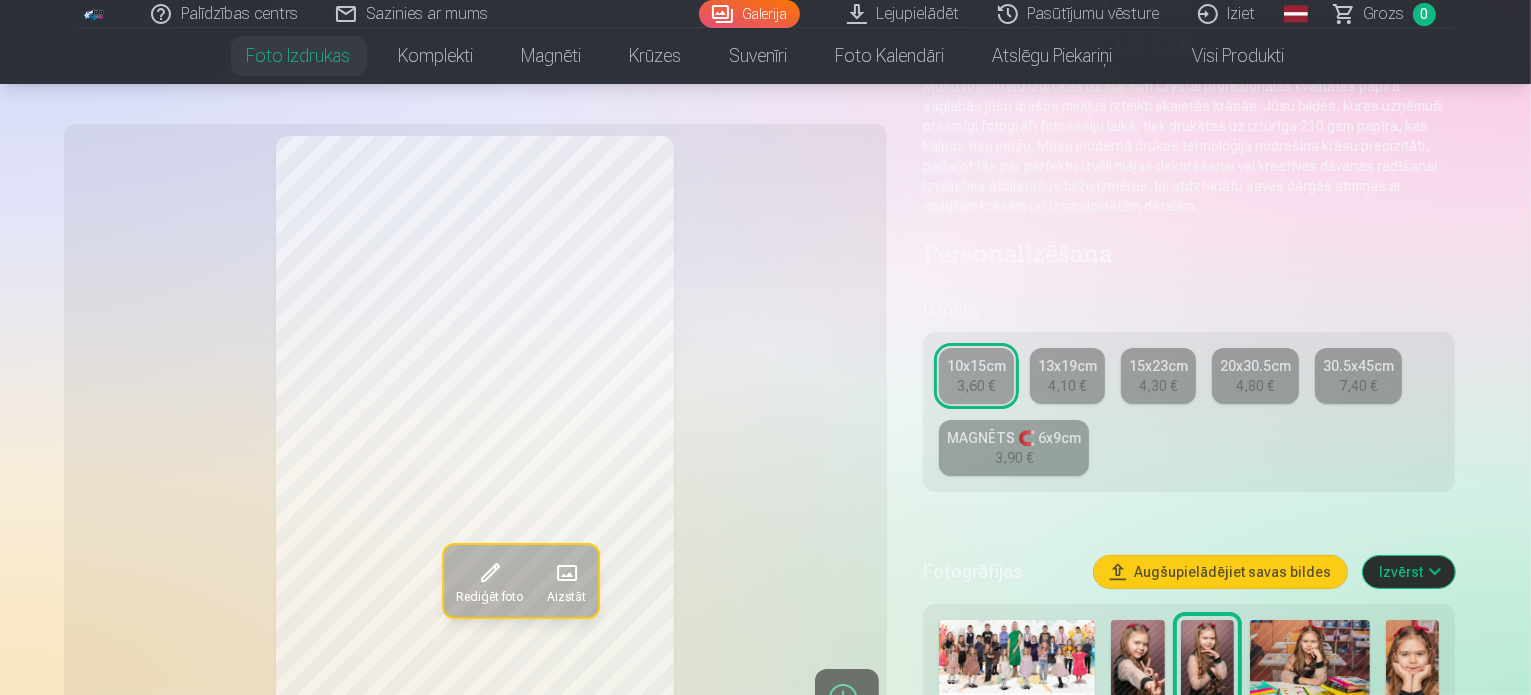 click on "MAGNĒTS 🧲 6x9cm" at bounding box center (1014, 438) 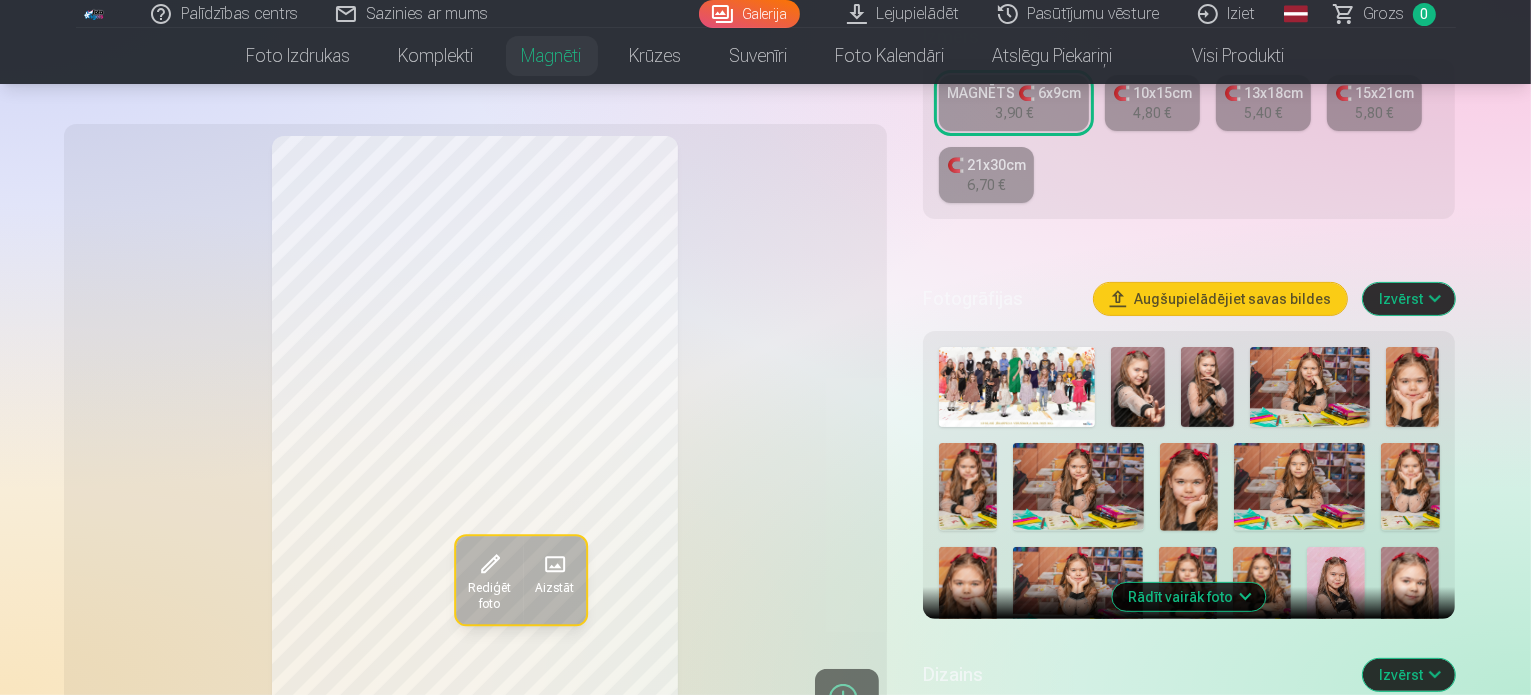 scroll, scrollTop: 600, scrollLeft: 0, axis: vertical 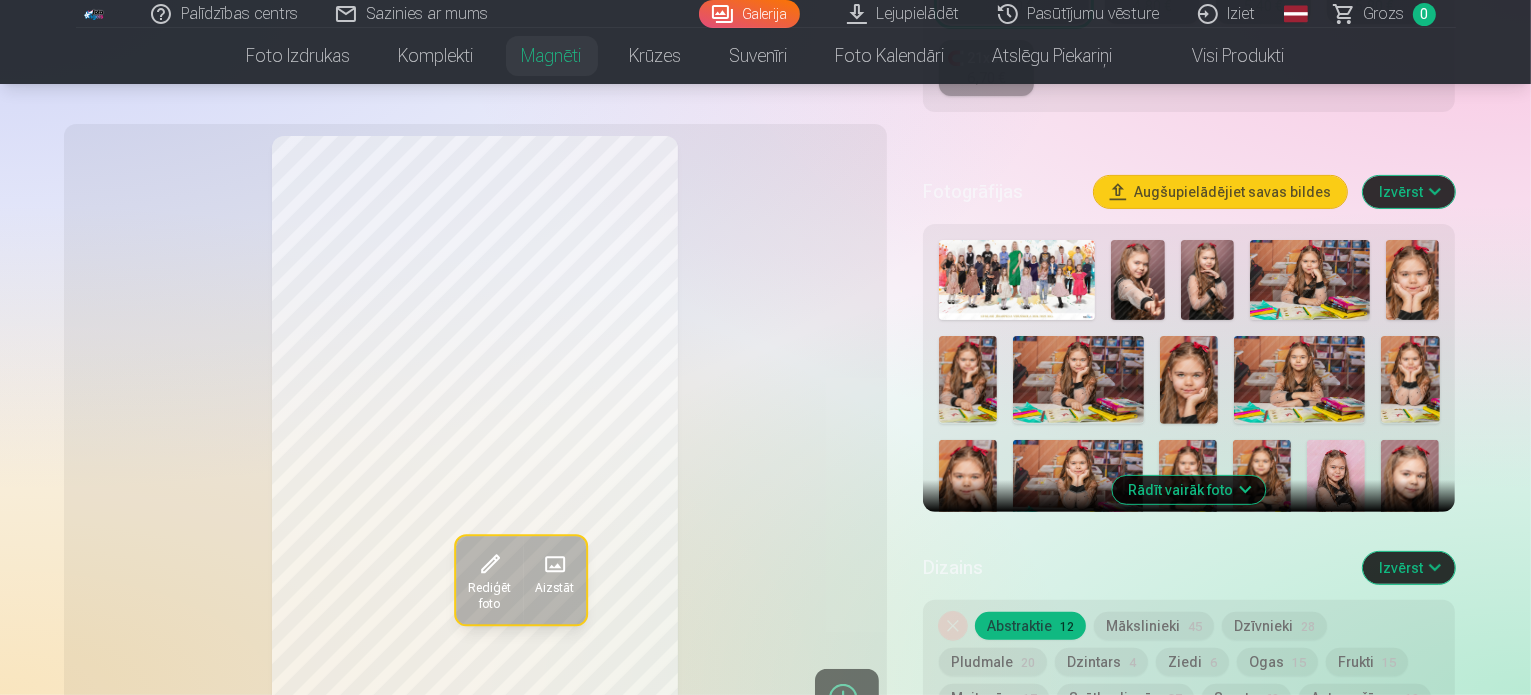 click at bounding box center (1207, 280) 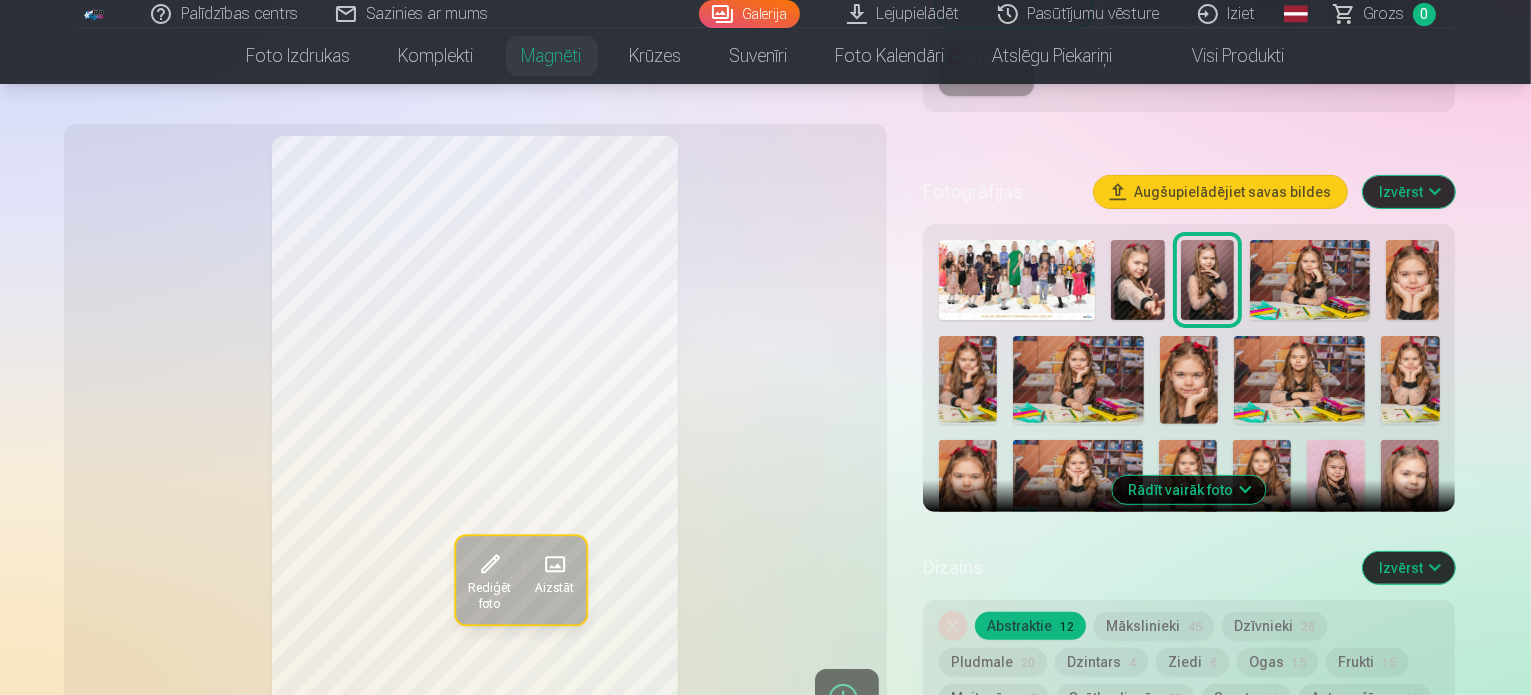 click at bounding box center (1412, 280) 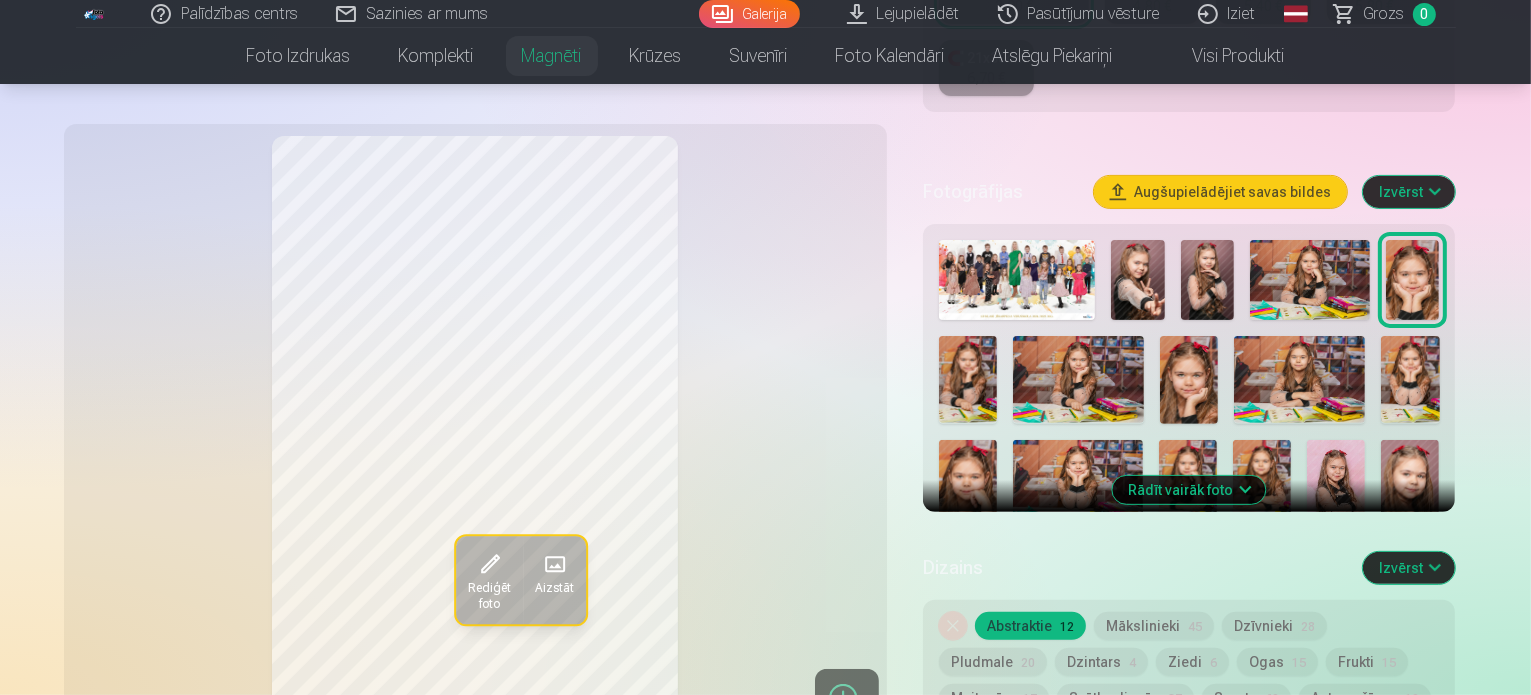 click at bounding box center [1189, 379] 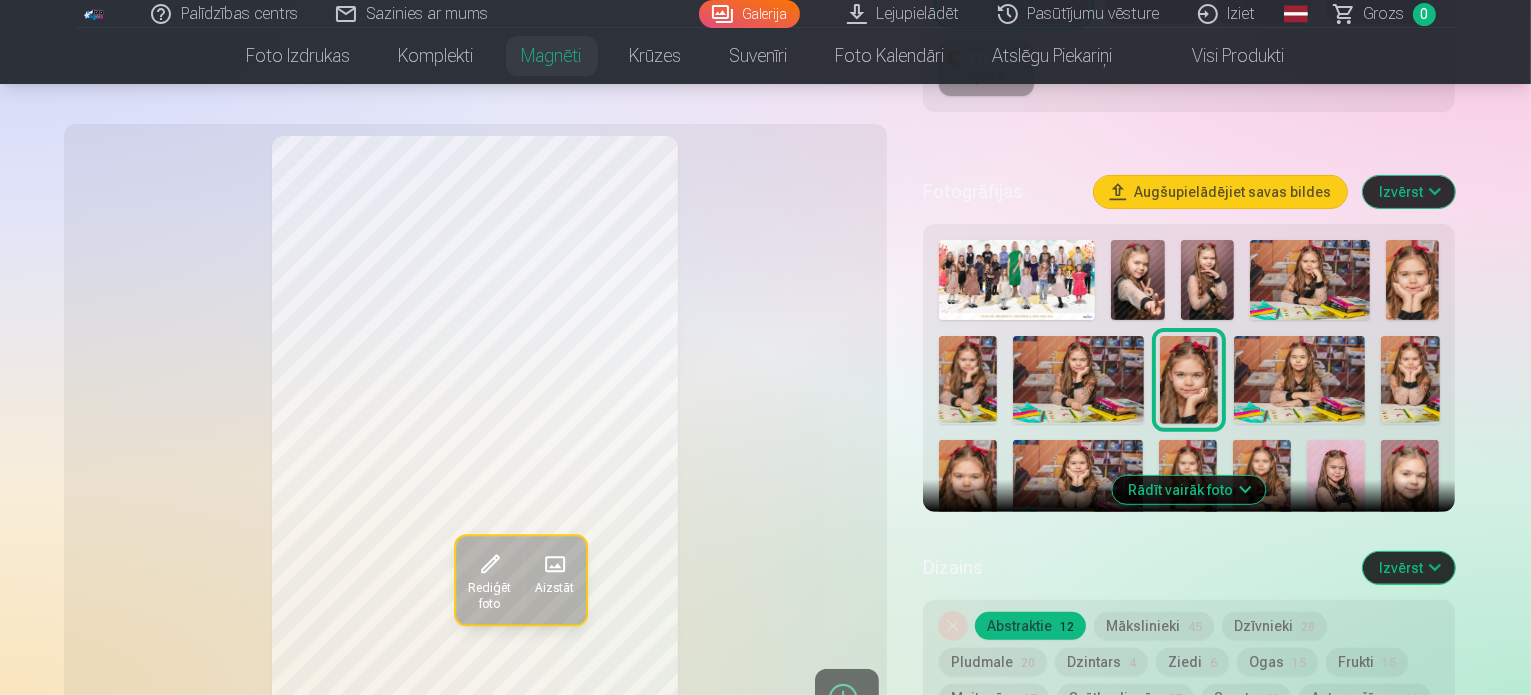 click at bounding box center (1207, 280) 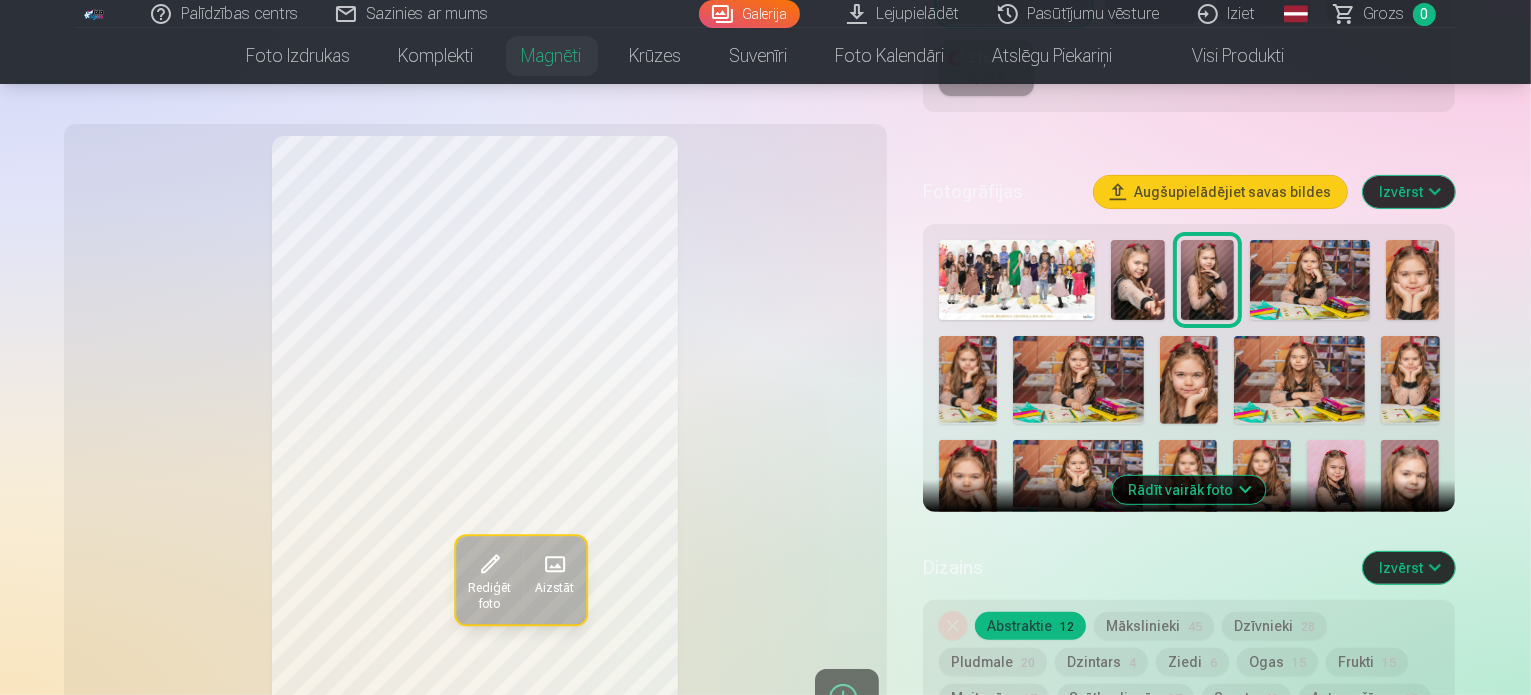 click at bounding box center (1189, 379) 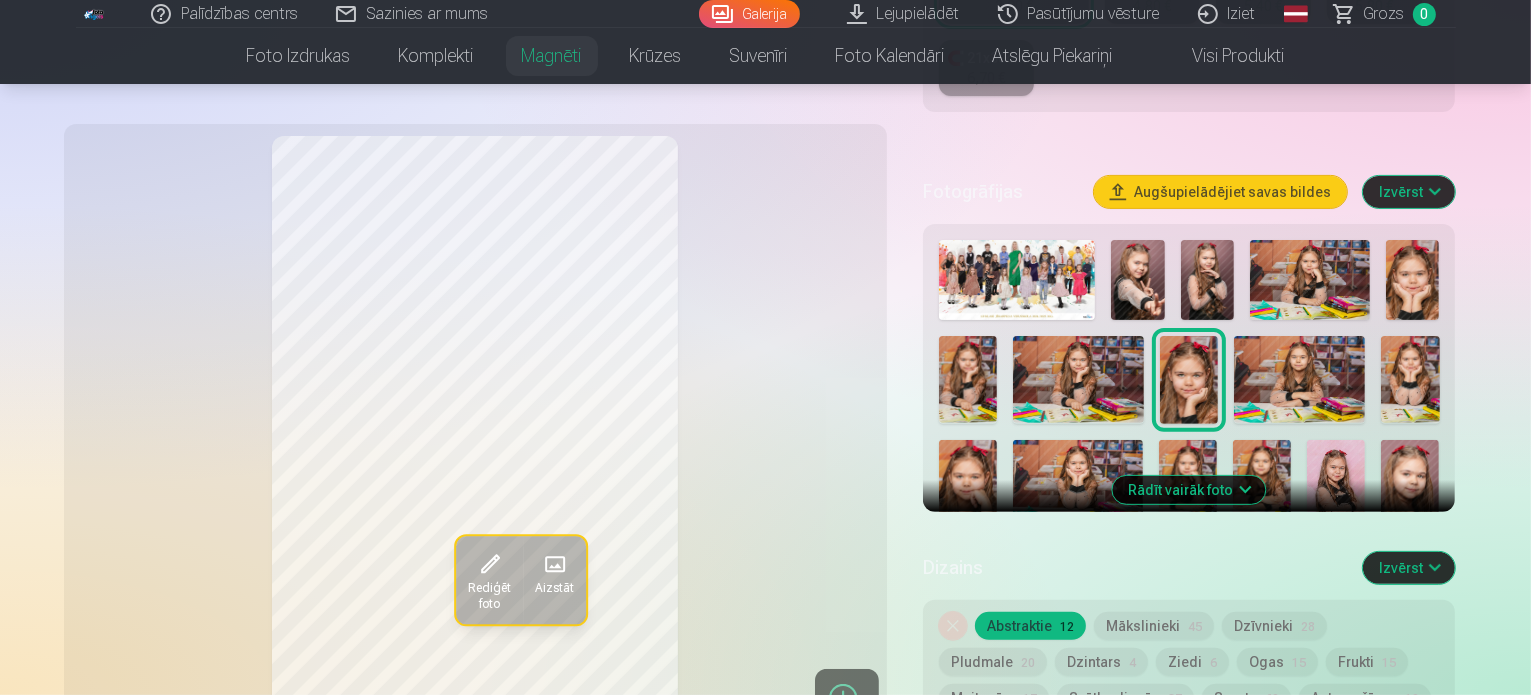 drag, startPoint x: 1268, startPoint y: 250, endPoint x: 1256, endPoint y: 257, distance: 13.892444 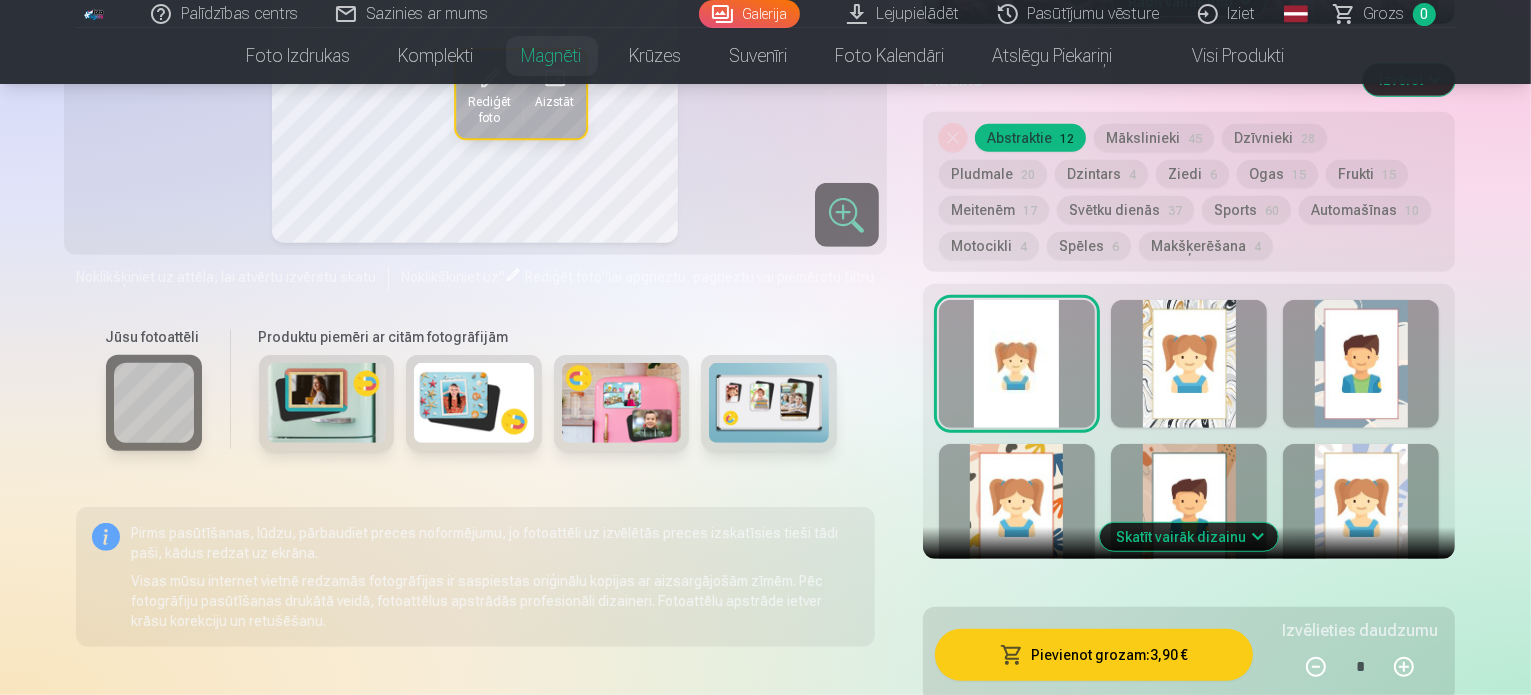 scroll, scrollTop: 1100, scrollLeft: 0, axis: vertical 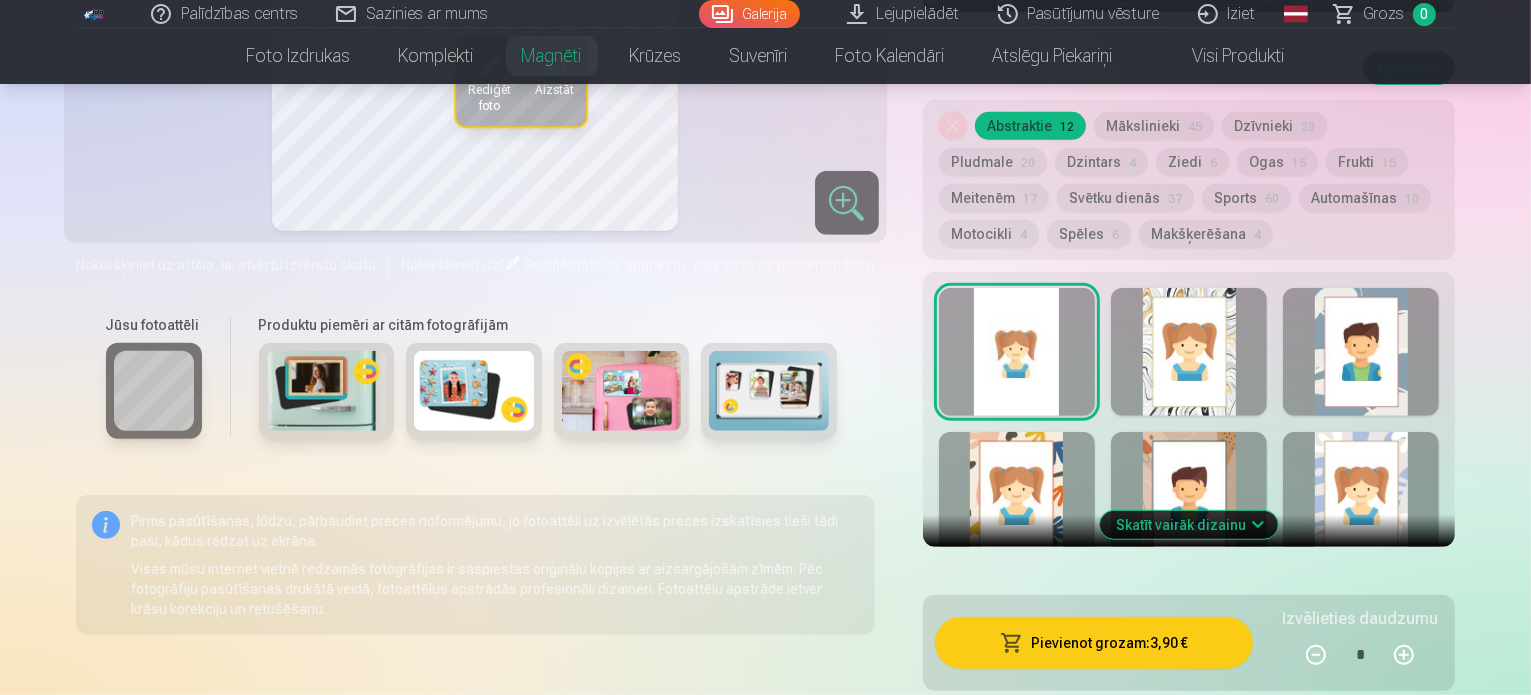 click on "Ogas 15" at bounding box center (1277, 162) 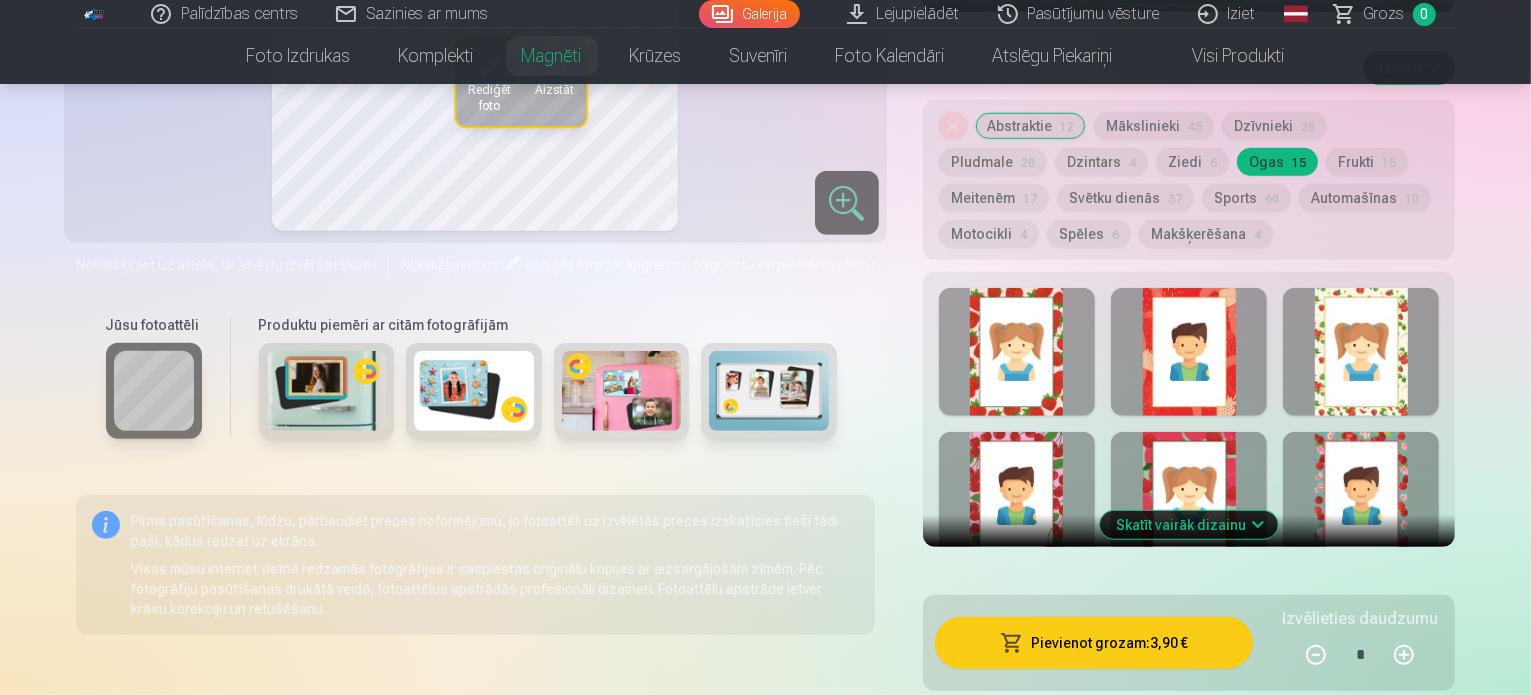 click on "Frukti 15" at bounding box center (1367, 162) 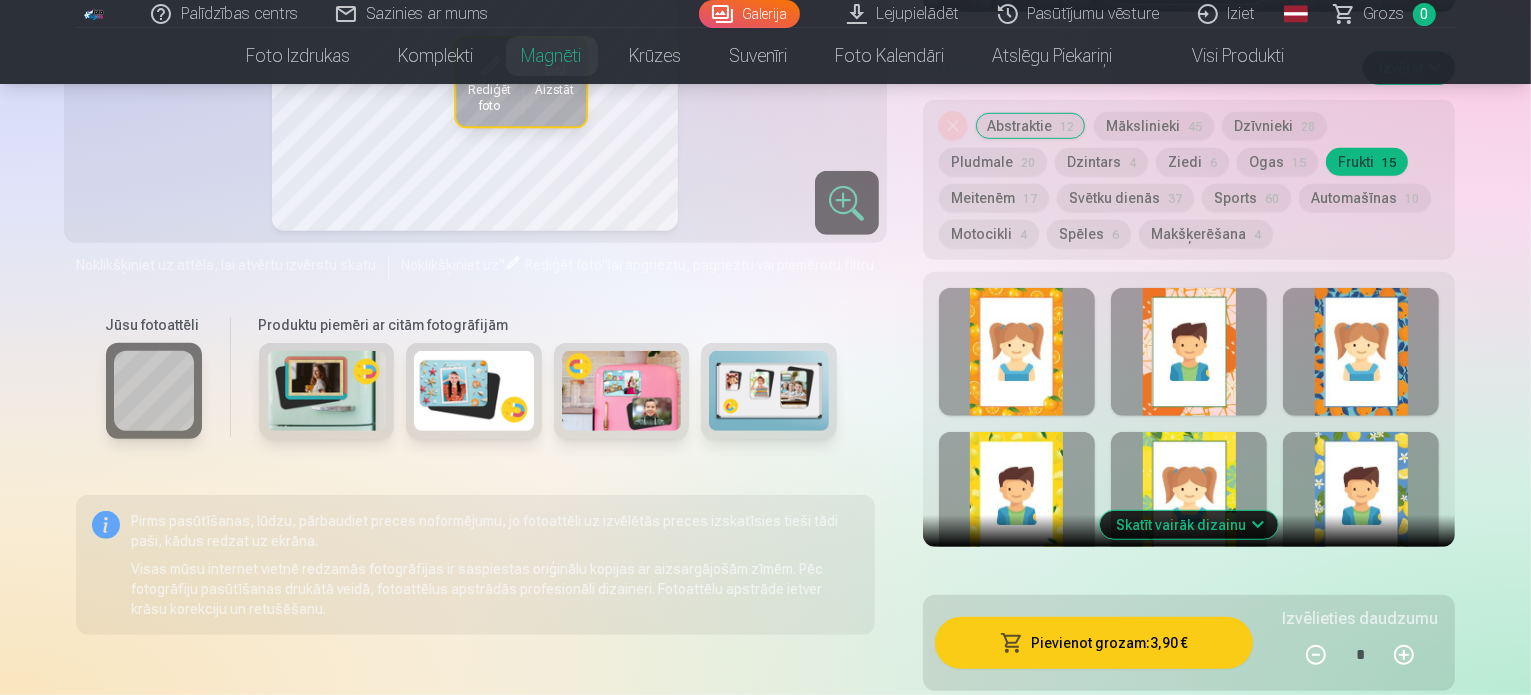 scroll, scrollTop: 1200, scrollLeft: 0, axis: vertical 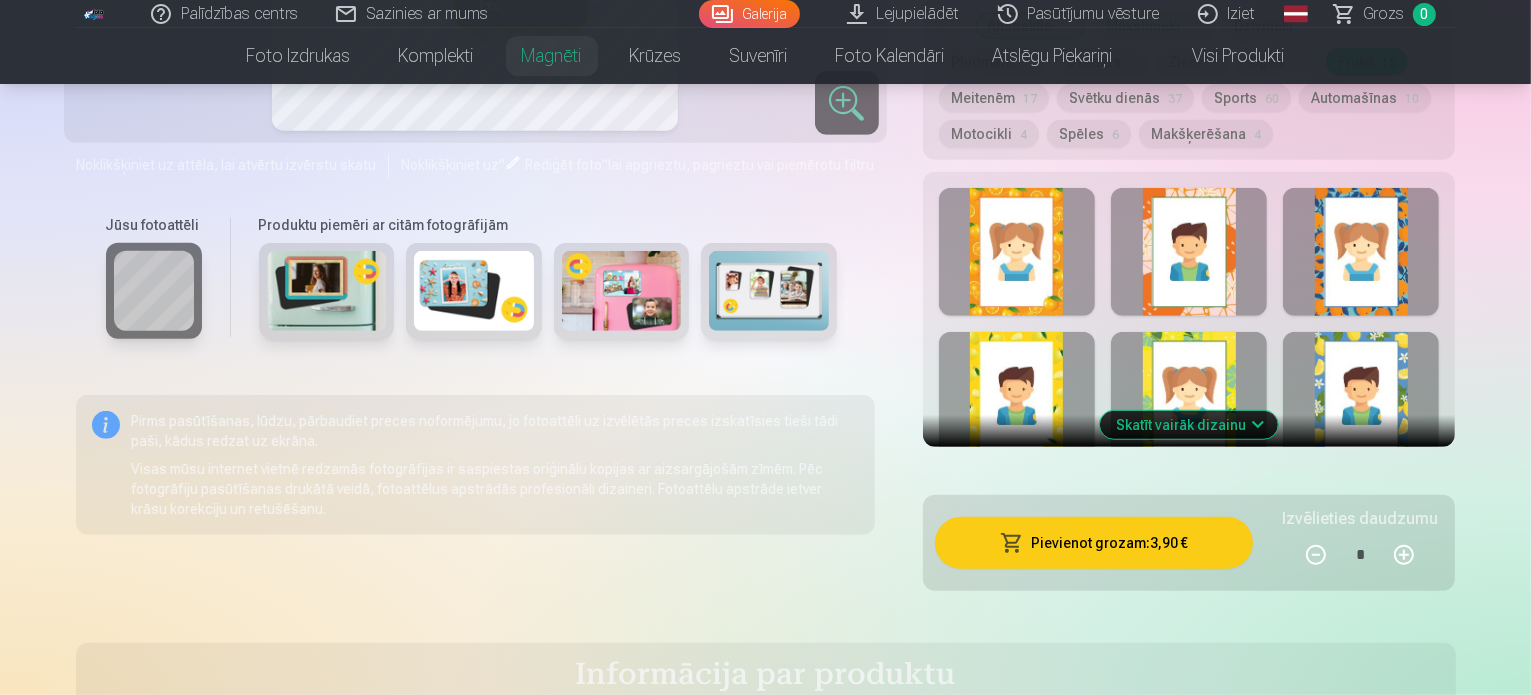 click at bounding box center (1361, 252) 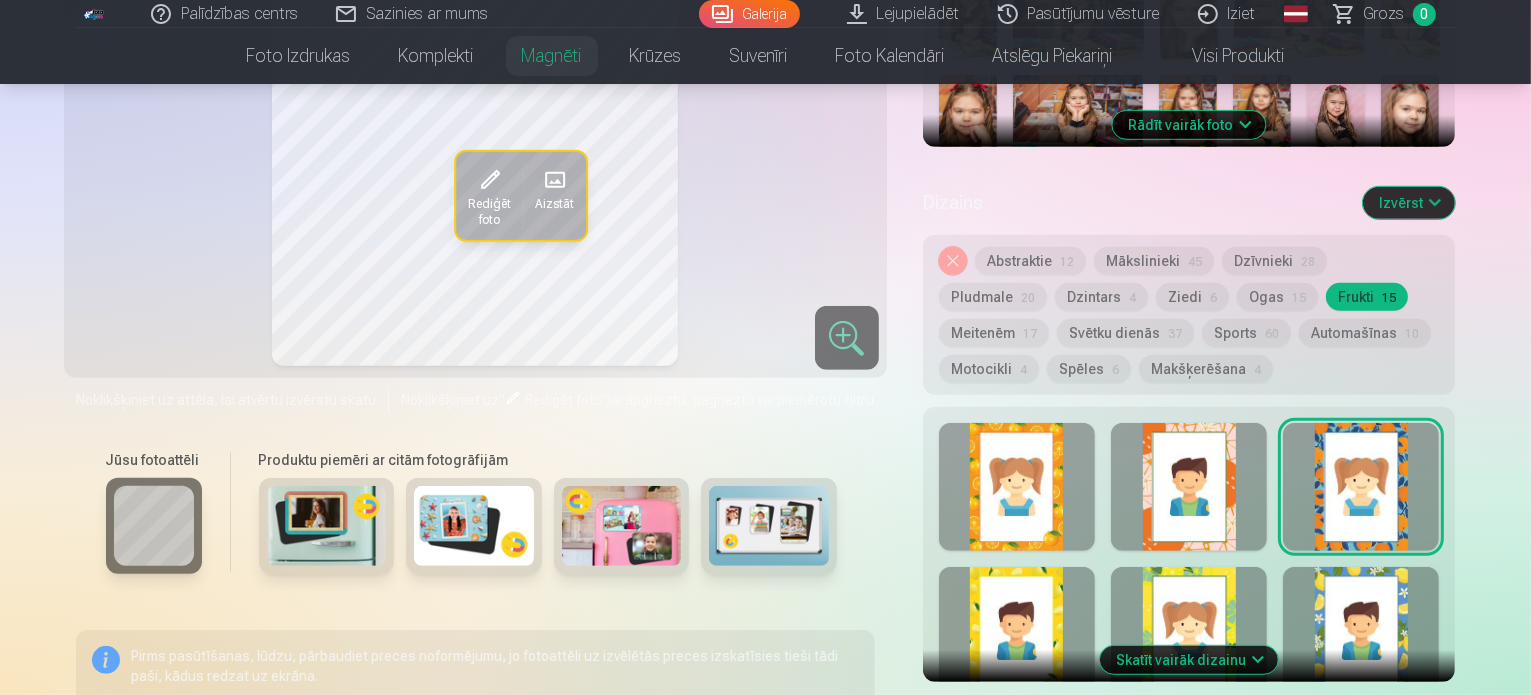scroll, scrollTop: 1000, scrollLeft: 0, axis: vertical 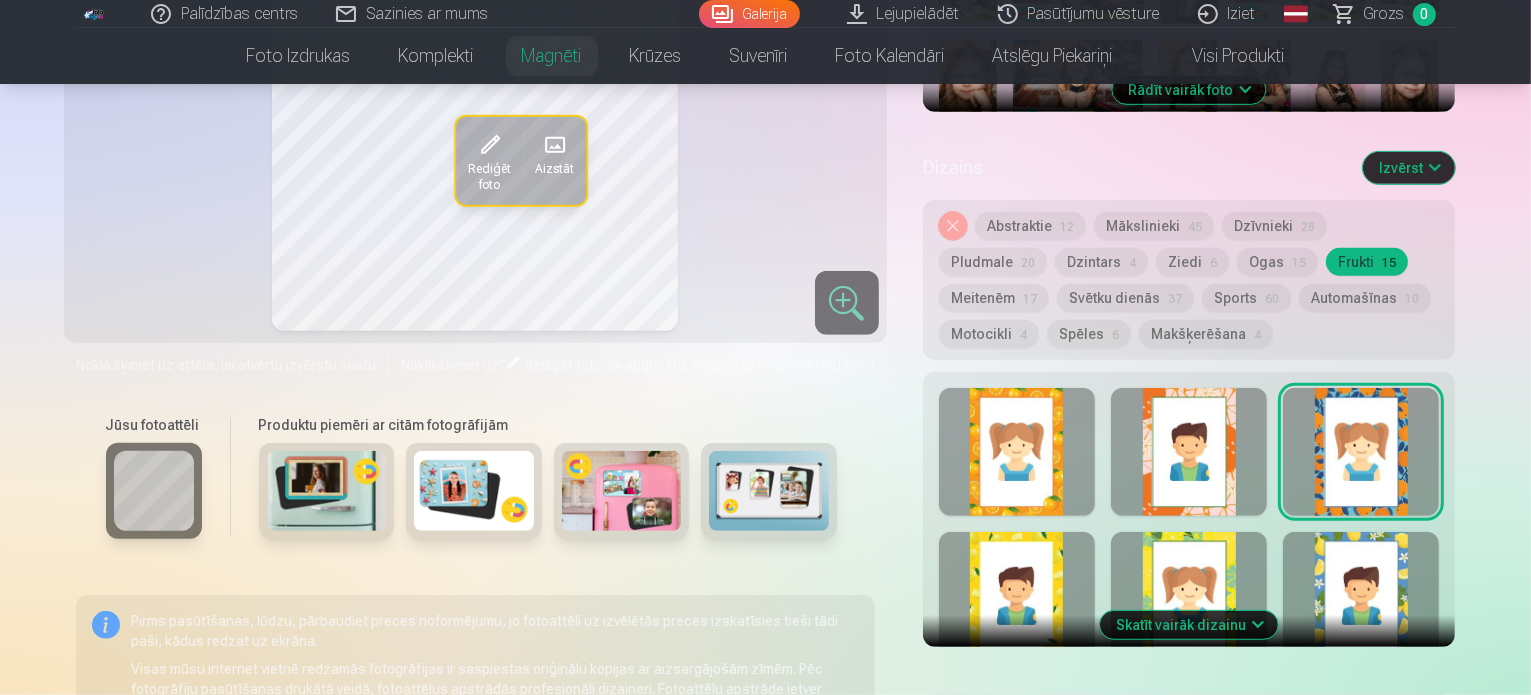 click on "Skatīt vairāk dizainu" at bounding box center [1189, 625] 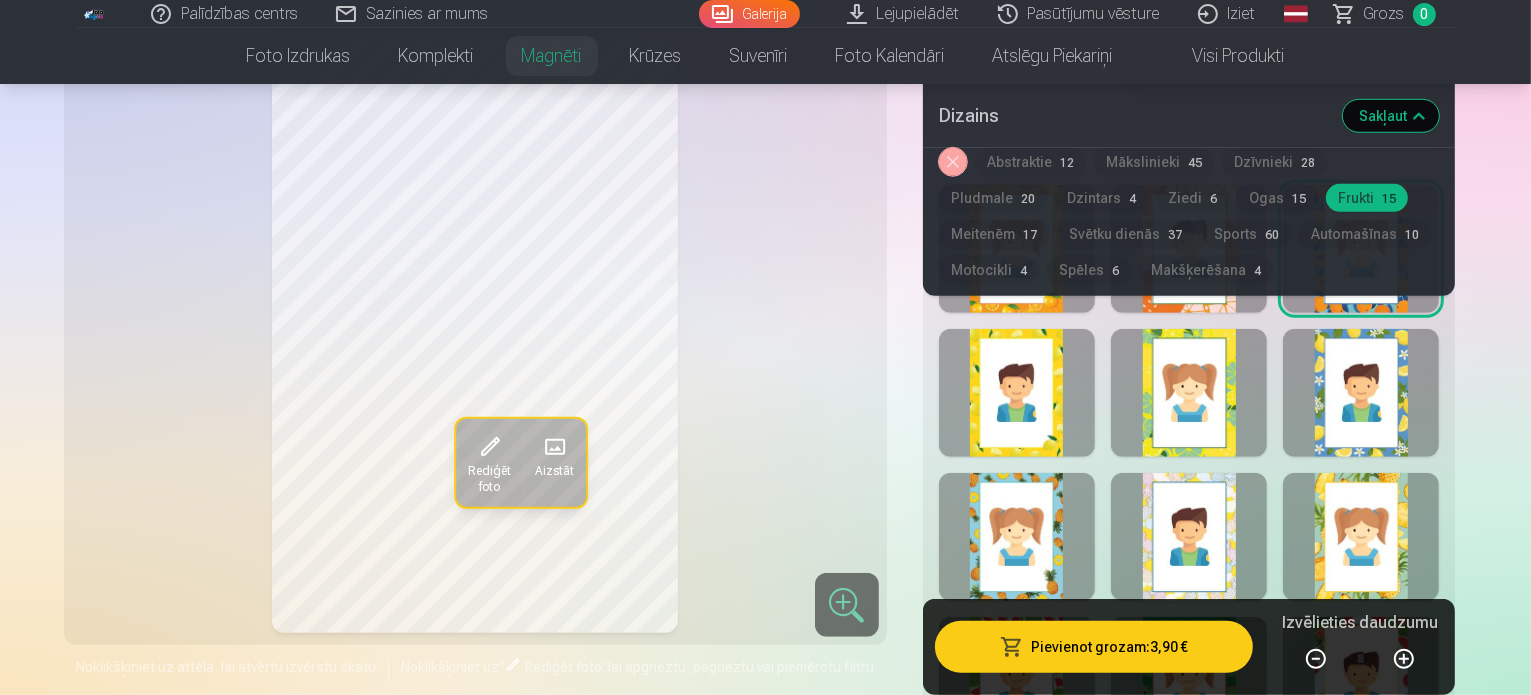 scroll, scrollTop: 1300, scrollLeft: 0, axis: vertical 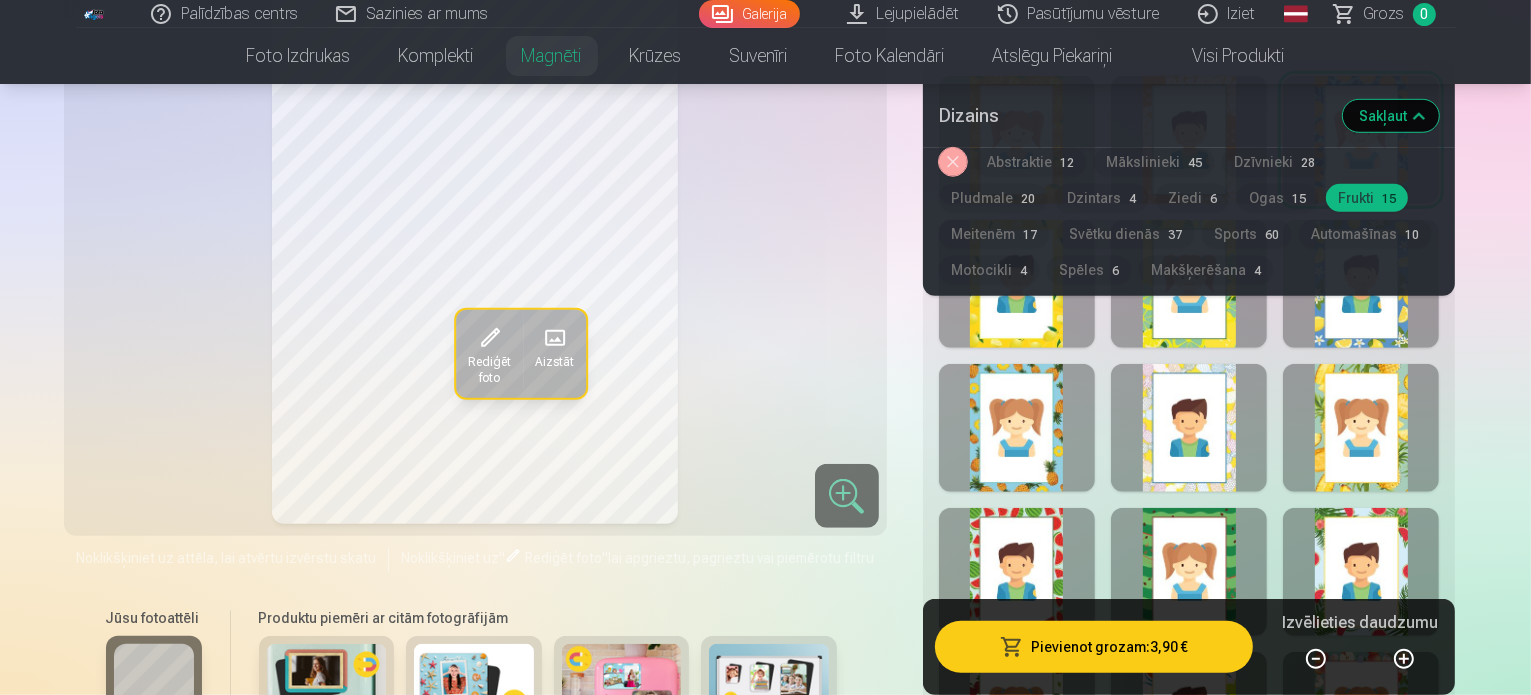 click at bounding box center [1361, 572] 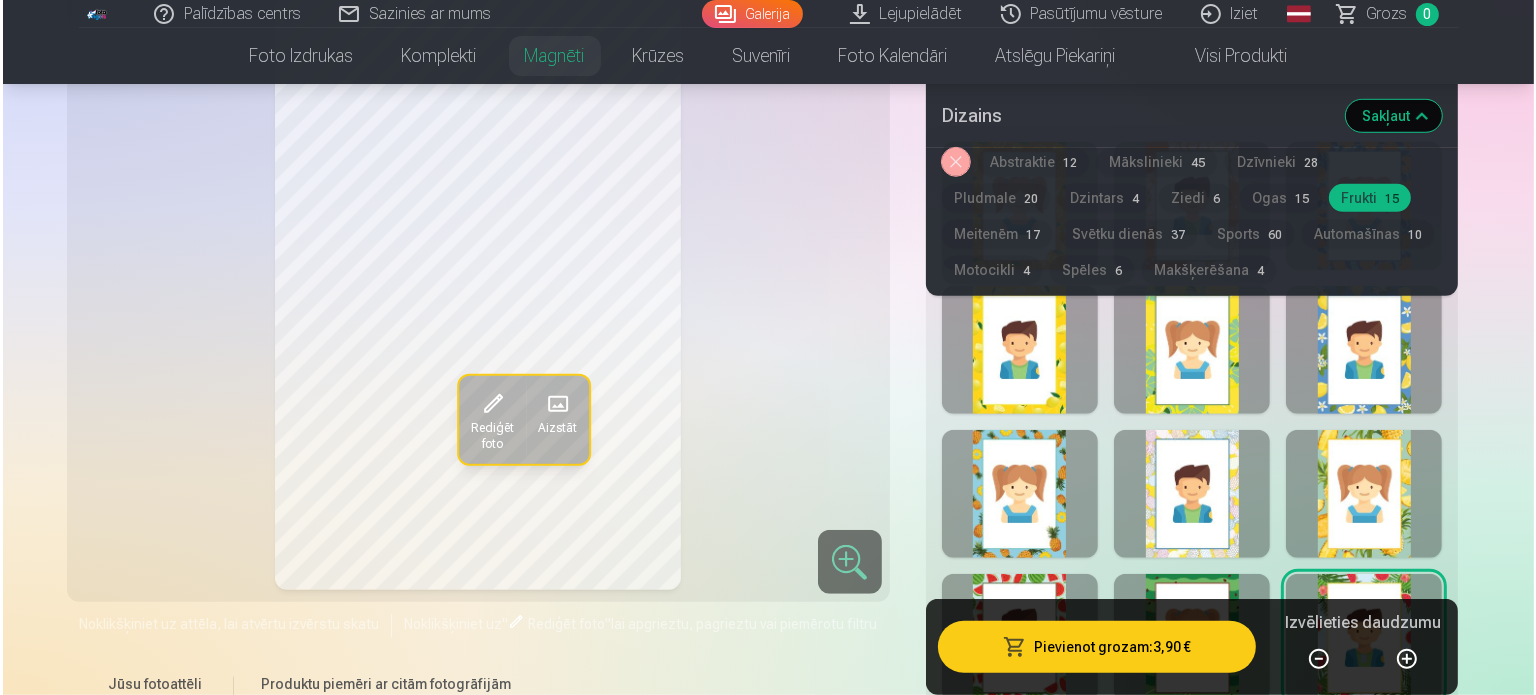 scroll, scrollTop: 1200, scrollLeft: 0, axis: vertical 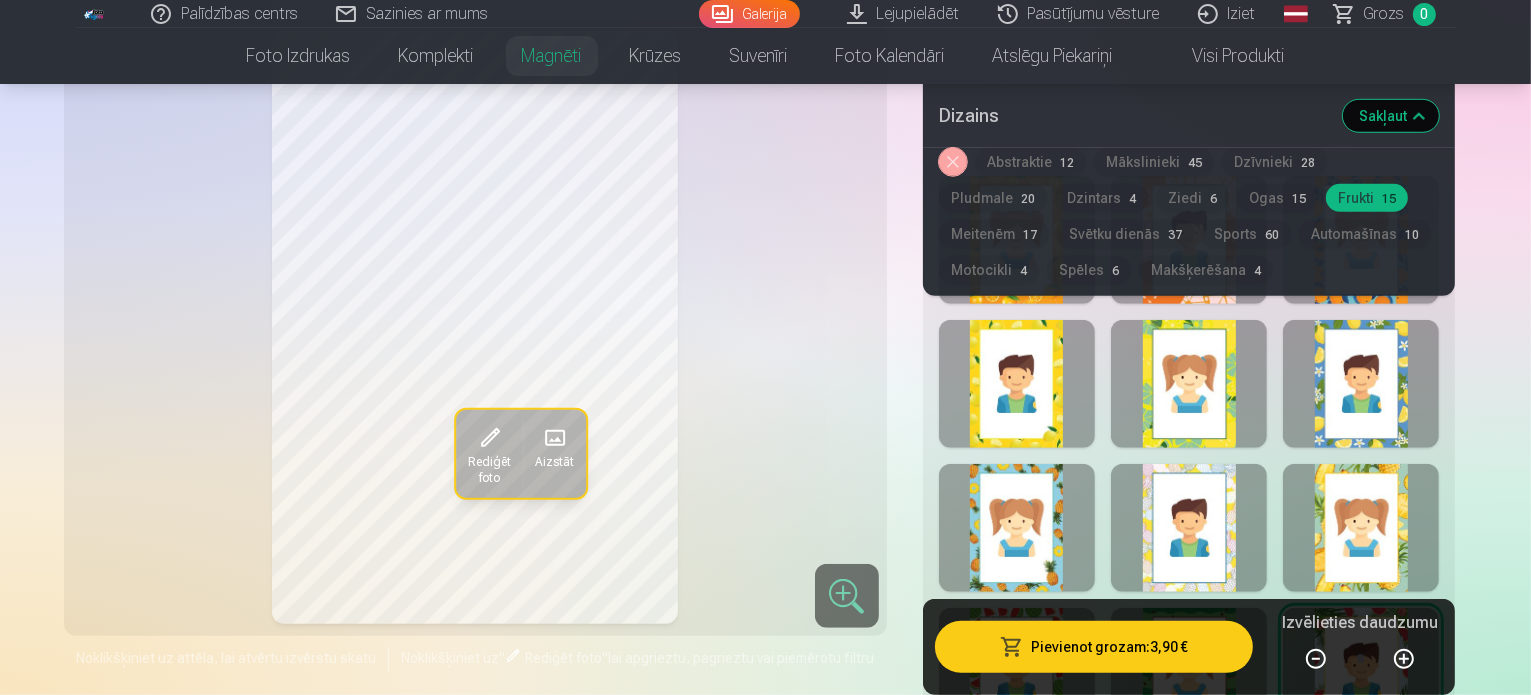 click on "Pievienot grozam :  3,90 €" at bounding box center (1094, 647) 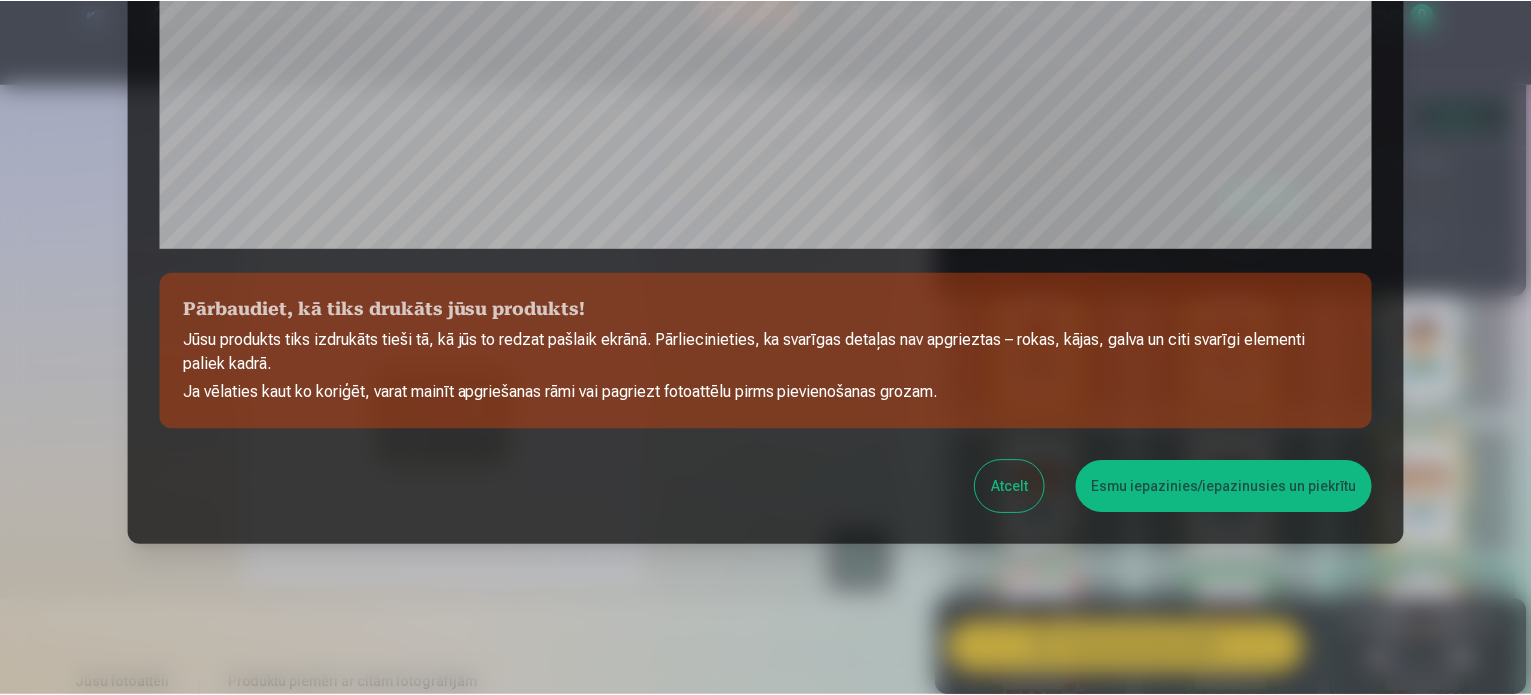 scroll, scrollTop: 744, scrollLeft: 0, axis: vertical 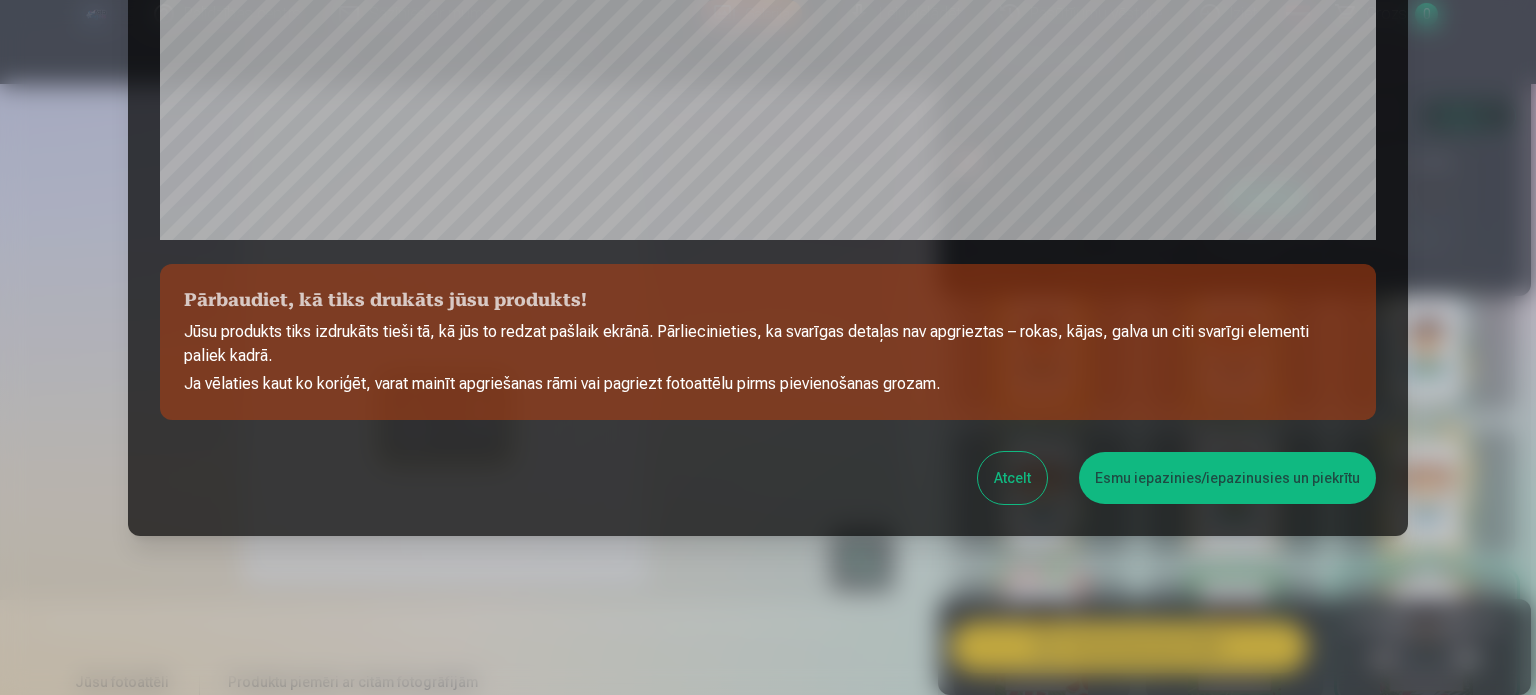 click on "Esmu iepazinies/iepazinusies un piekrītu" at bounding box center (1227, 478) 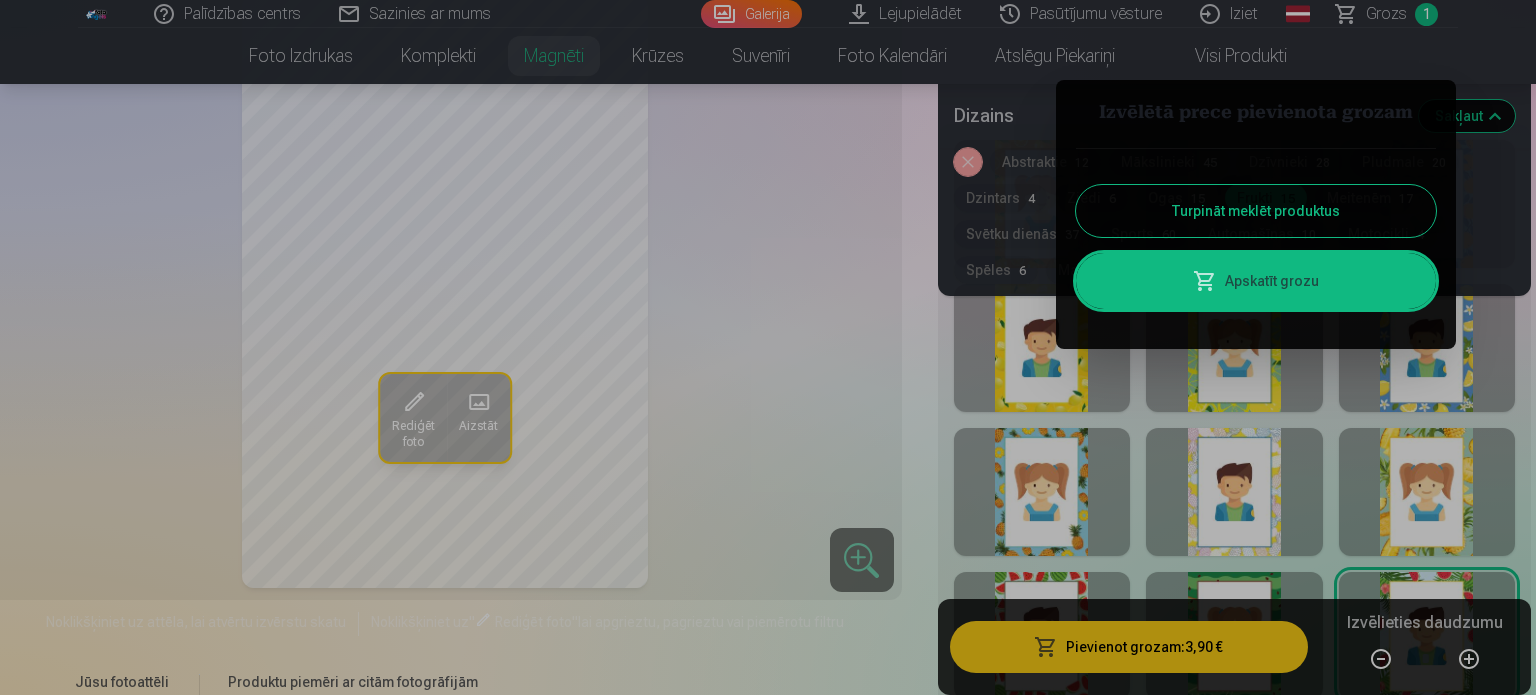click on "Turpināt meklēt produktus" at bounding box center [1256, 211] 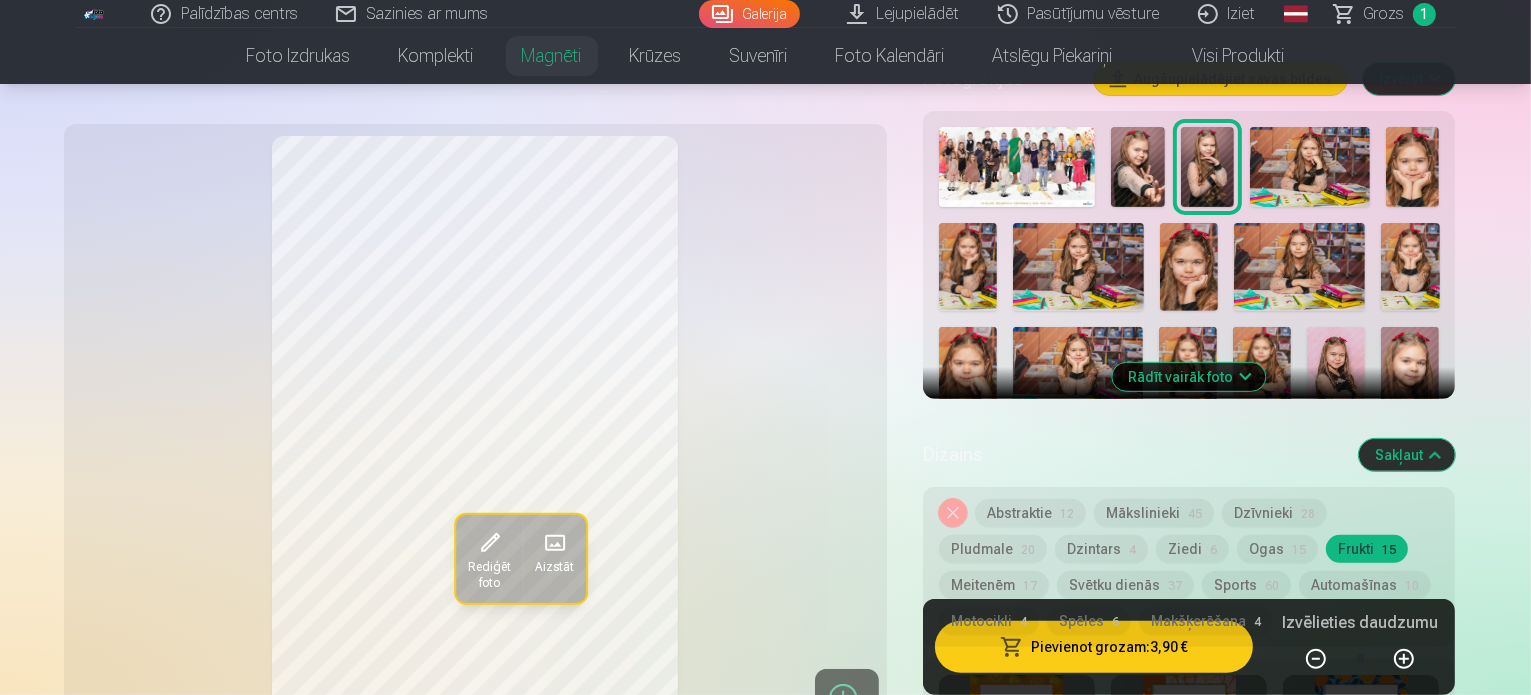 scroll, scrollTop: 700, scrollLeft: 0, axis: vertical 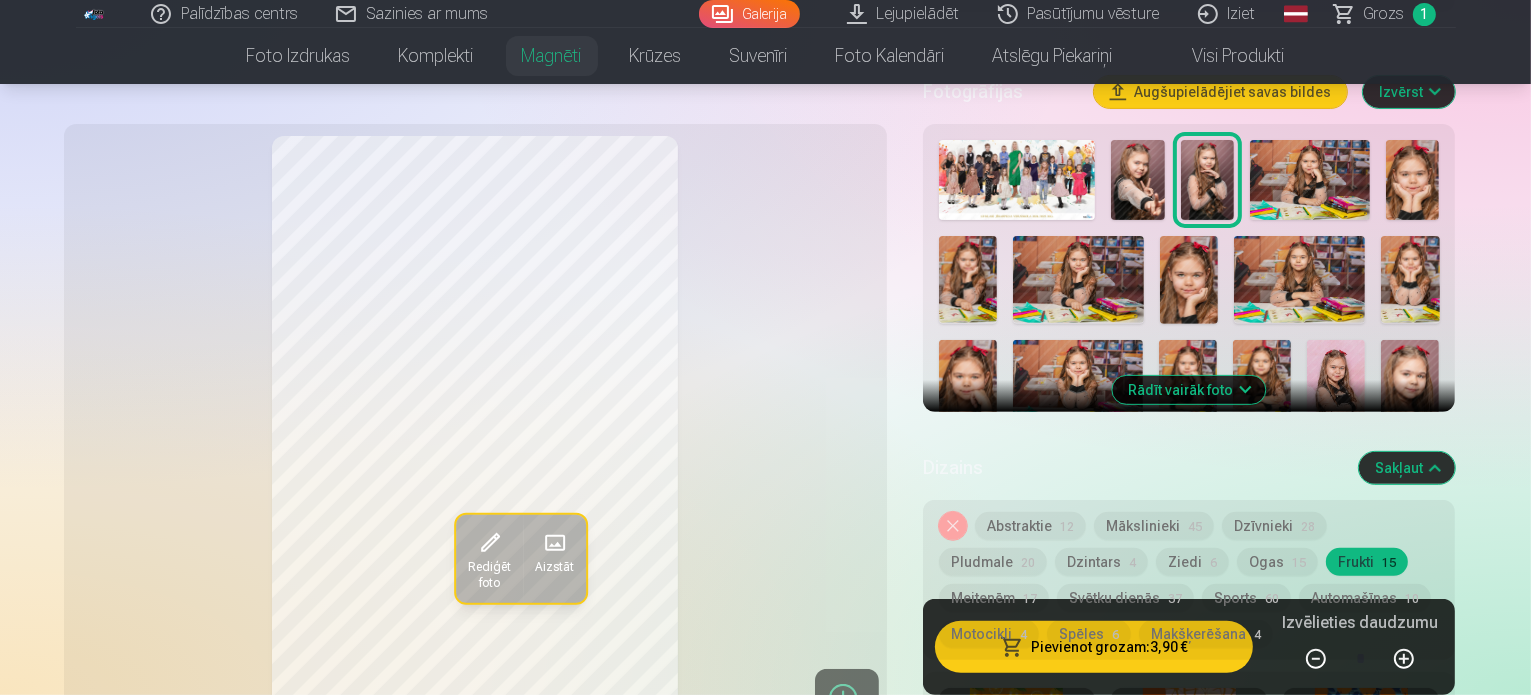 click on "Rādīt vairāk foto" at bounding box center [1189, 390] 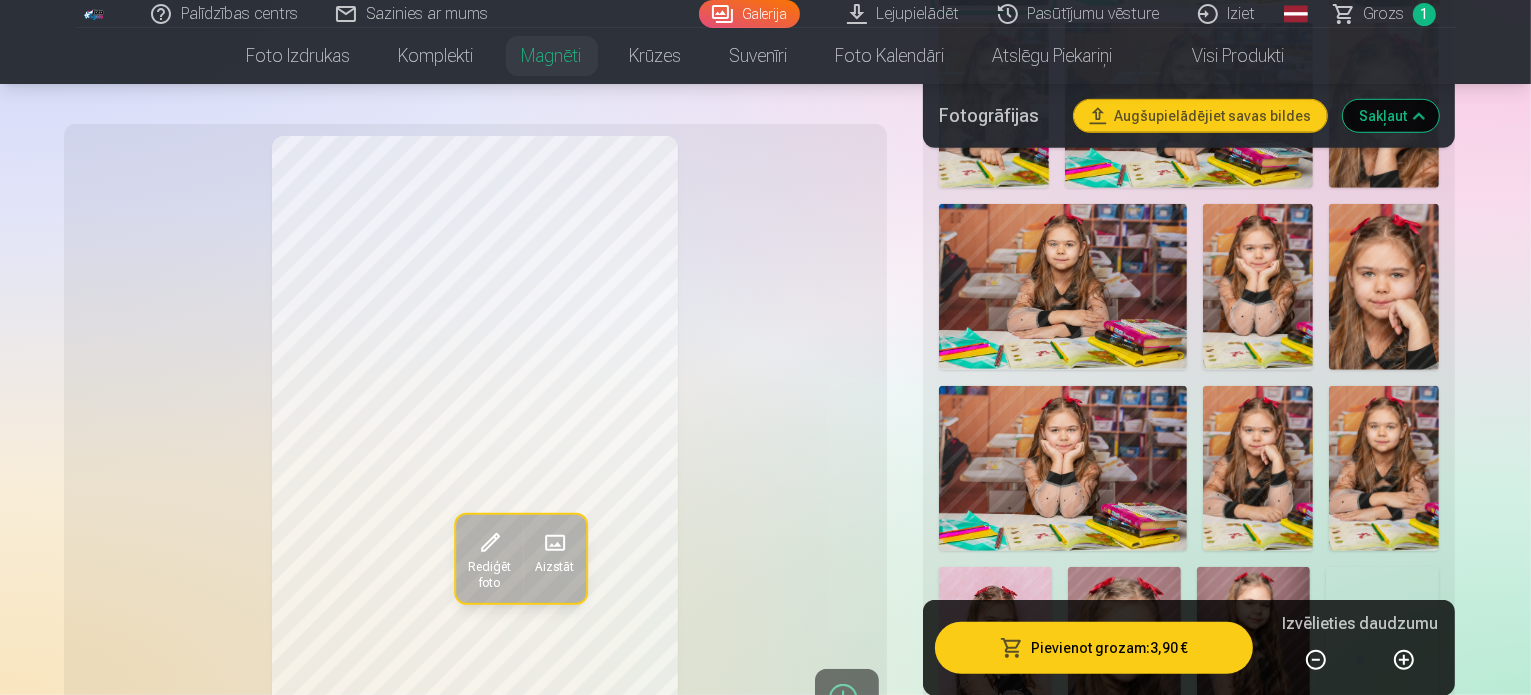 scroll, scrollTop: 1300, scrollLeft: 0, axis: vertical 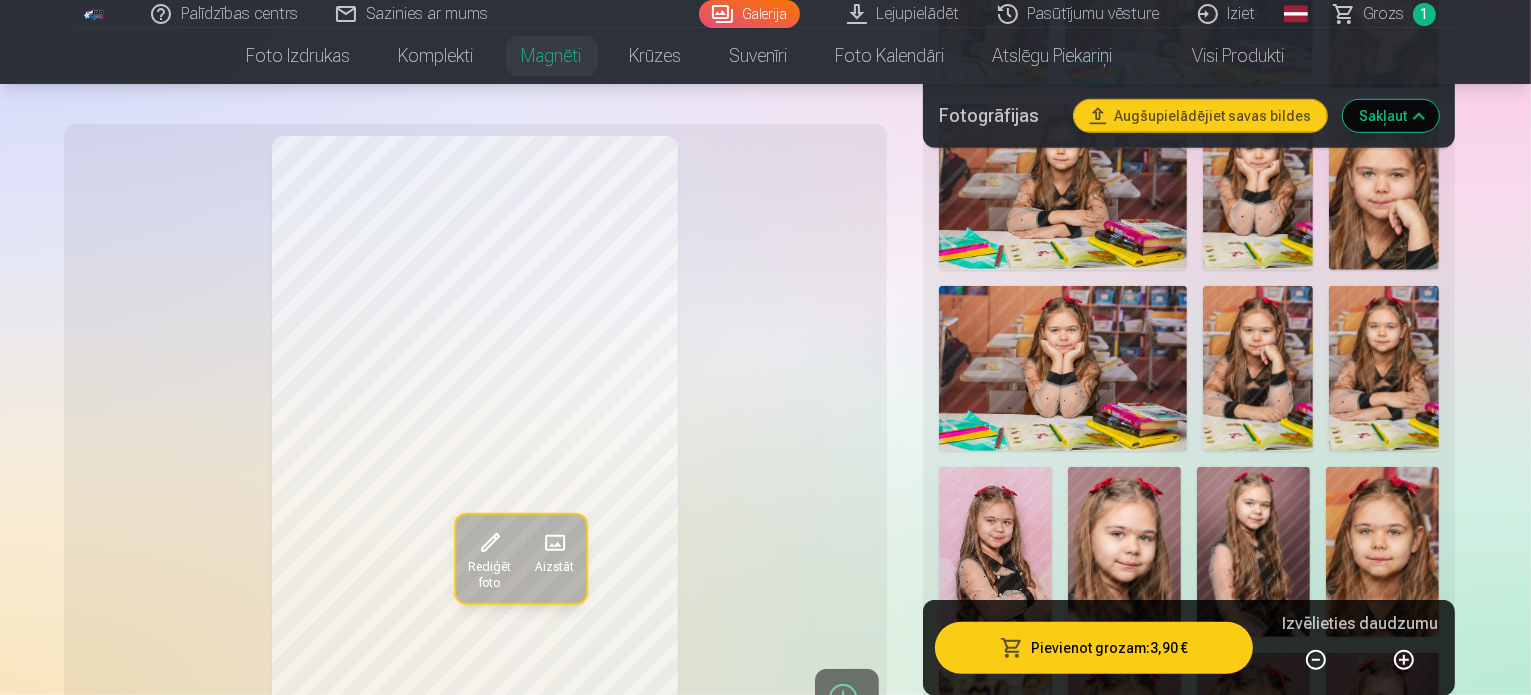 click at bounding box center (995, 552) 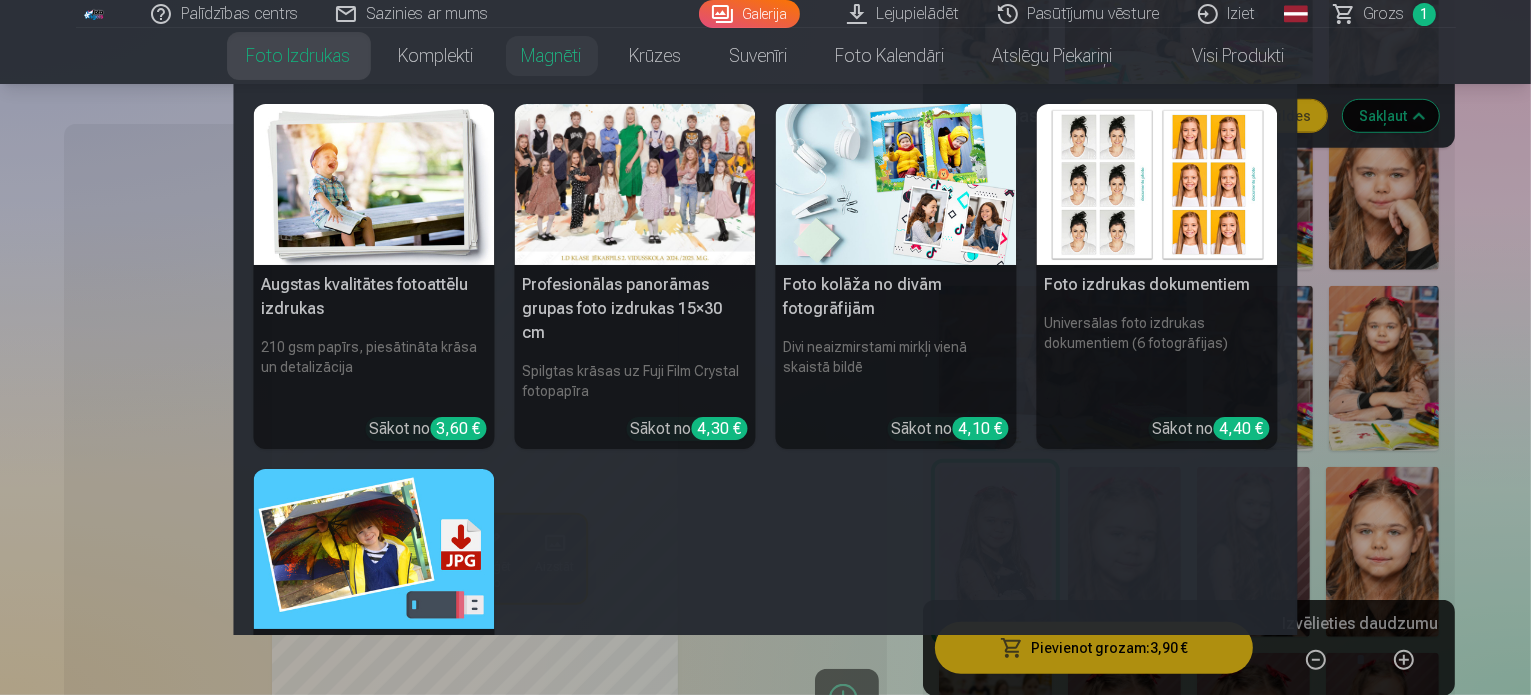 click on "Foto izdrukas" at bounding box center (299, 56) 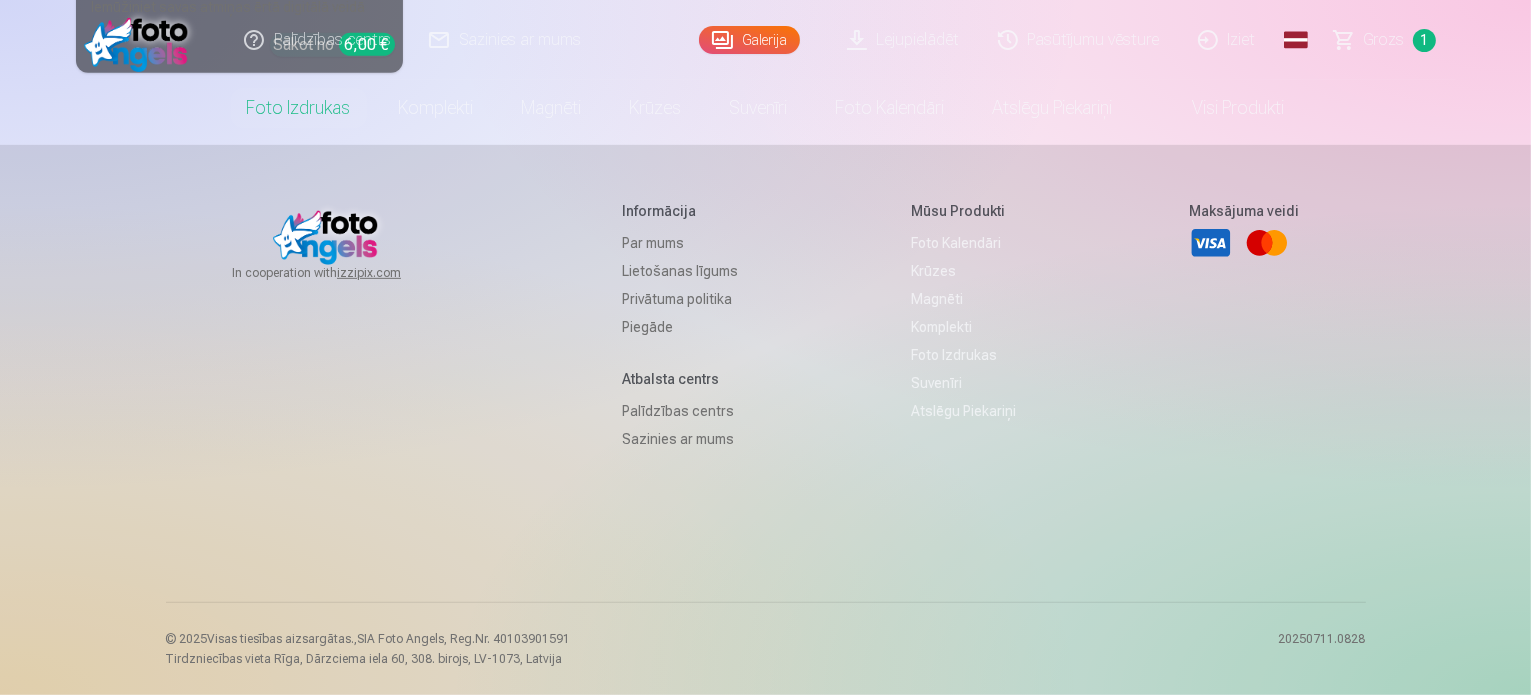 scroll, scrollTop: 0, scrollLeft: 0, axis: both 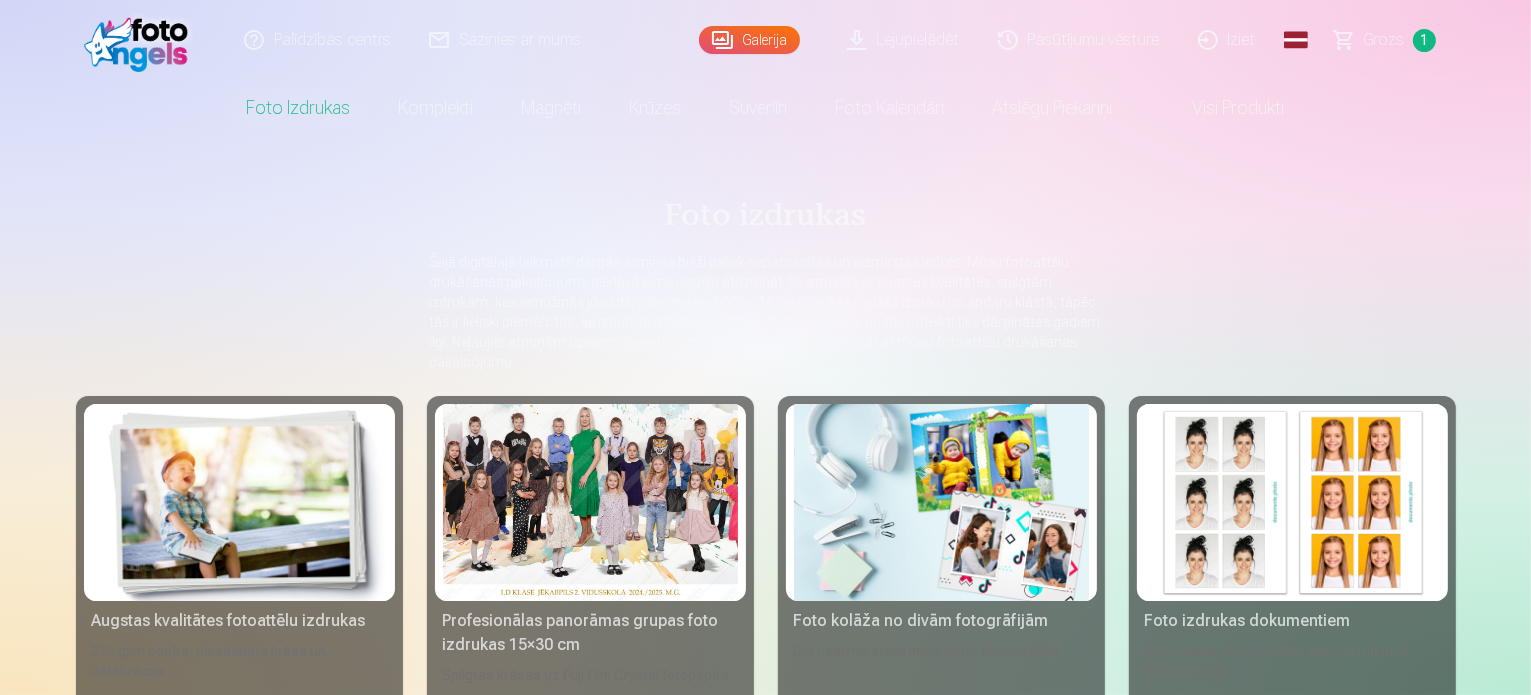 click at bounding box center [590, 502] 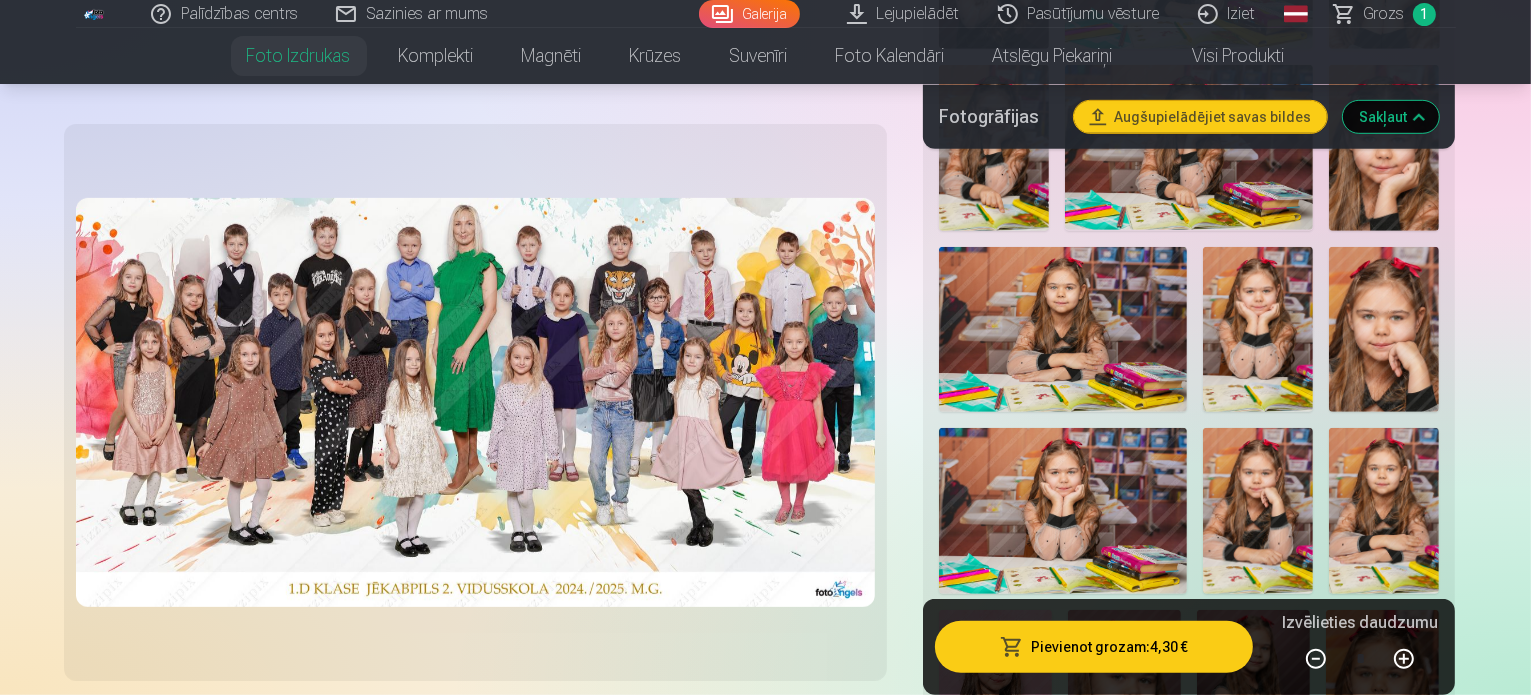 scroll, scrollTop: 1000, scrollLeft: 0, axis: vertical 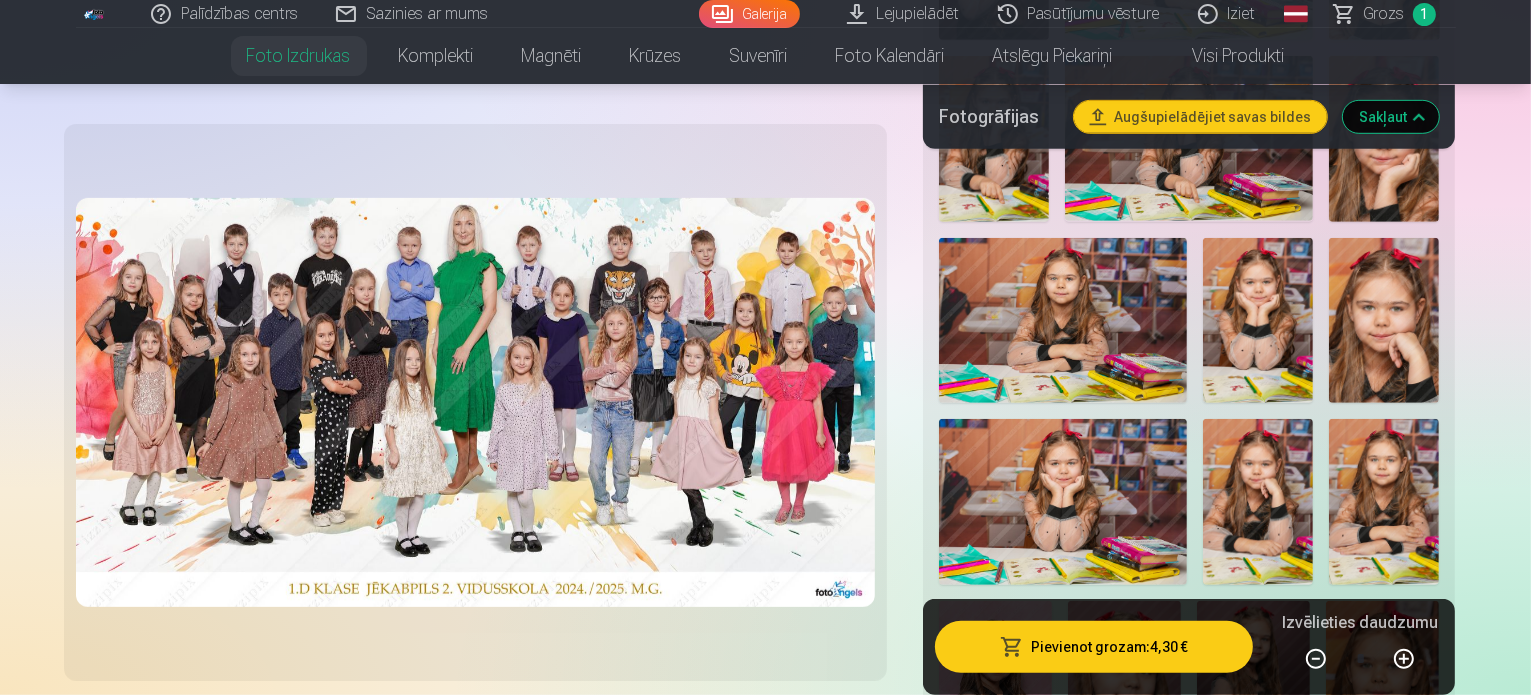 click at bounding box center (995, 686) 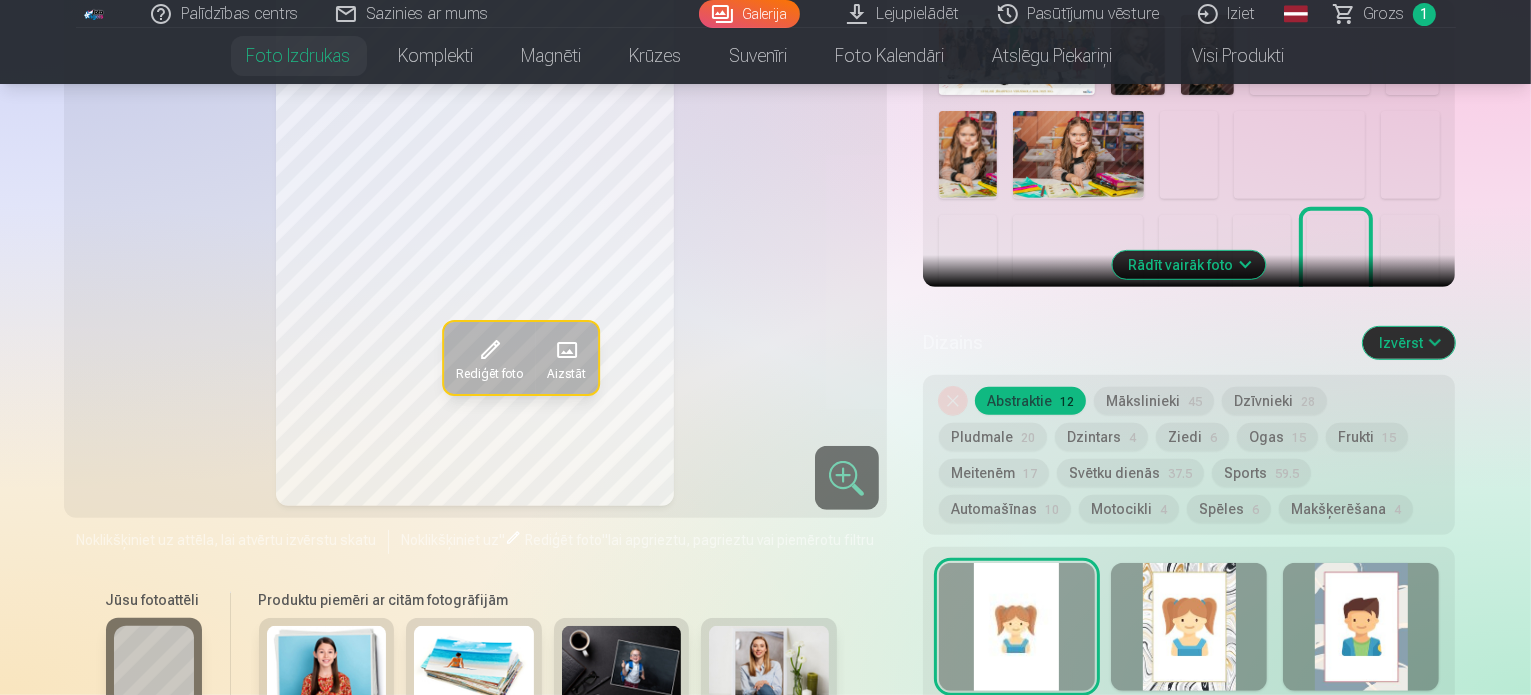 scroll, scrollTop: 1000, scrollLeft: 0, axis: vertical 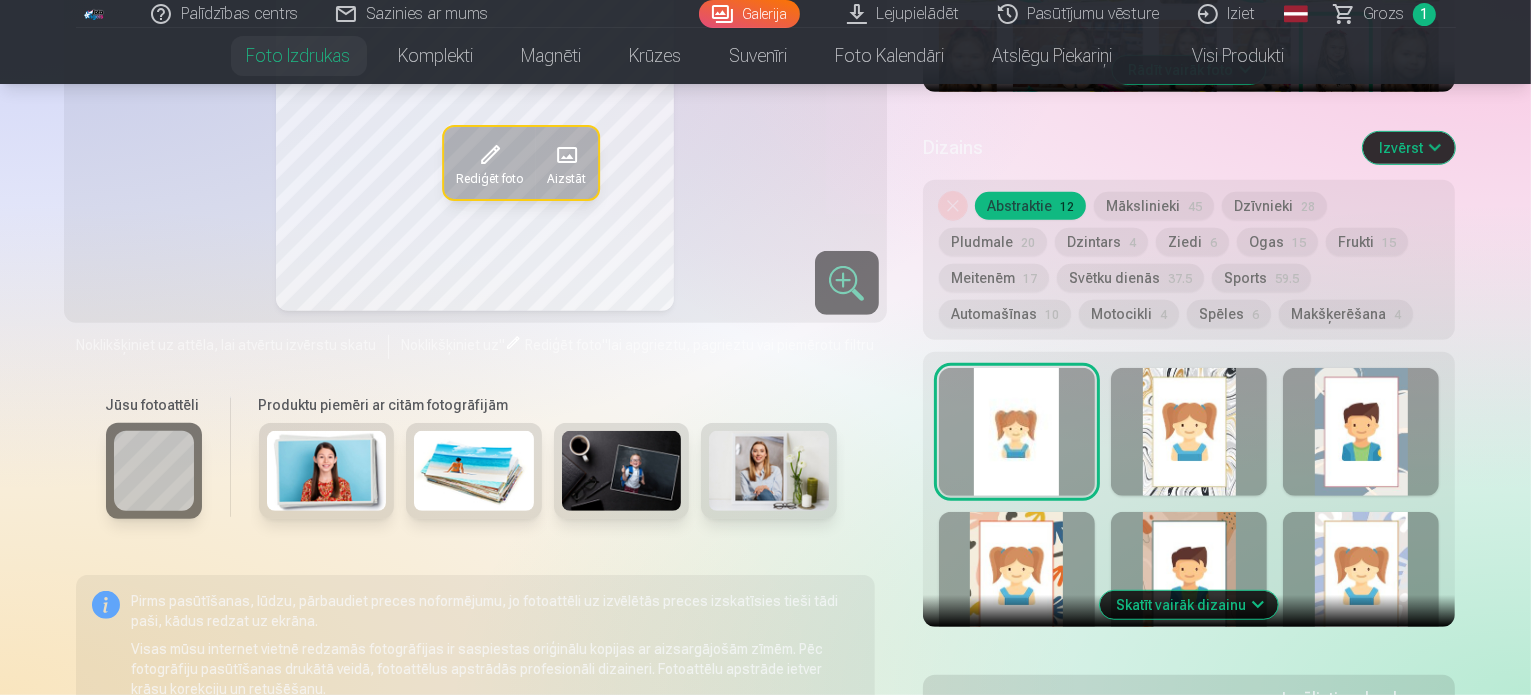 click on "Skatīt vairāk dizainu" at bounding box center [1189, 605] 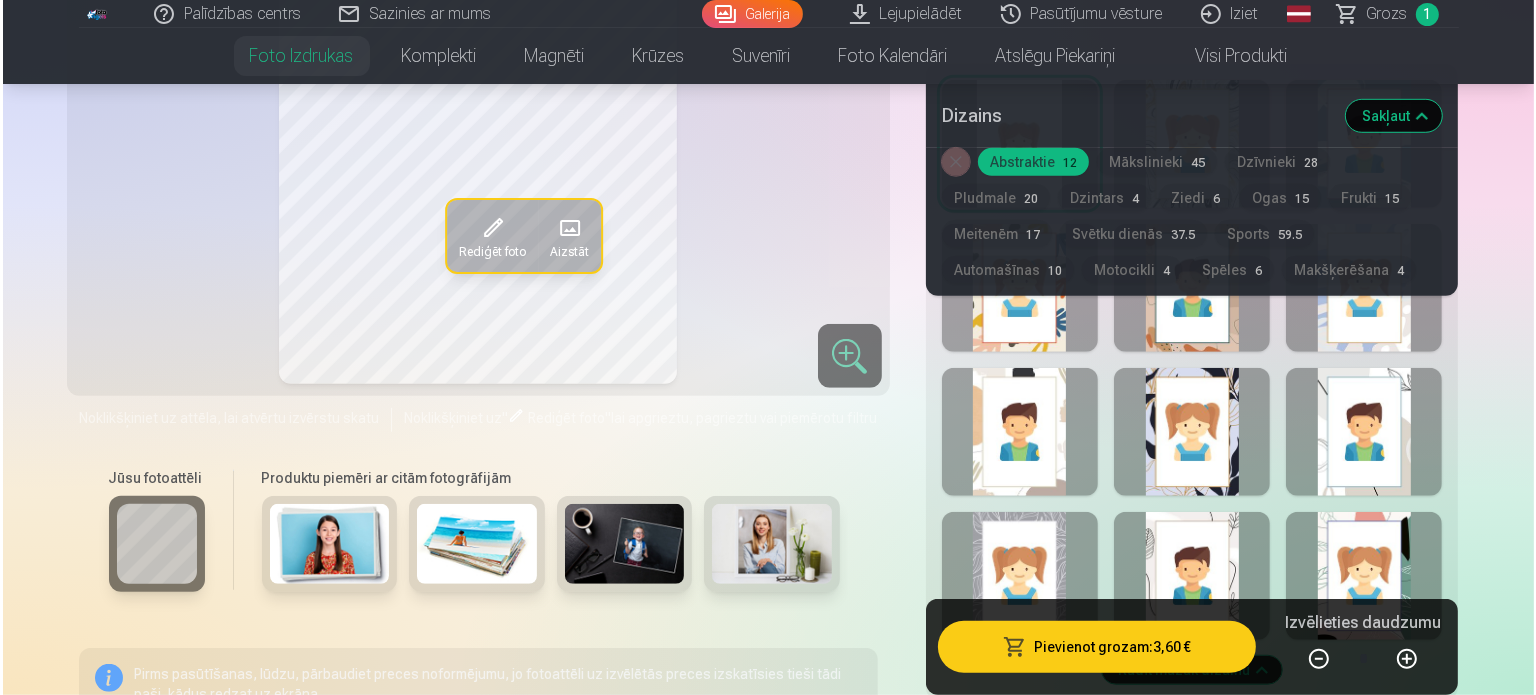 scroll, scrollTop: 1300, scrollLeft: 0, axis: vertical 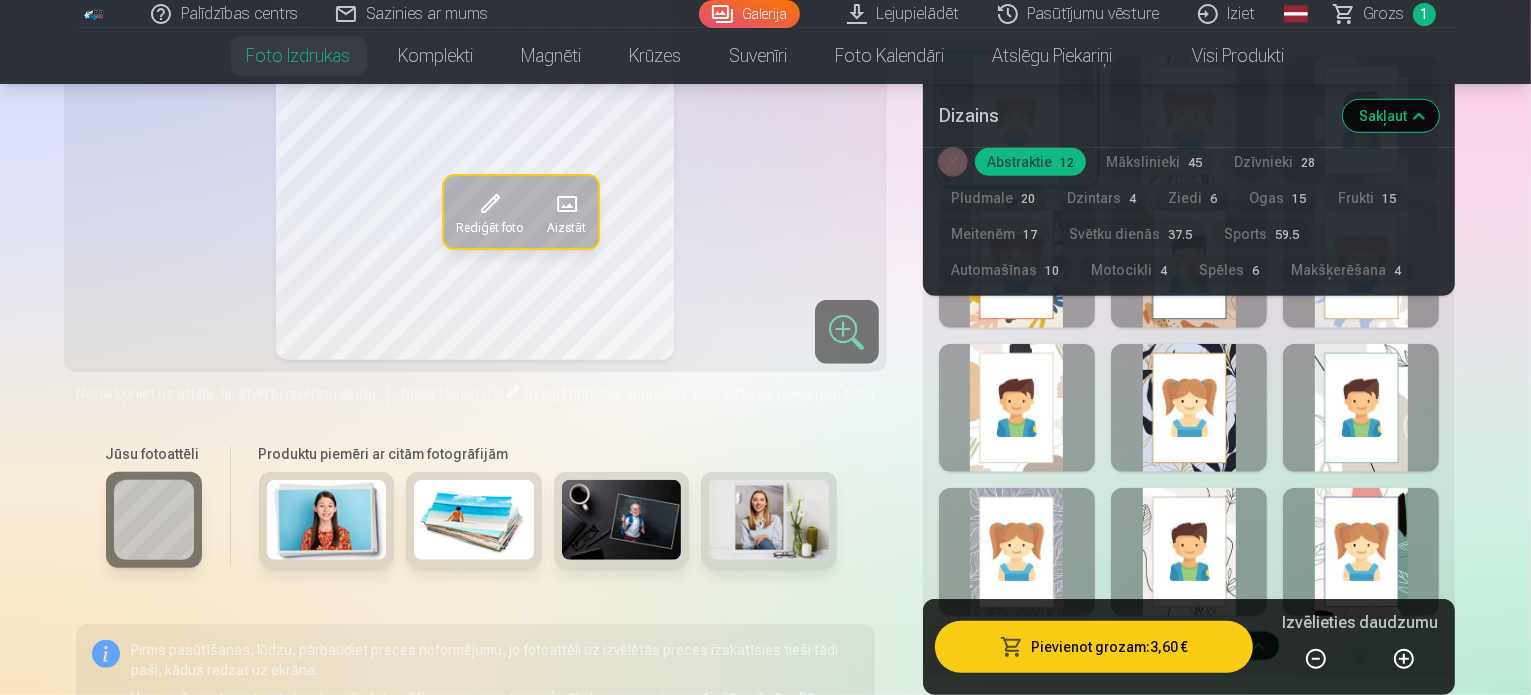 click at bounding box center [1189, 552] 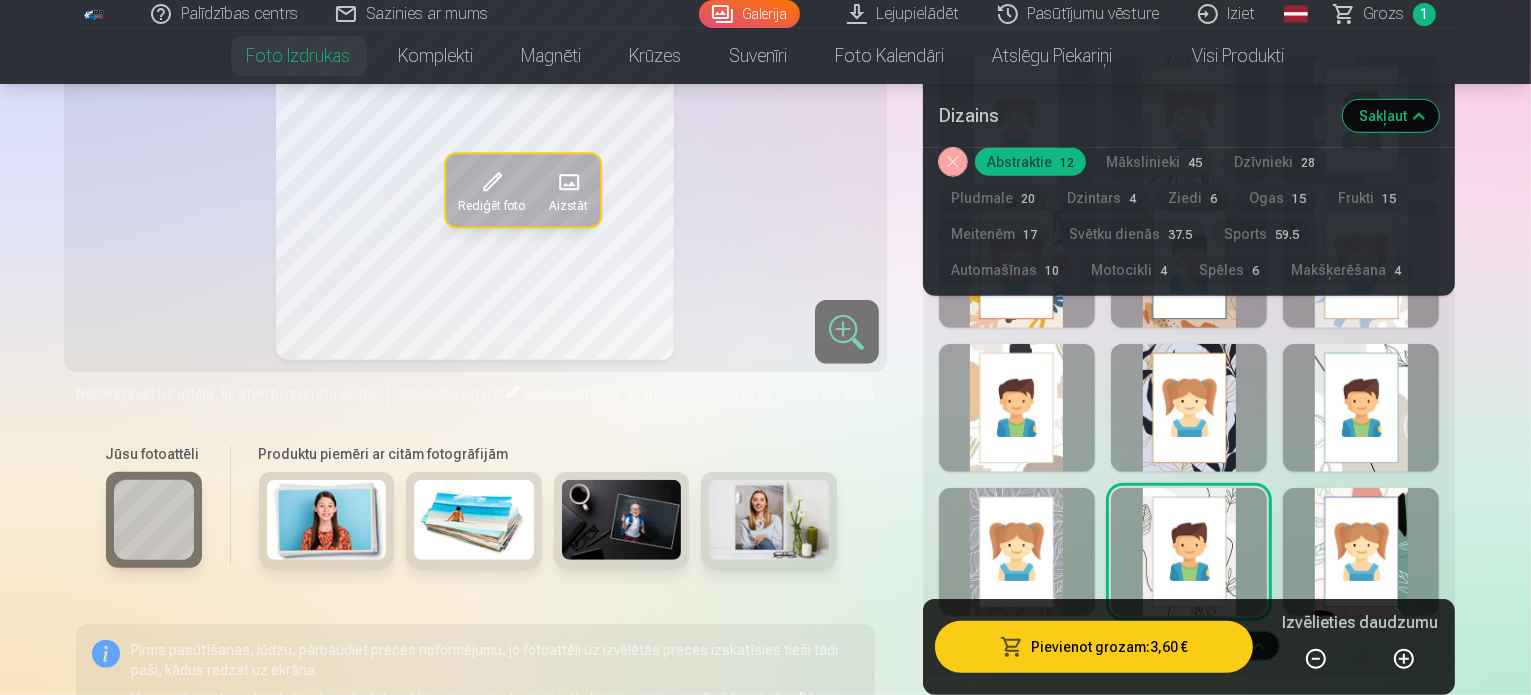 click on "Pievienot grozam :  3,60 €" at bounding box center [1094, 647] 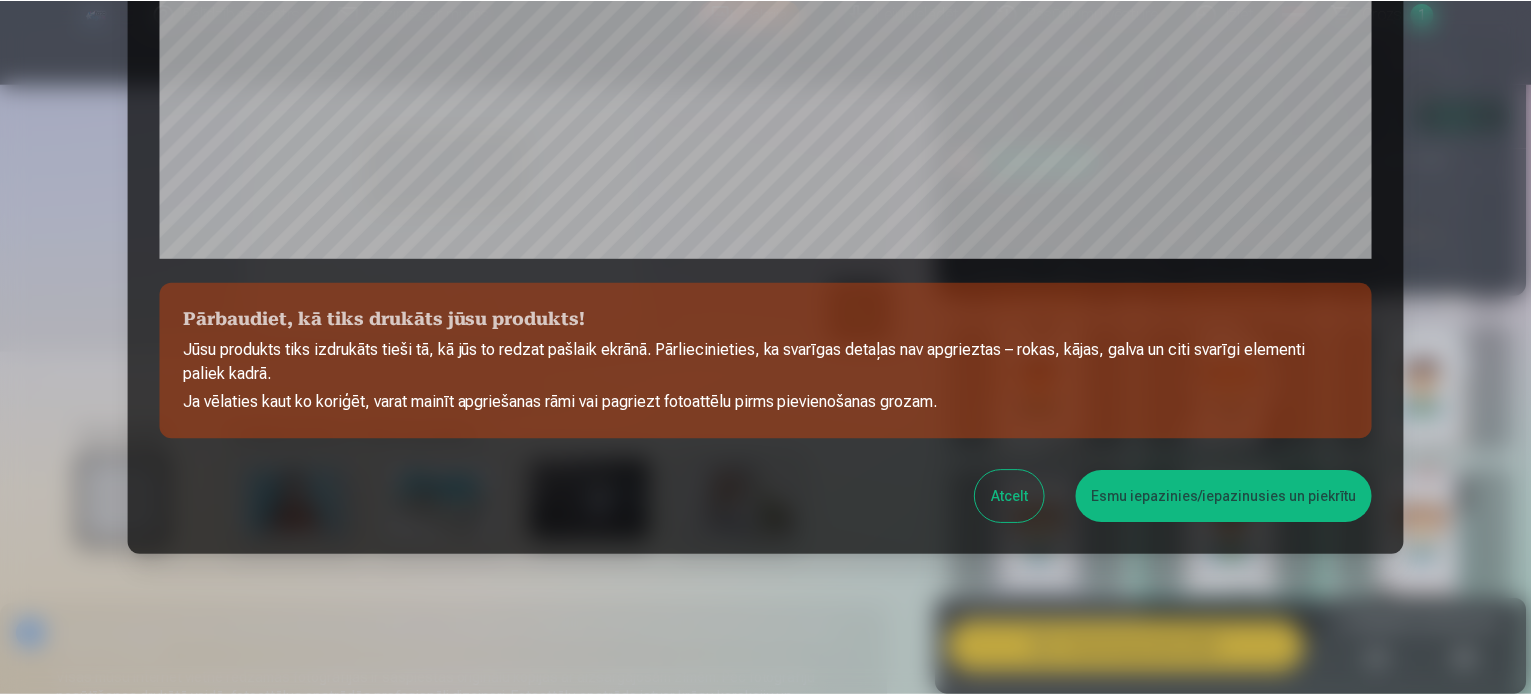 scroll, scrollTop: 744, scrollLeft: 0, axis: vertical 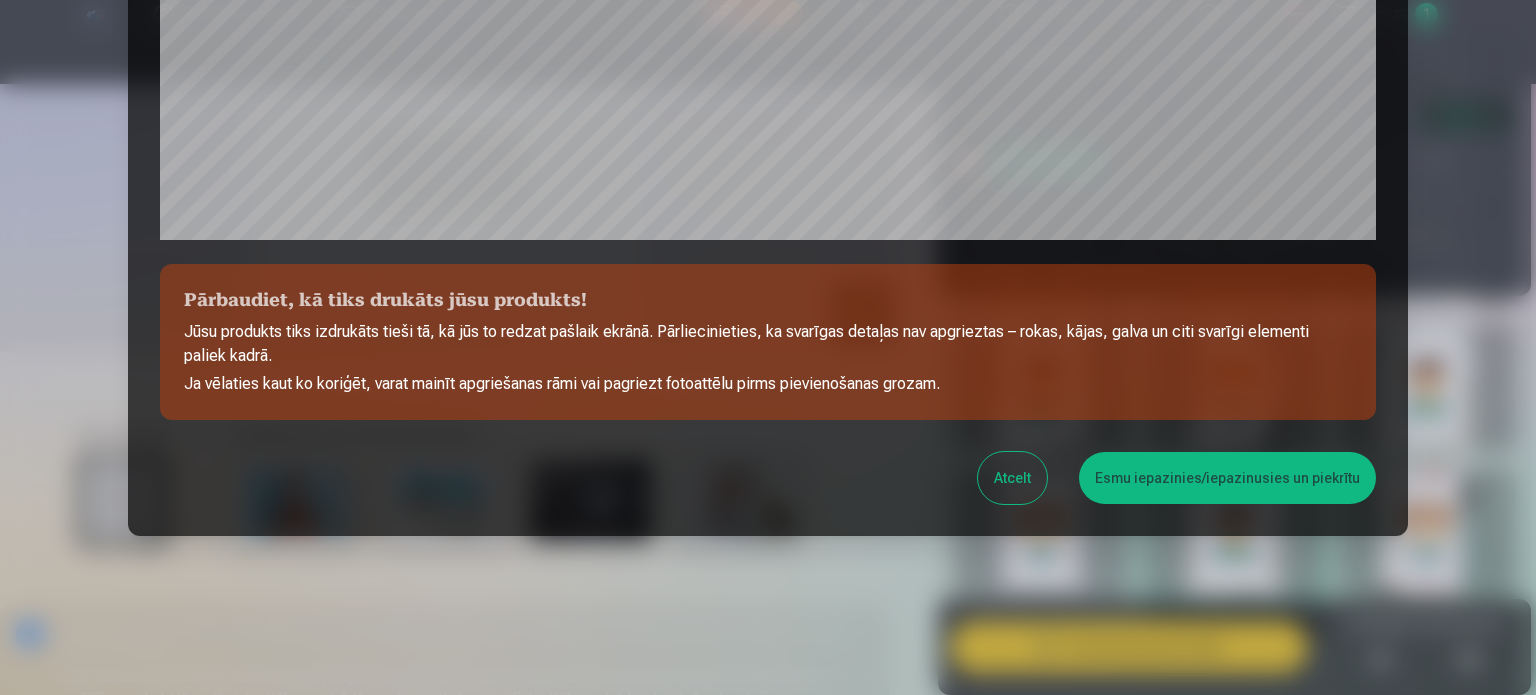 click on "Esmu iepazinies/iepazinusies un piekrītu" at bounding box center [1227, 478] 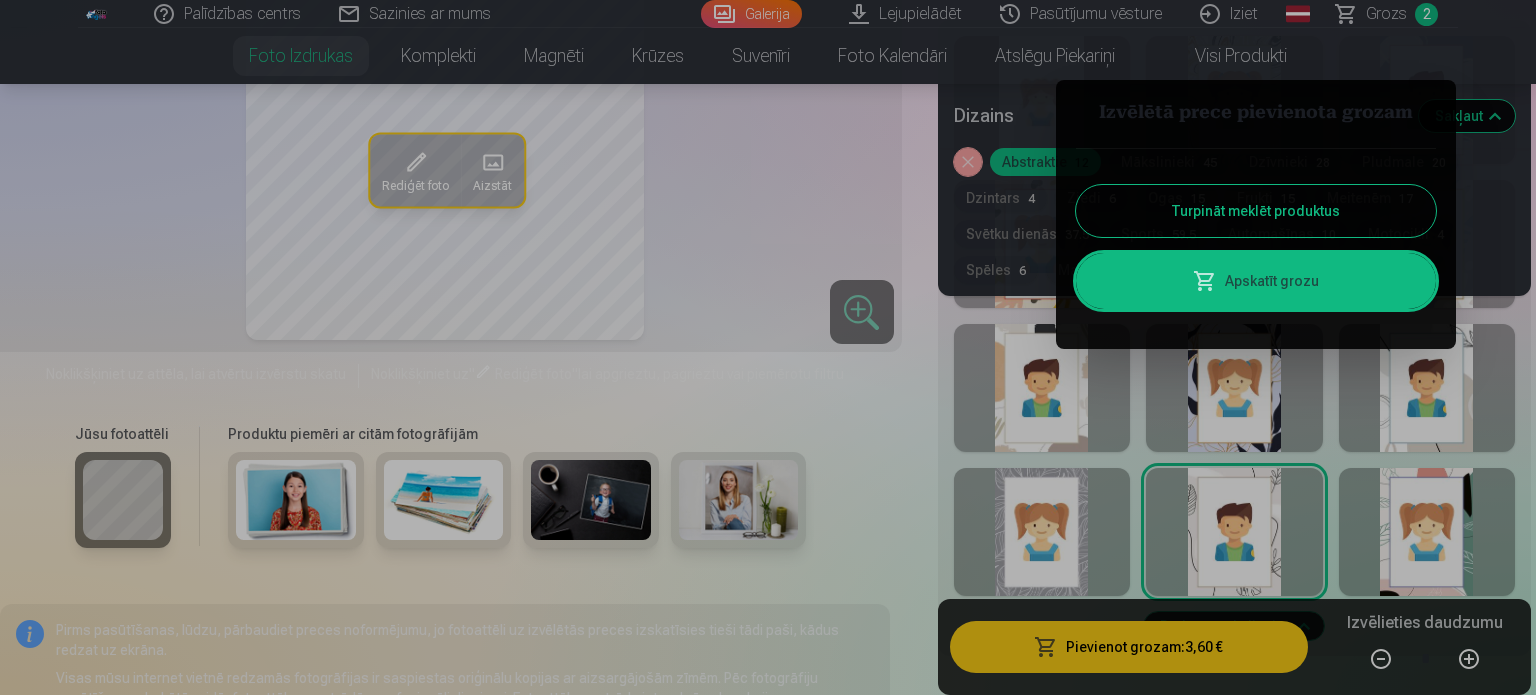 click on "Turpināt meklēt produktus" at bounding box center [1256, 211] 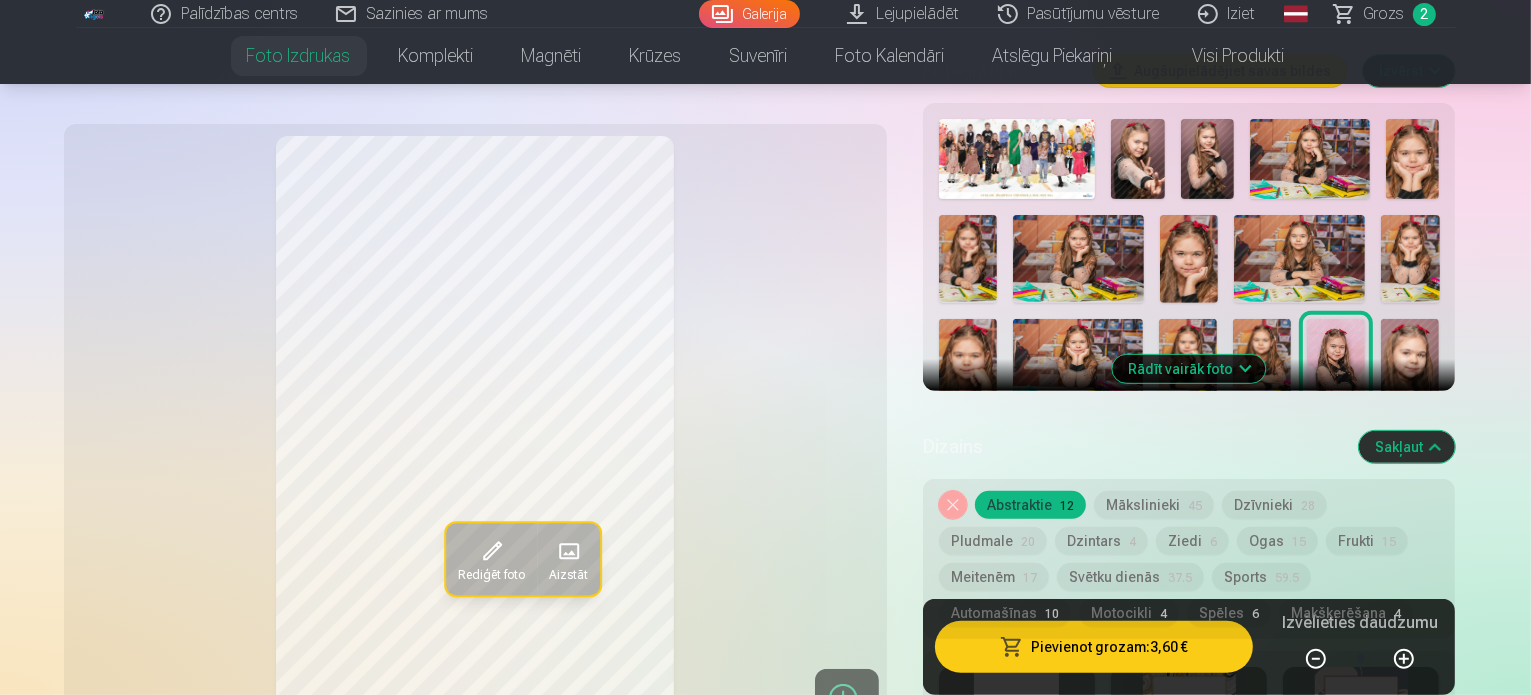 scroll, scrollTop: 600, scrollLeft: 0, axis: vertical 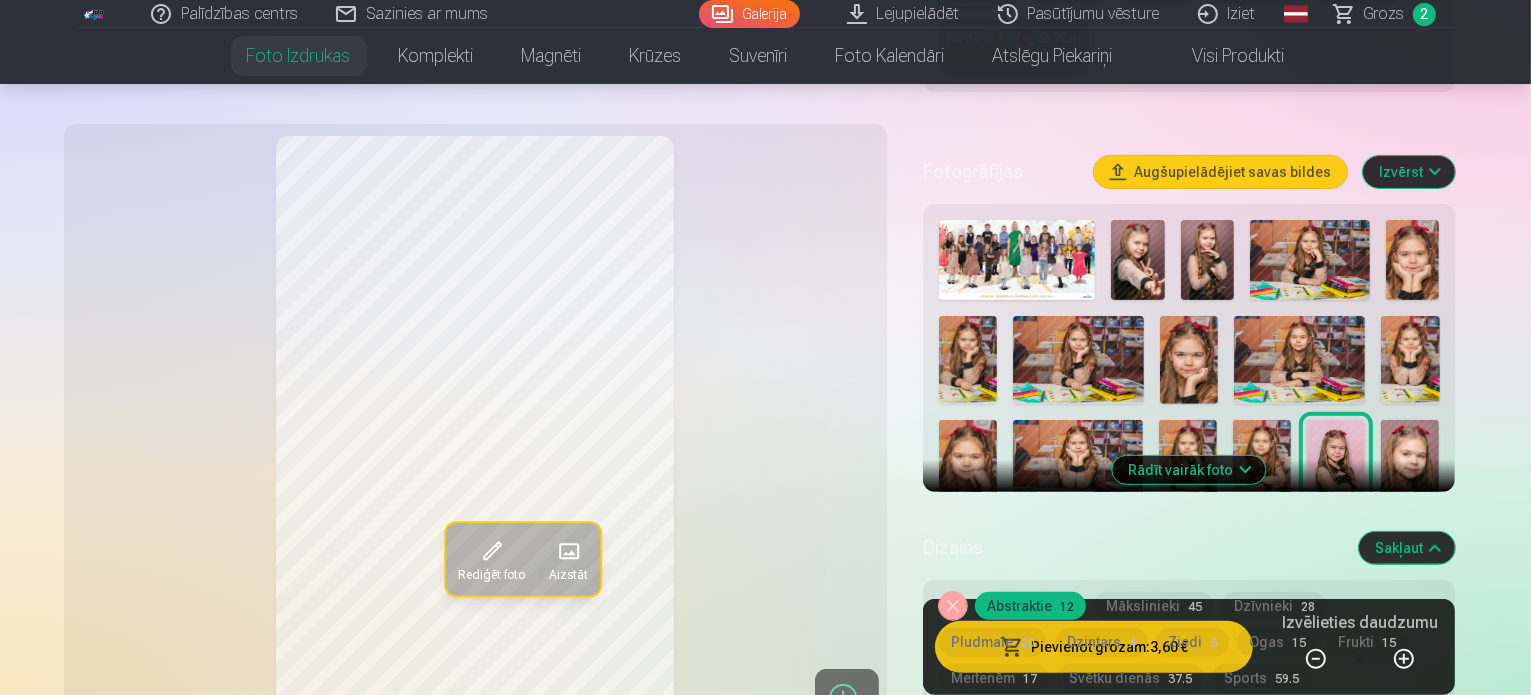 click on "Rādīt vairāk foto" at bounding box center [1189, 470] 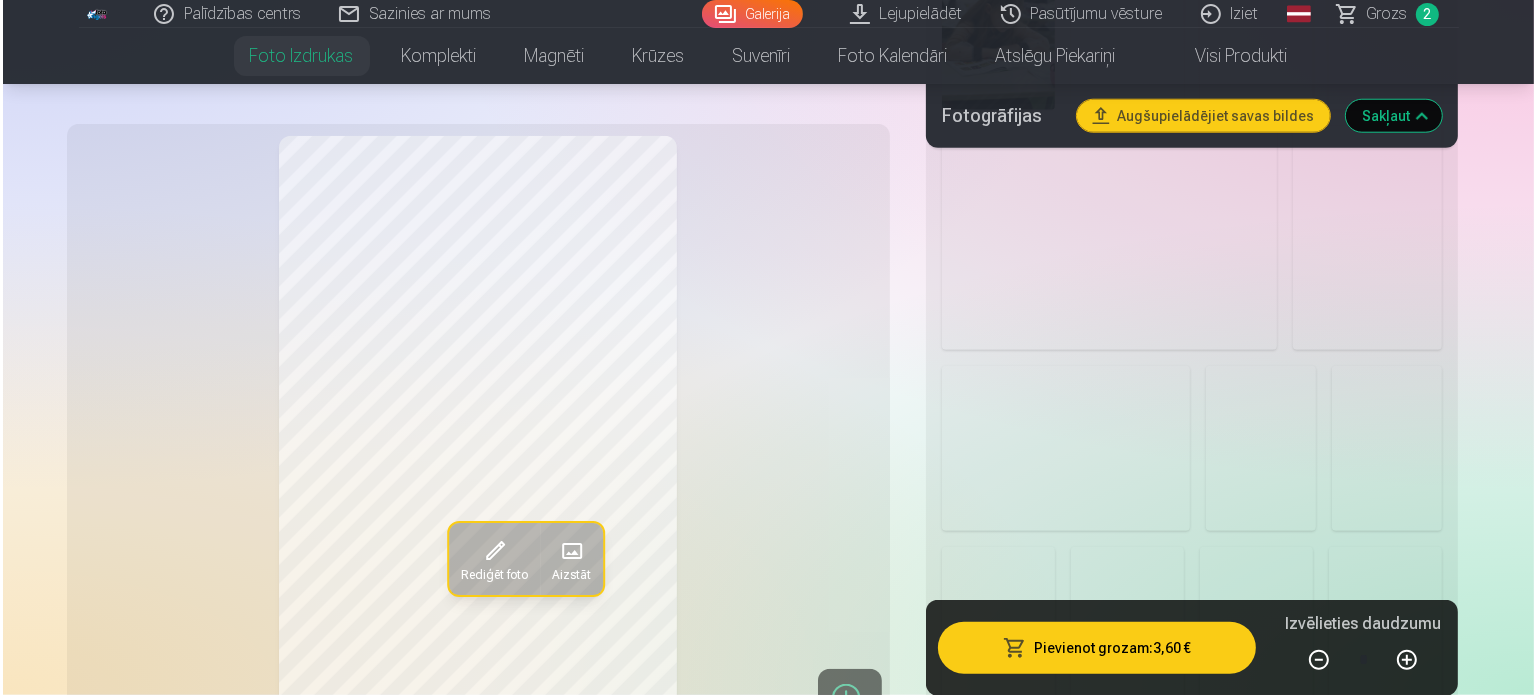 scroll, scrollTop: 2000, scrollLeft: 0, axis: vertical 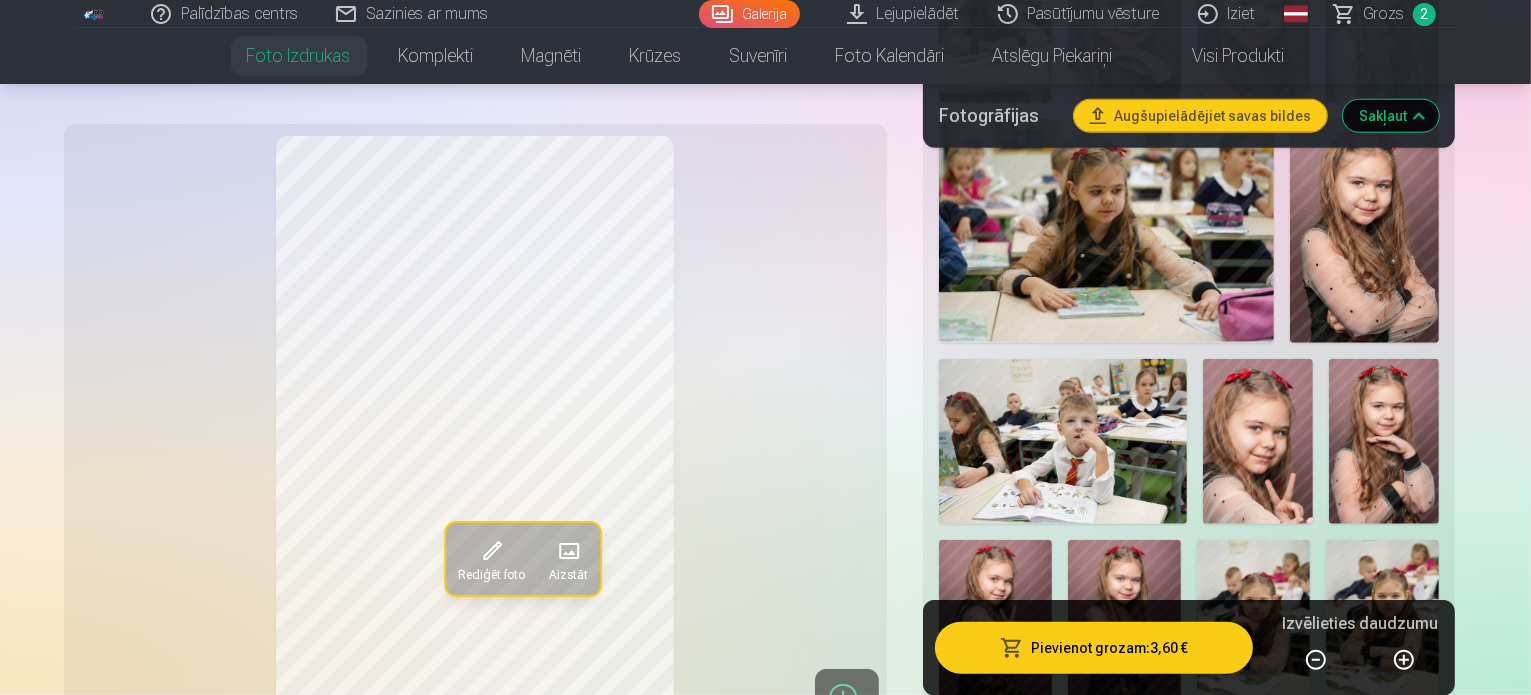 click at bounding box center [1253, 992] 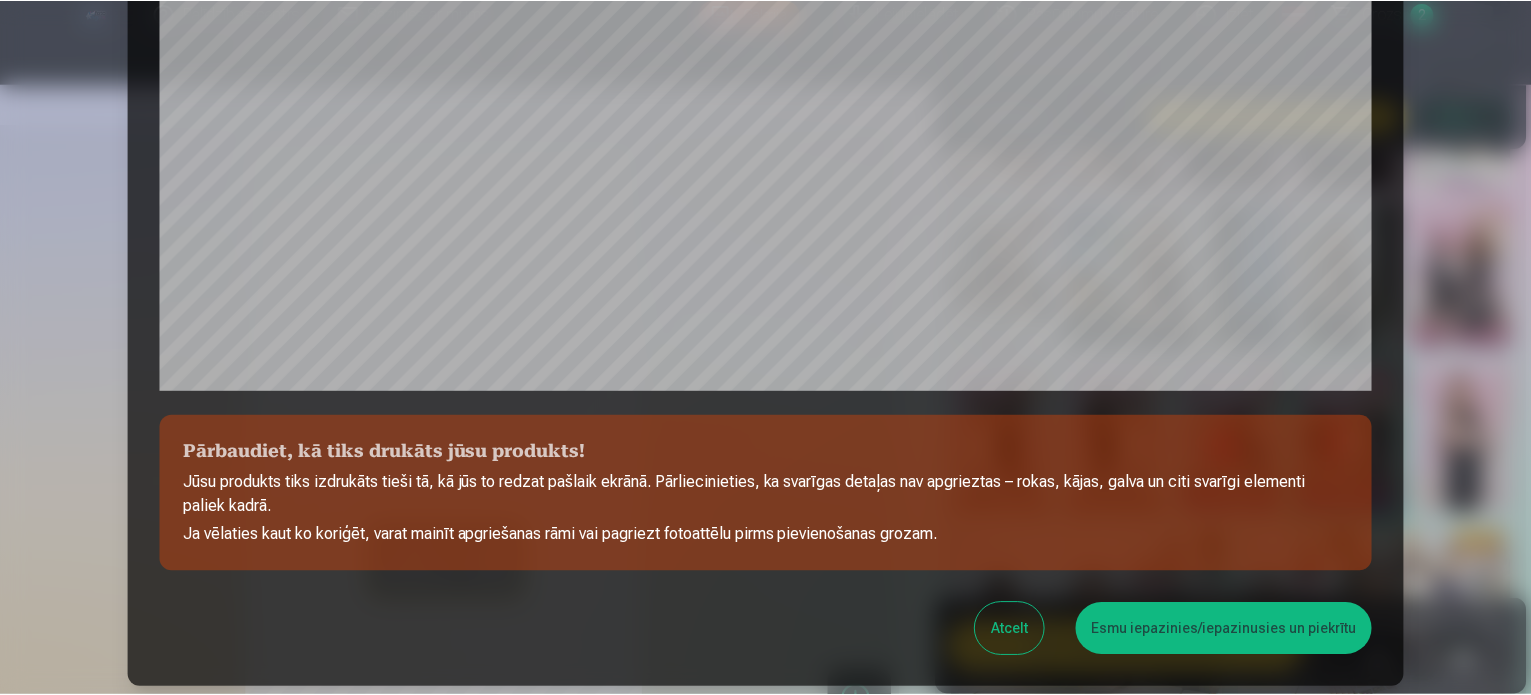 scroll, scrollTop: 744, scrollLeft: 0, axis: vertical 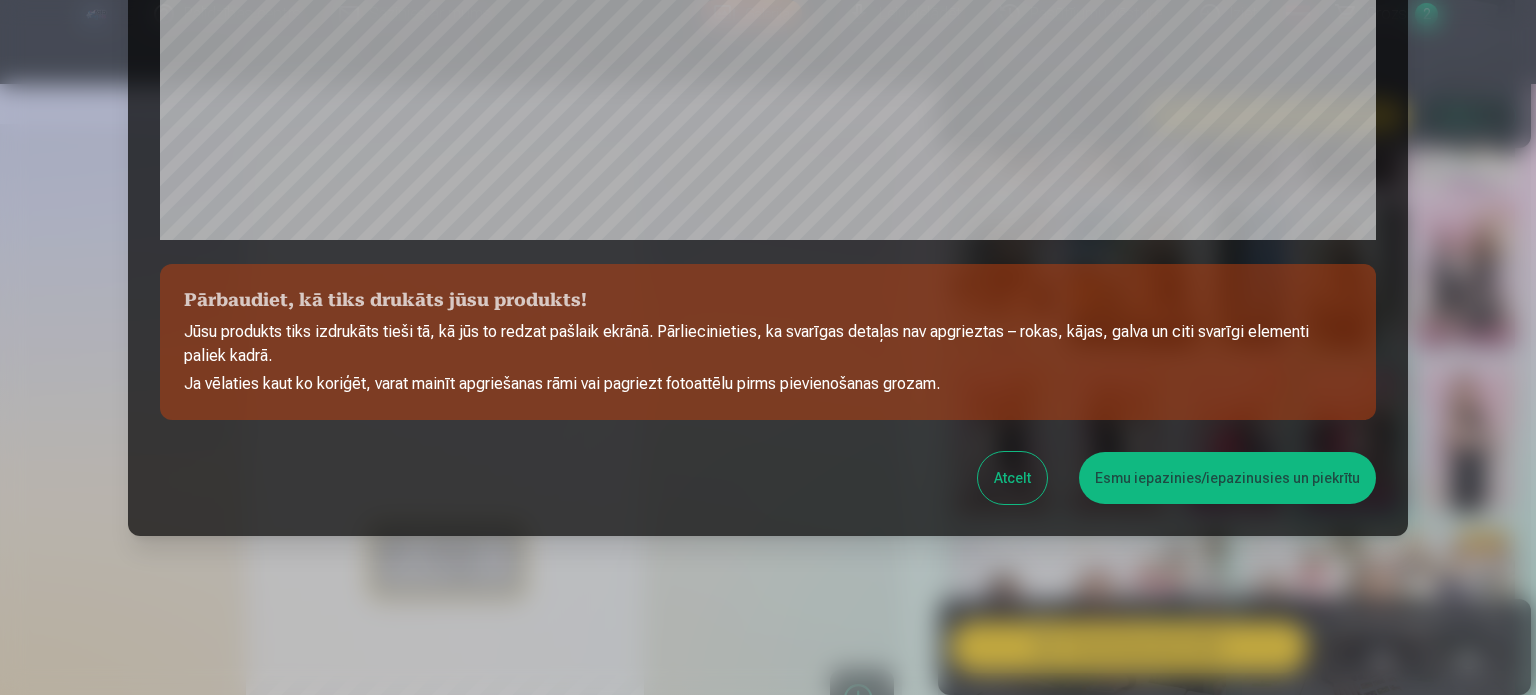 click on "Esmu iepazinies/iepazinusies un piekrītu" at bounding box center [1227, 478] 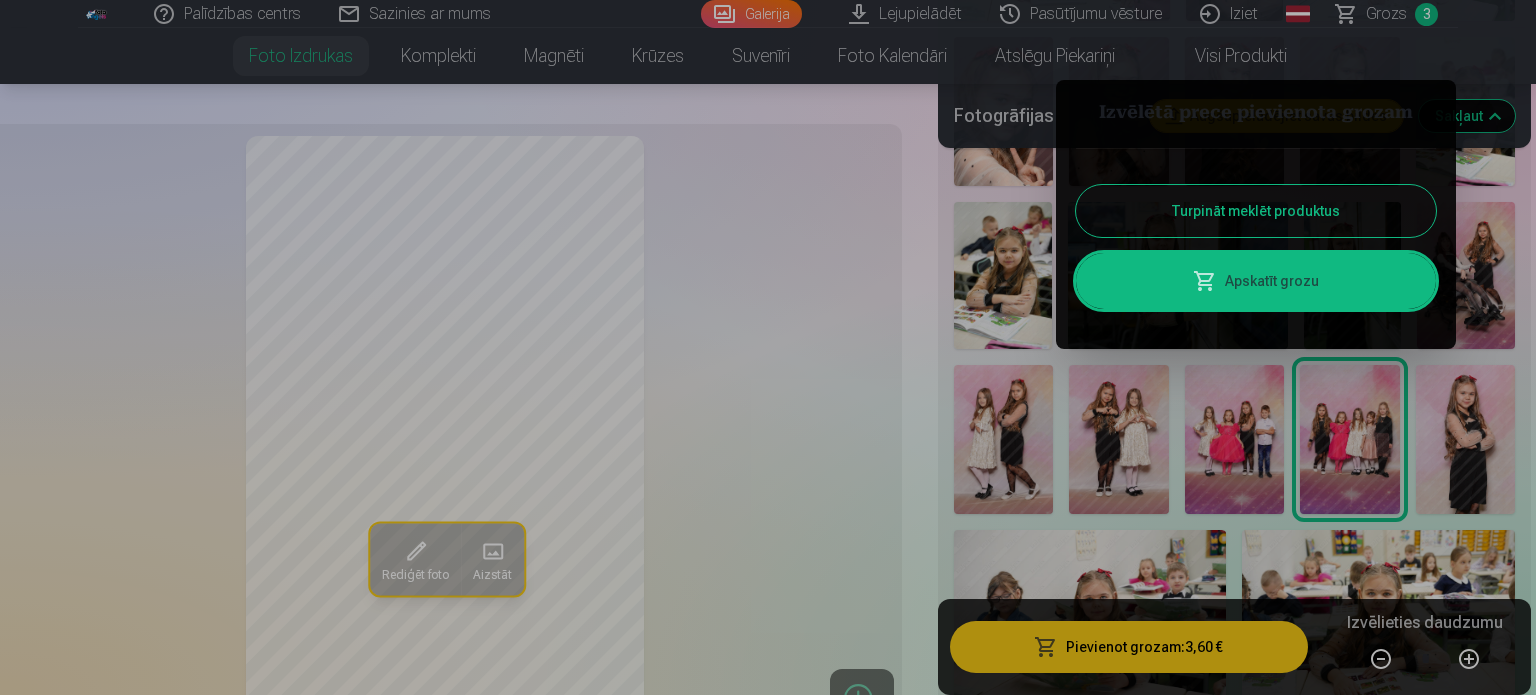 click on "Turpināt meklēt produktus" at bounding box center [1256, 211] 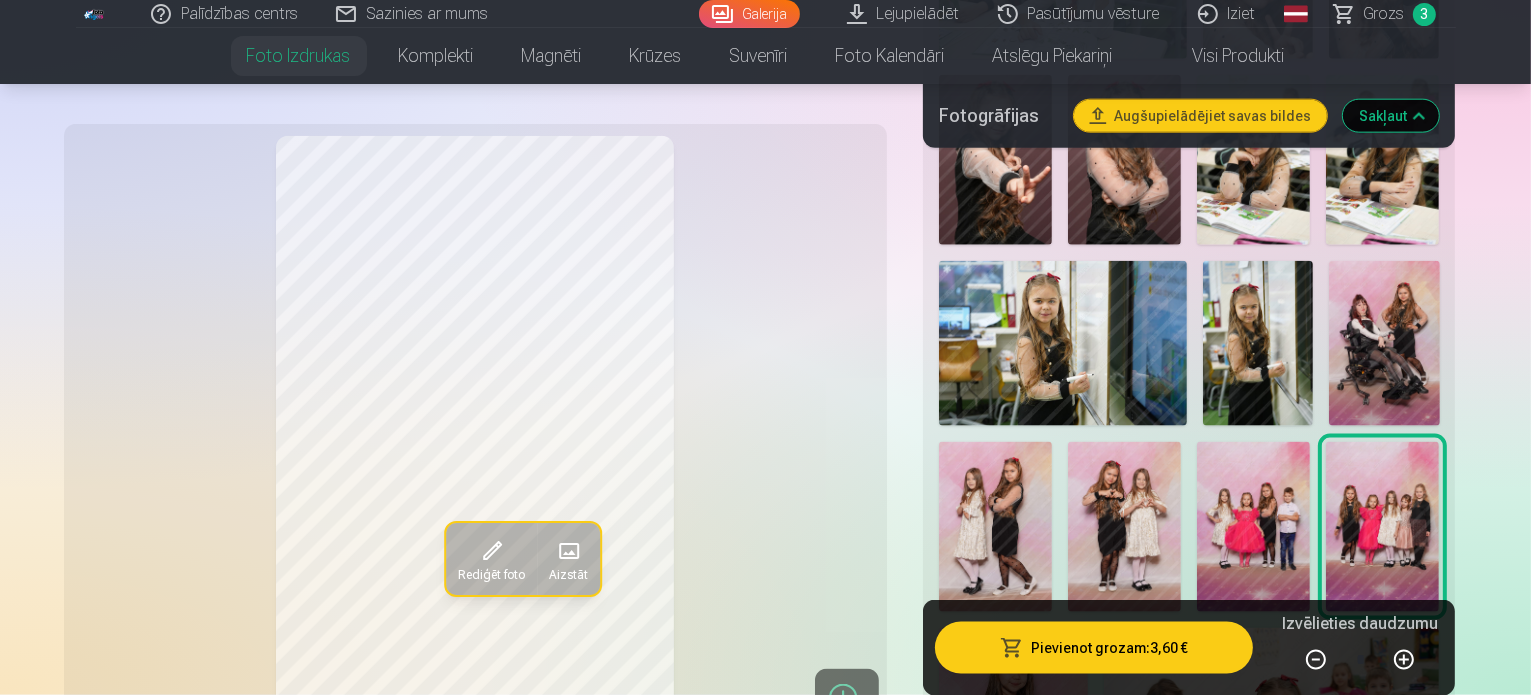 scroll, scrollTop: 2500, scrollLeft: 0, axis: vertical 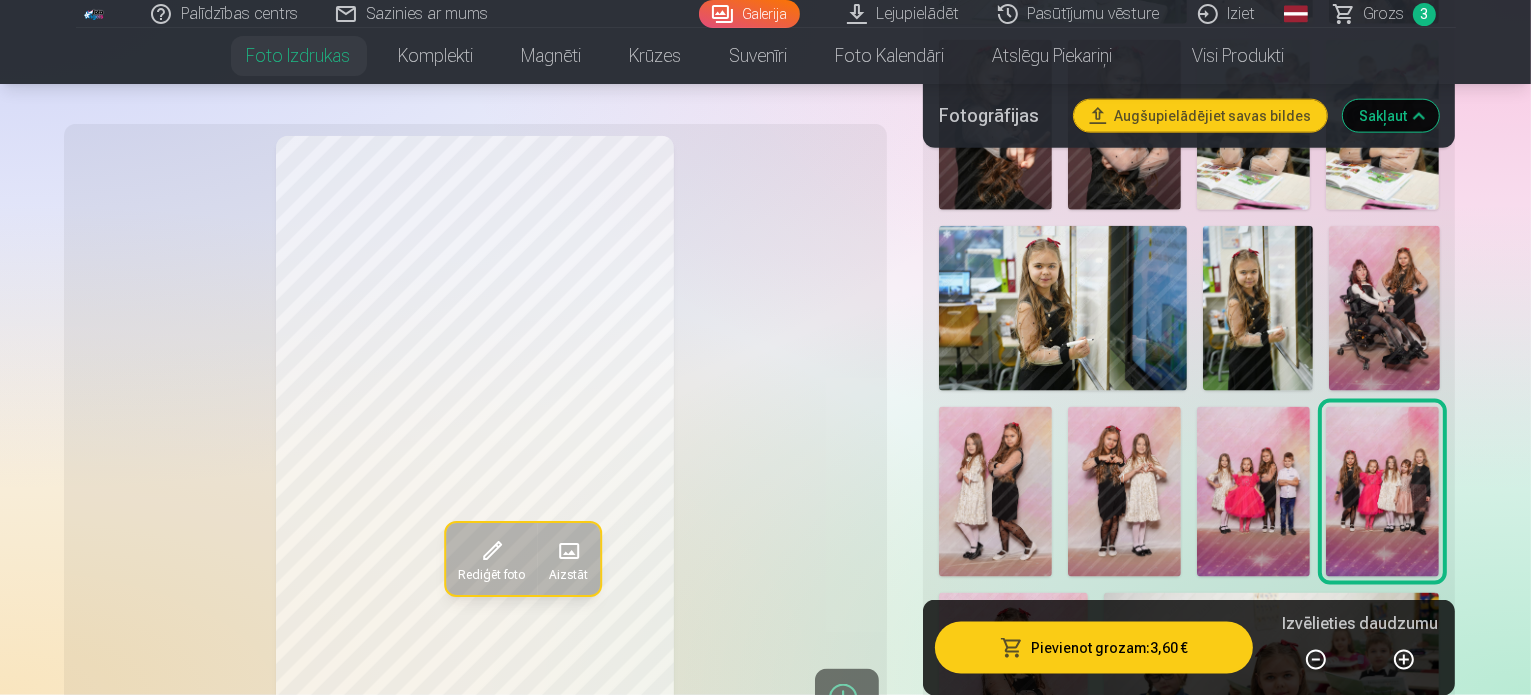 click at bounding box center [1107, 1123] 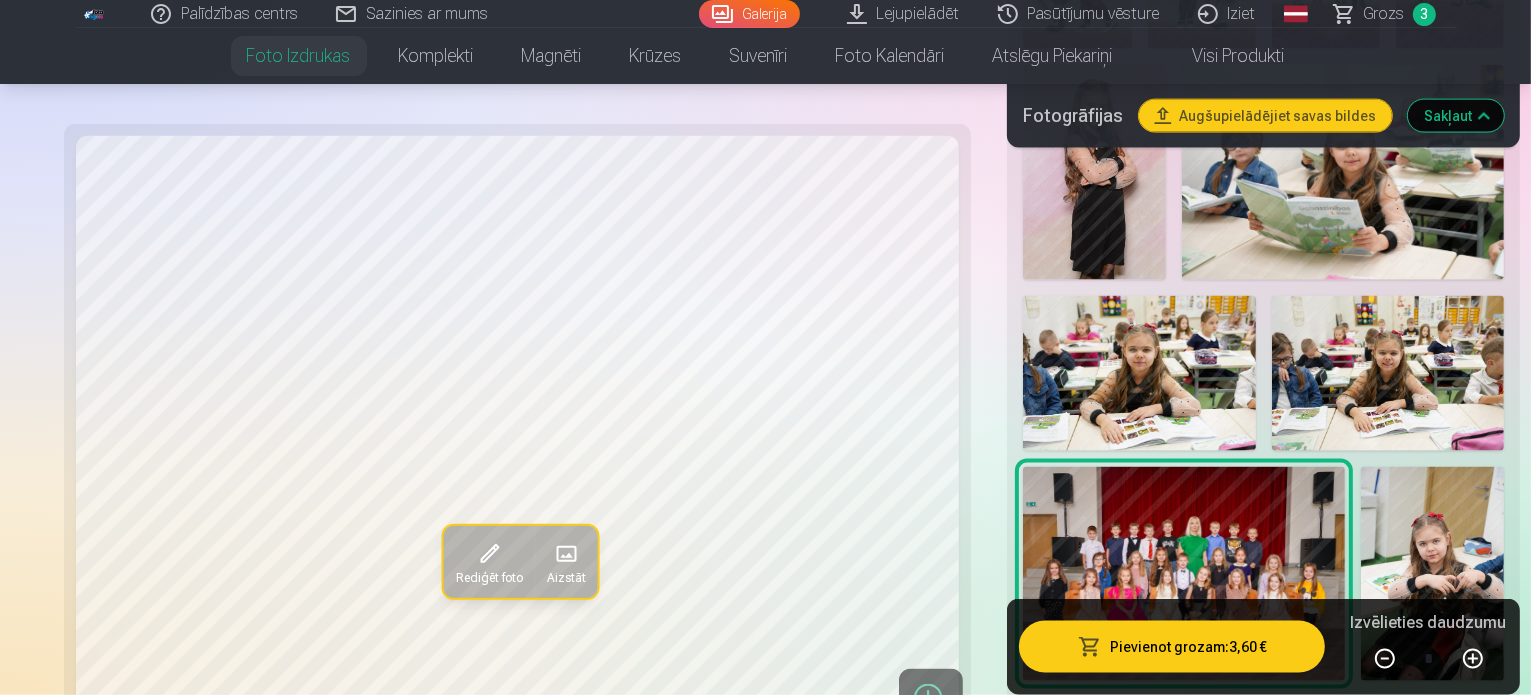 scroll, scrollTop: 3000, scrollLeft: 0, axis: vertical 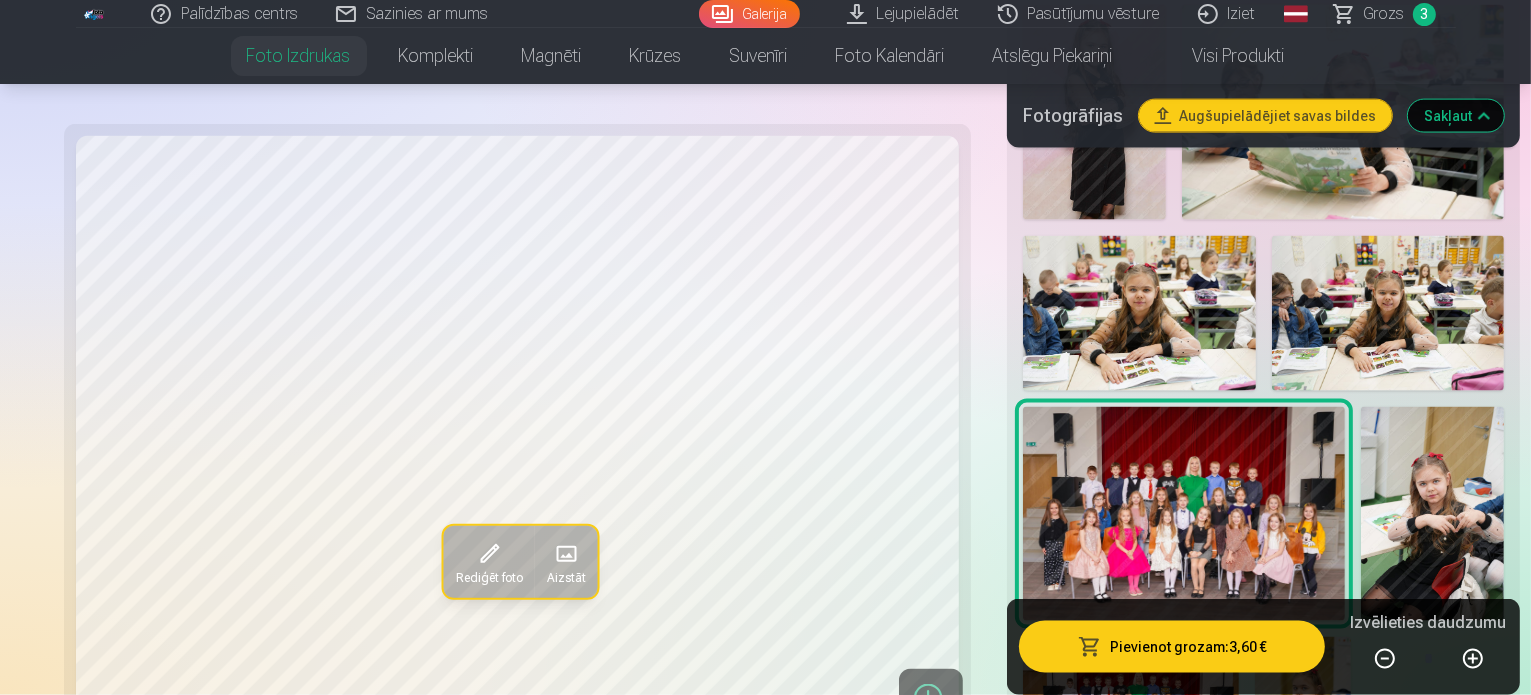 click on "Ogas 15" at bounding box center (1361, 979) 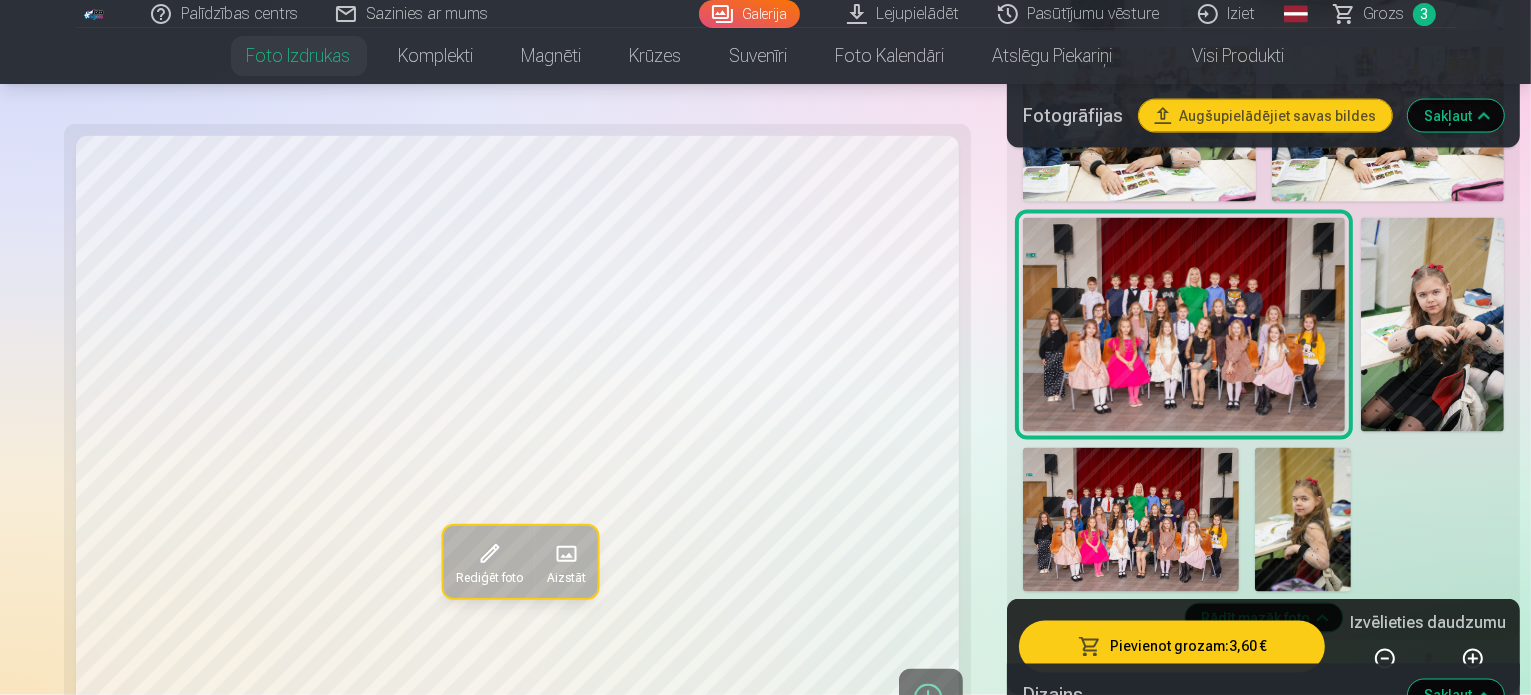 scroll, scrollTop: 3200, scrollLeft: 0, axis: vertical 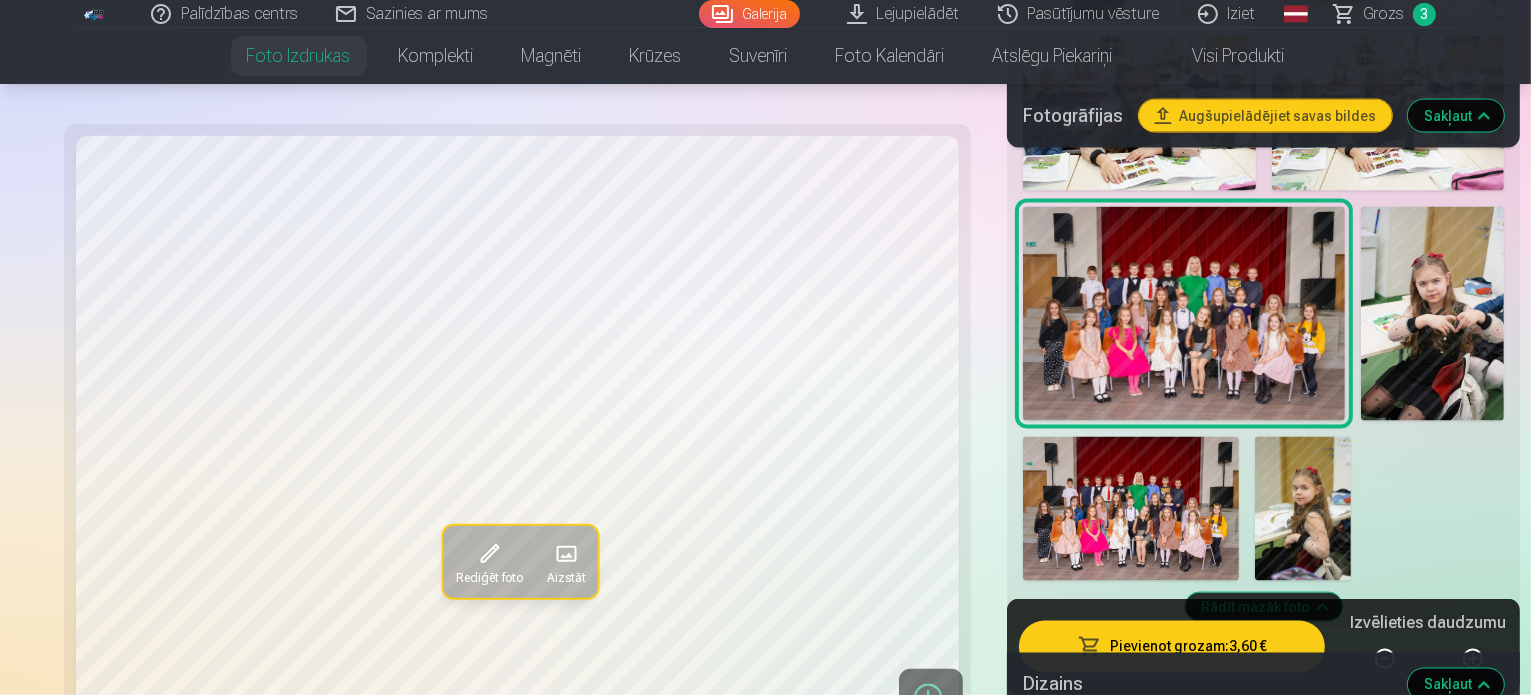 click at bounding box center [1430, 1245] 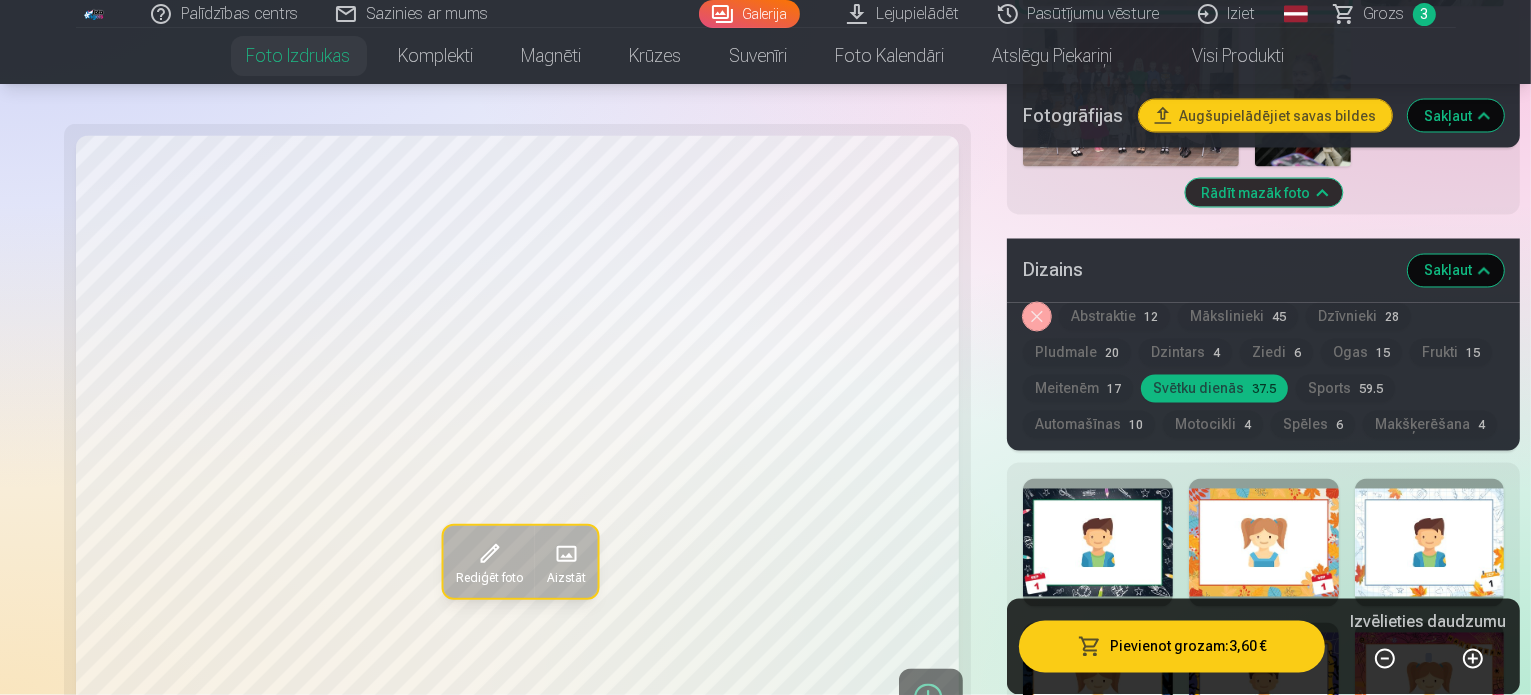 scroll, scrollTop: 3700, scrollLeft: 0, axis: vertical 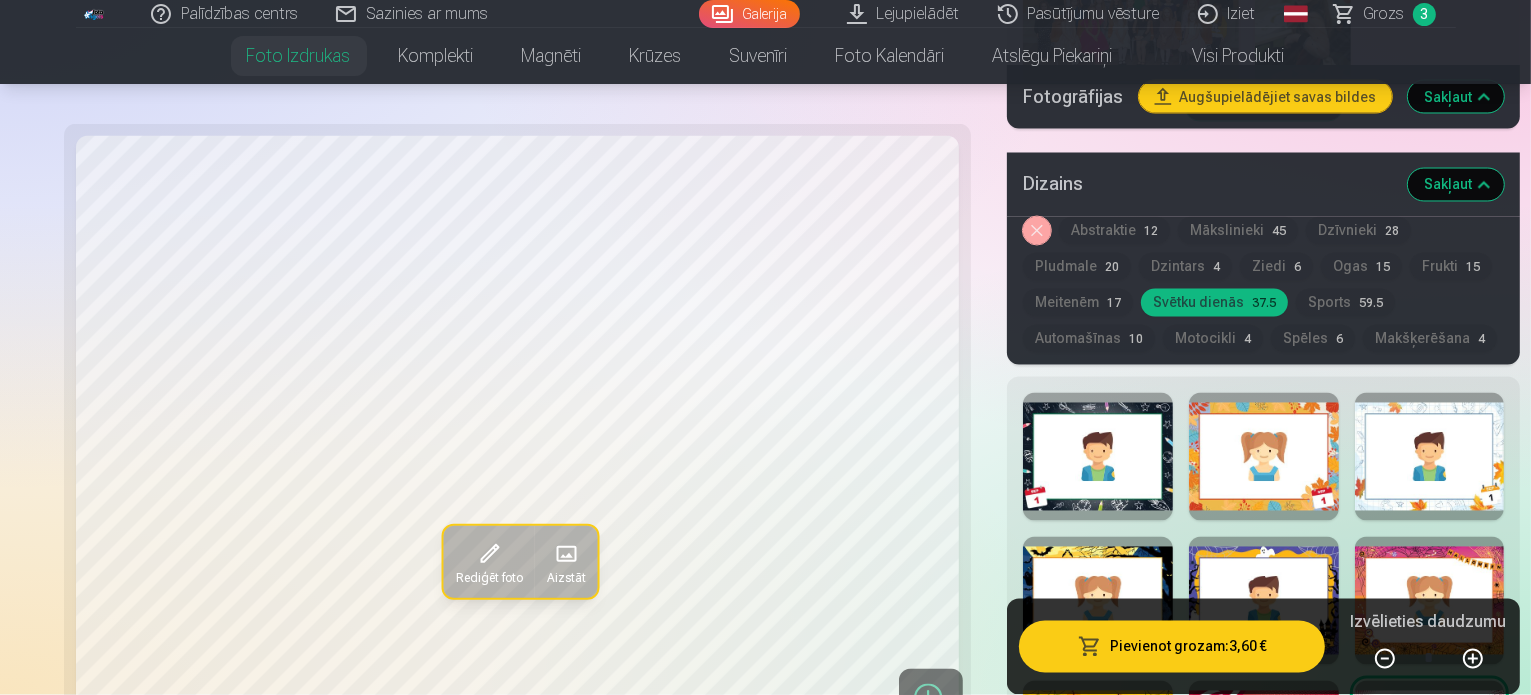 click at bounding box center (1098, 1177) 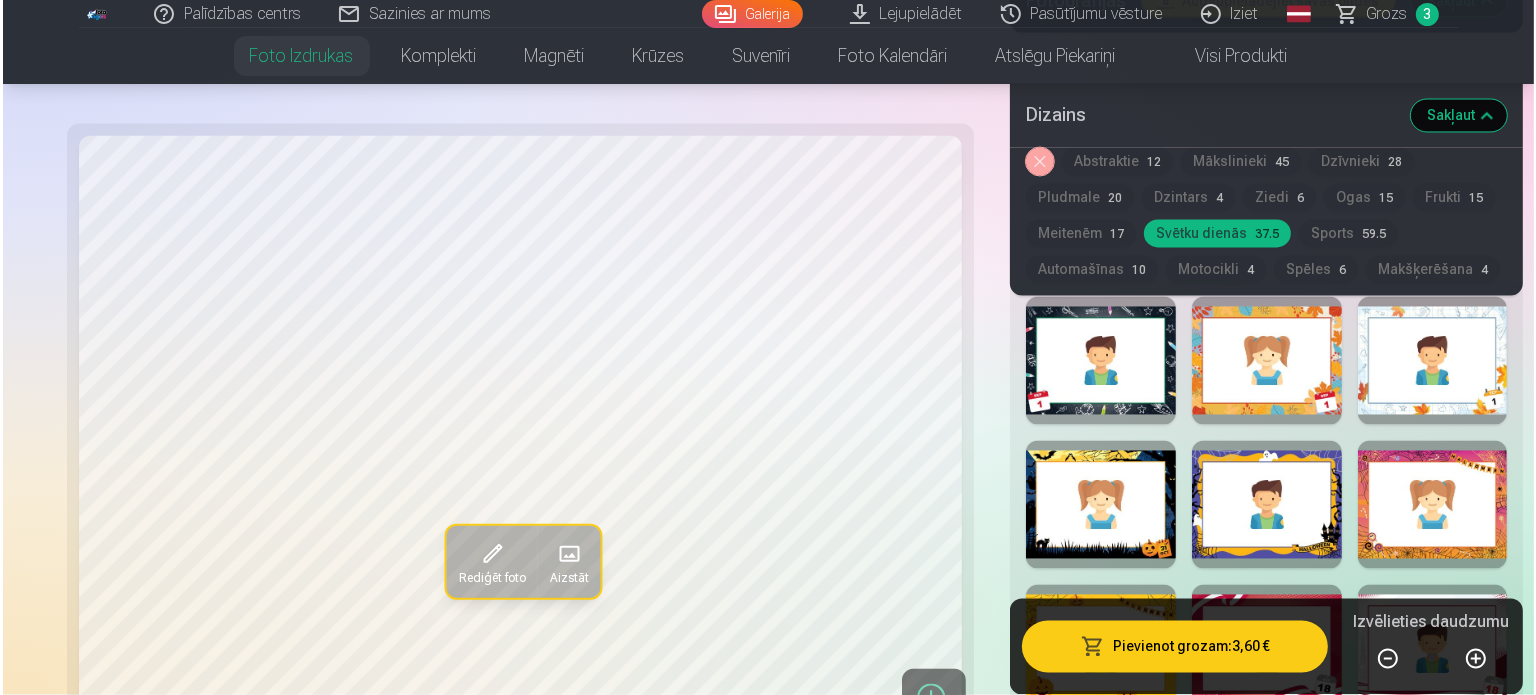scroll, scrollTop: 3900, scrollLeft: 0, axis: vertical 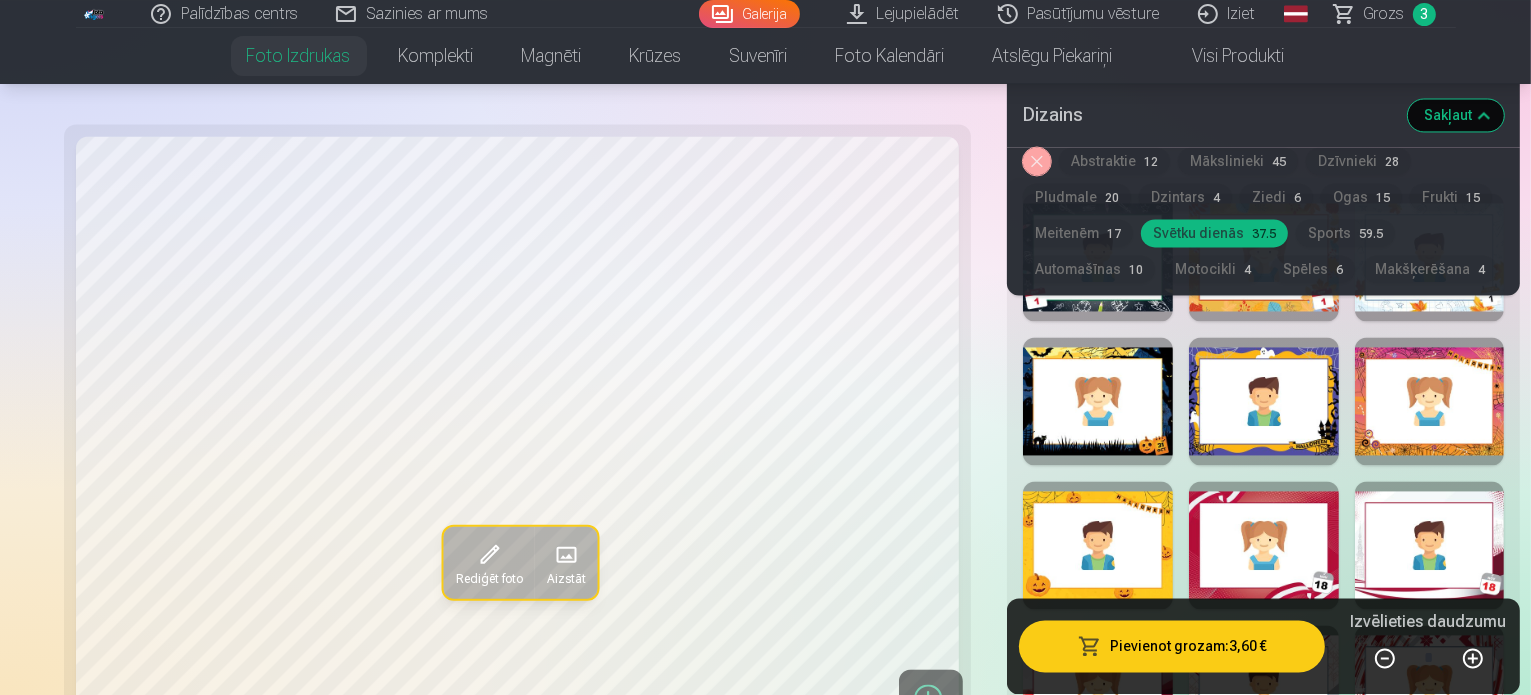 click at bounding box center (1430, 1265) 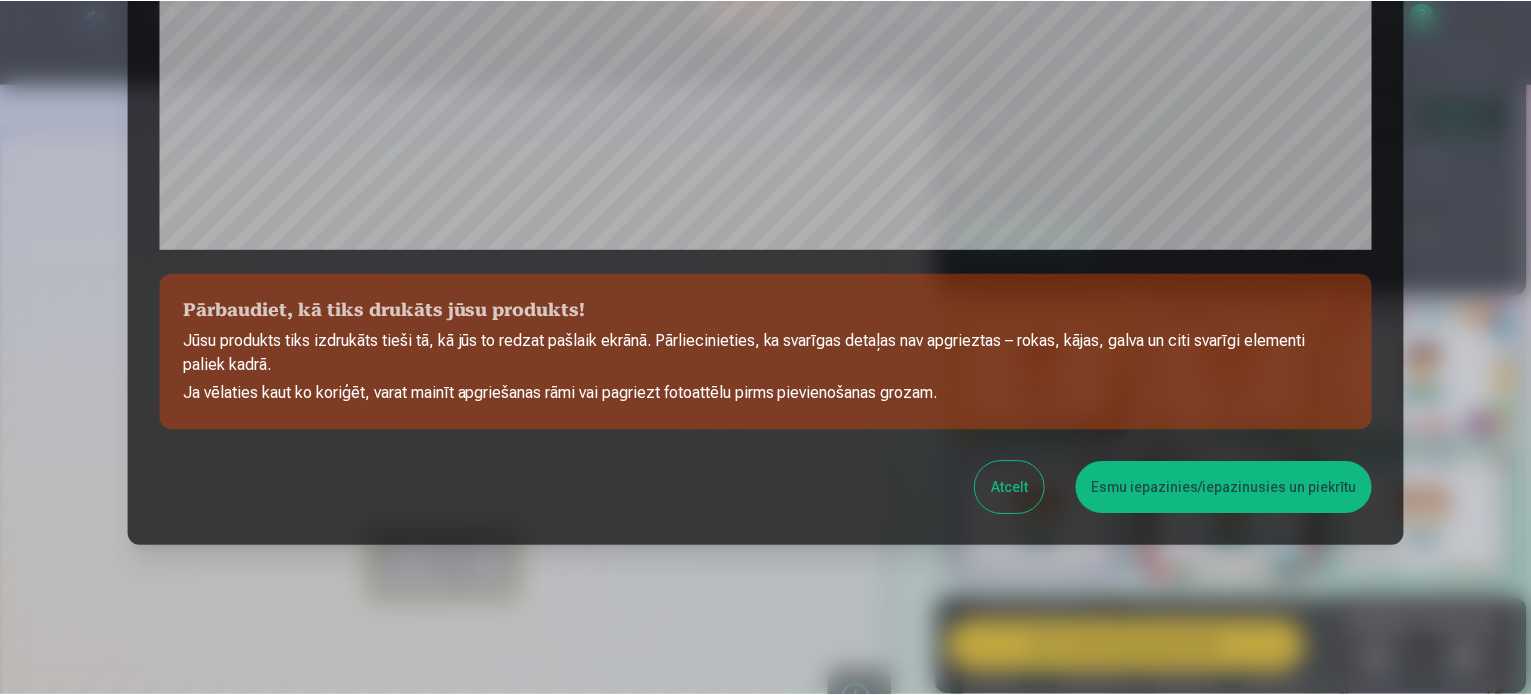 scroll, scrollTop: 744, scrollLeft: 0, axis: vertical 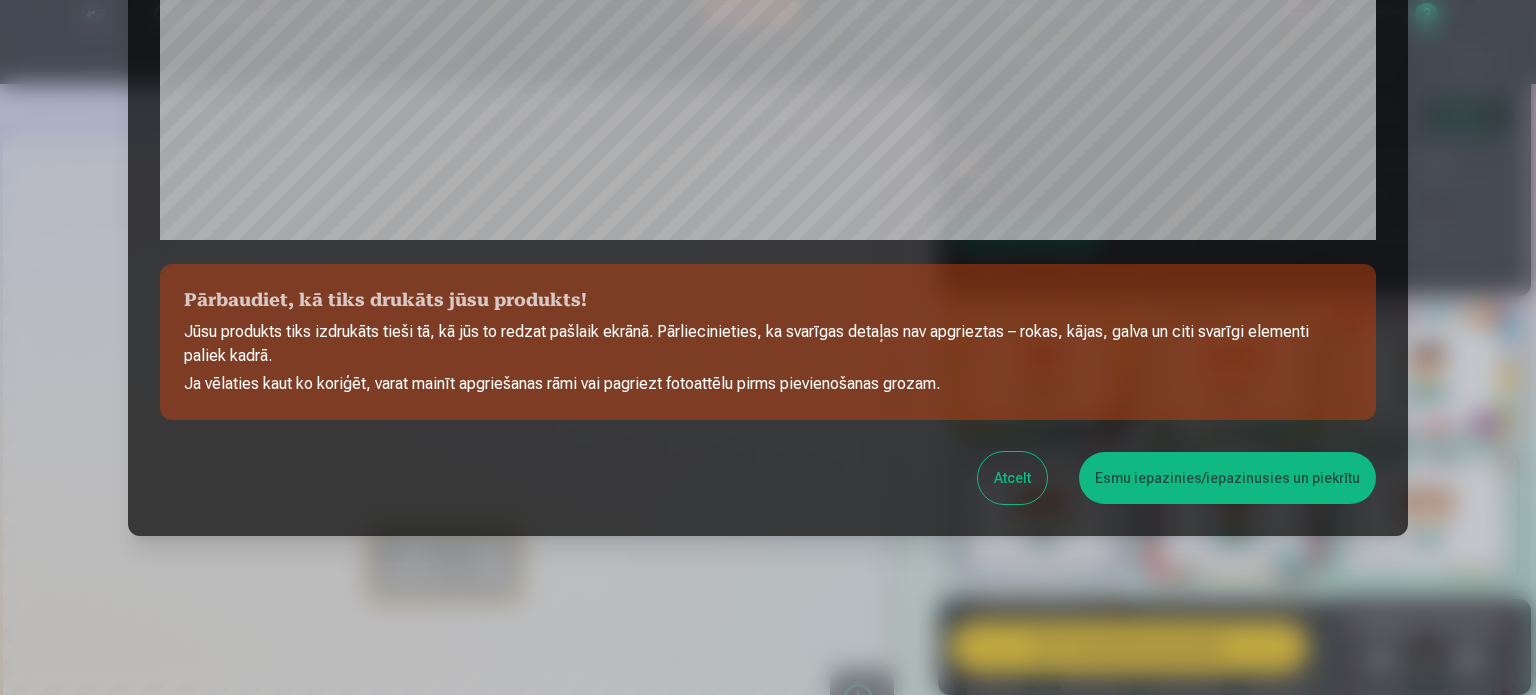 click on "Esmu iepazinies/iepazinusies un piekrītu" at bounding box center [1227, 478] 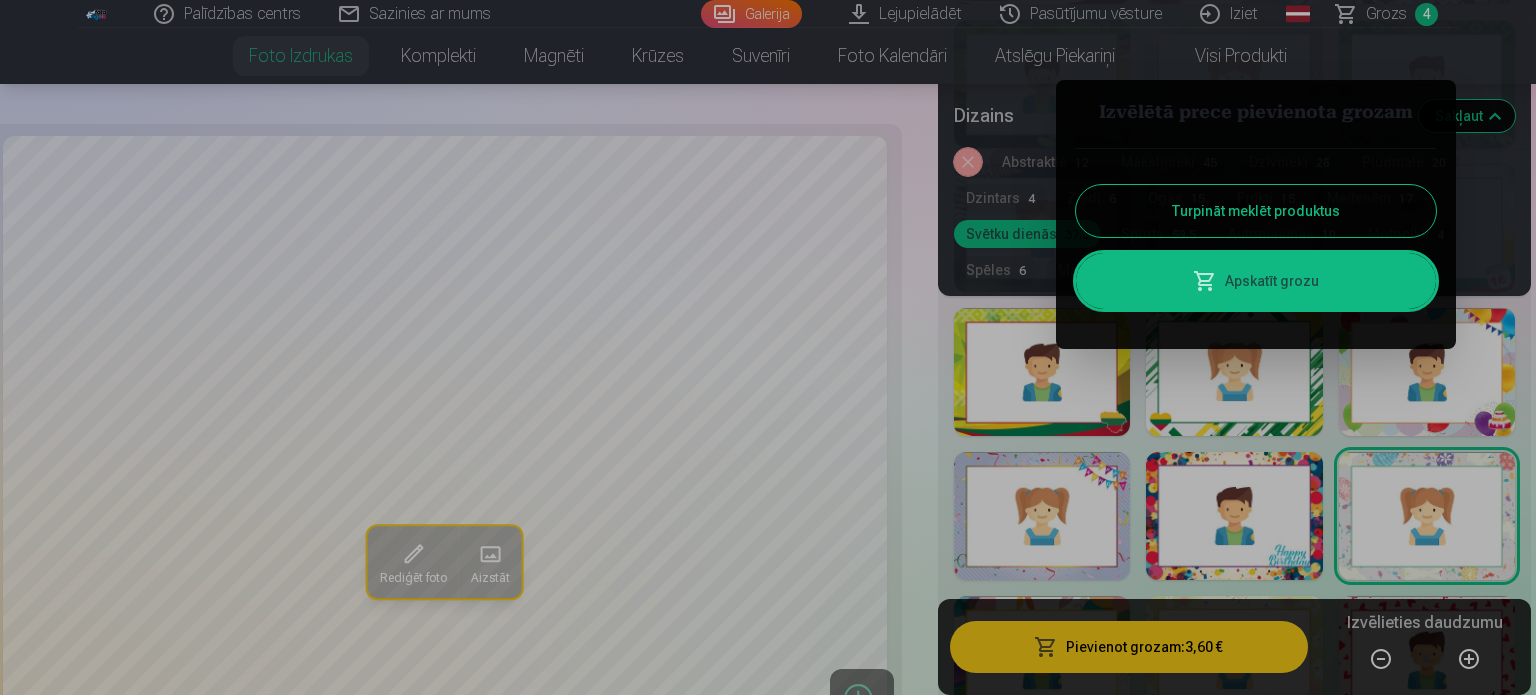 click on "Turpināt meklēt produktus" at bounding box center (1256, 211) 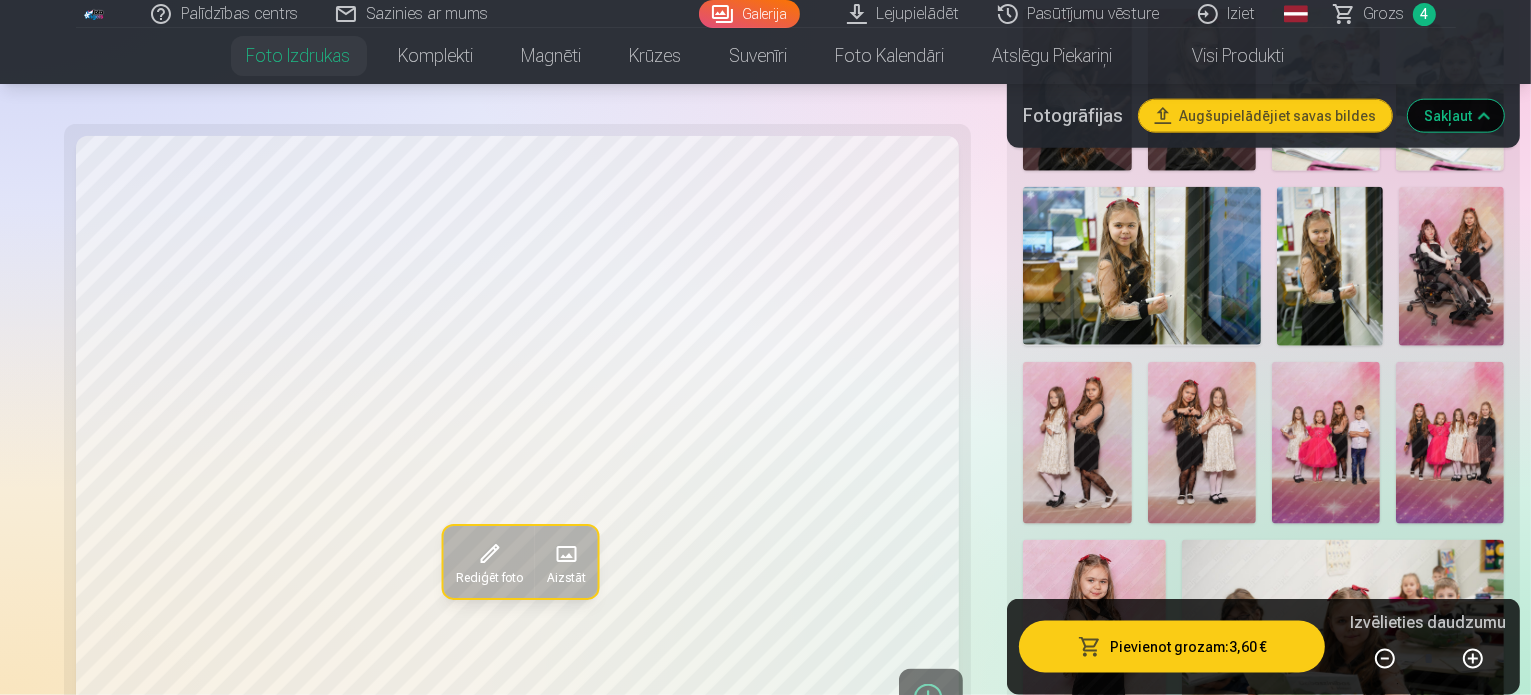 scroll, scrollTop: 2500, scrollLeft: 0, axis: vertical 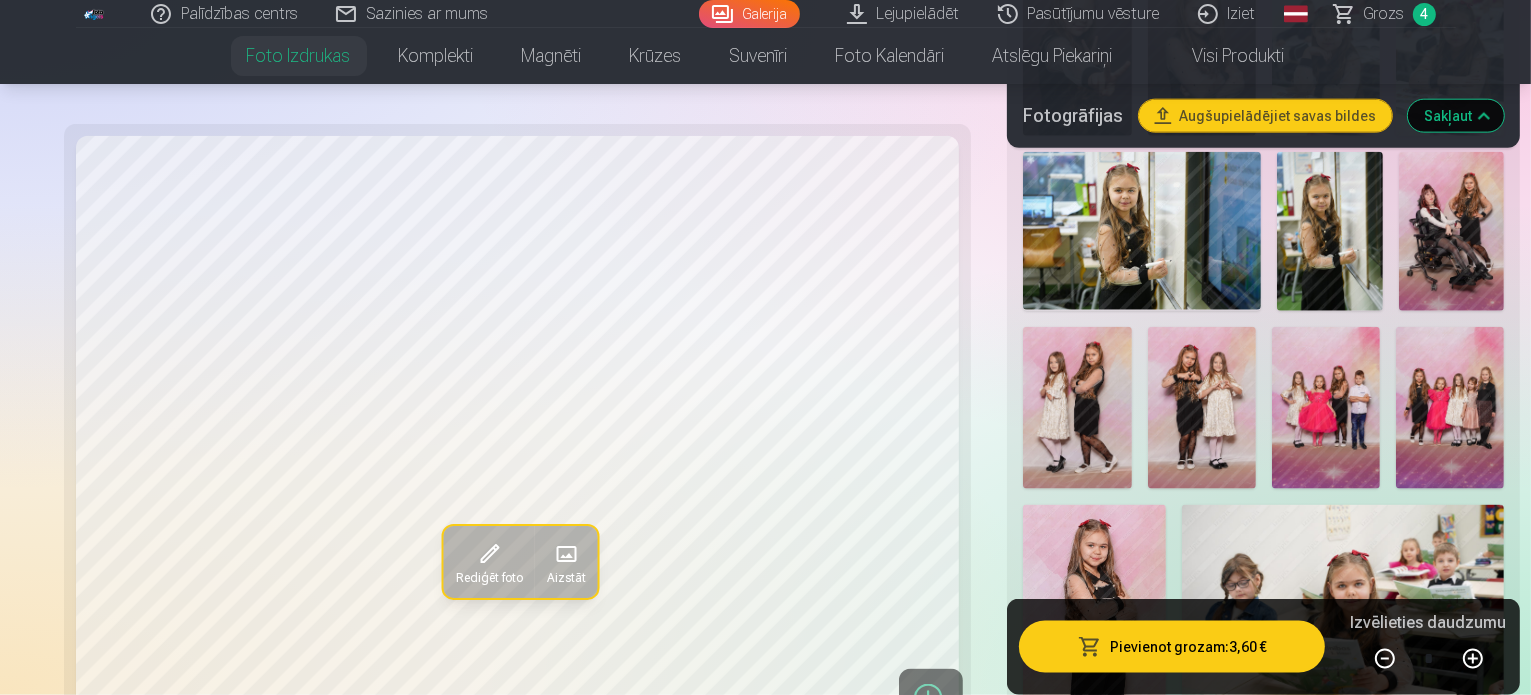 click at bounding box center (1303, 1209) 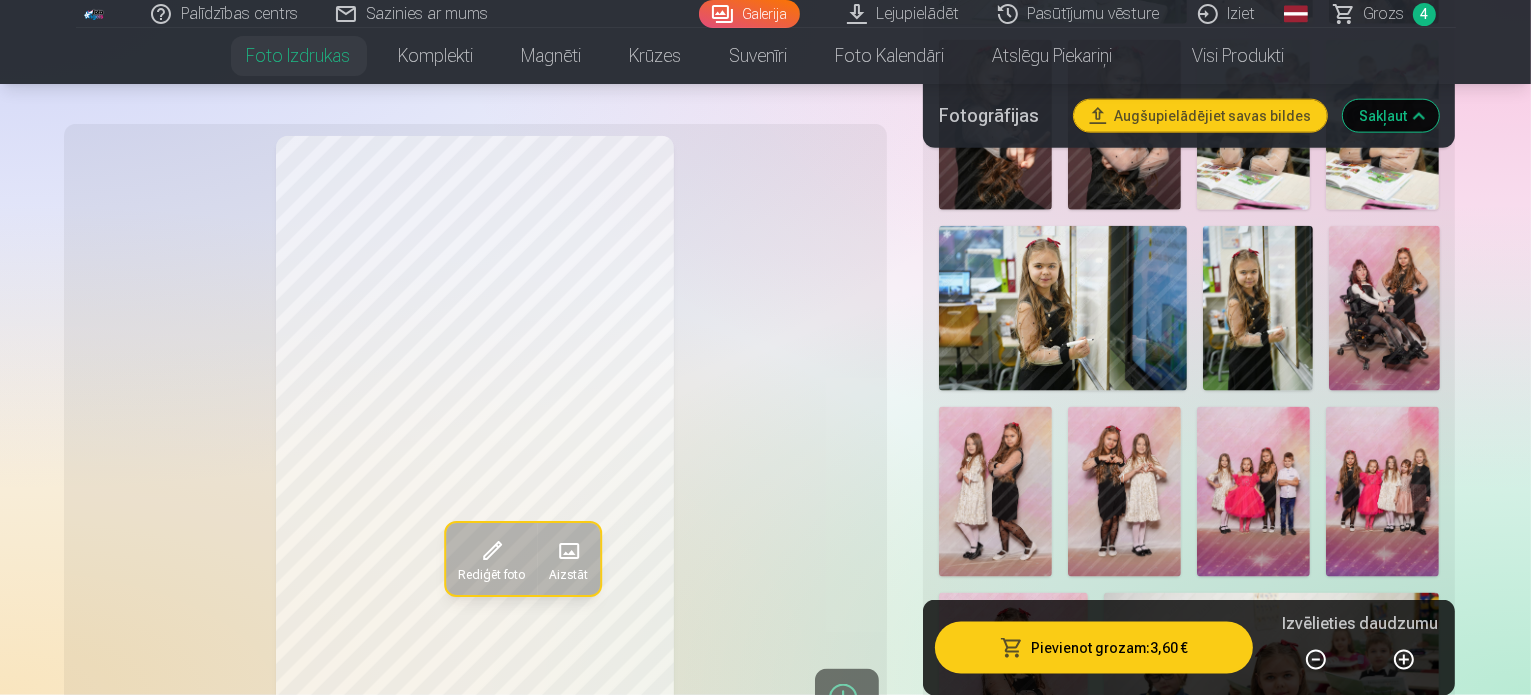click at bounding box center (1364, 1123) 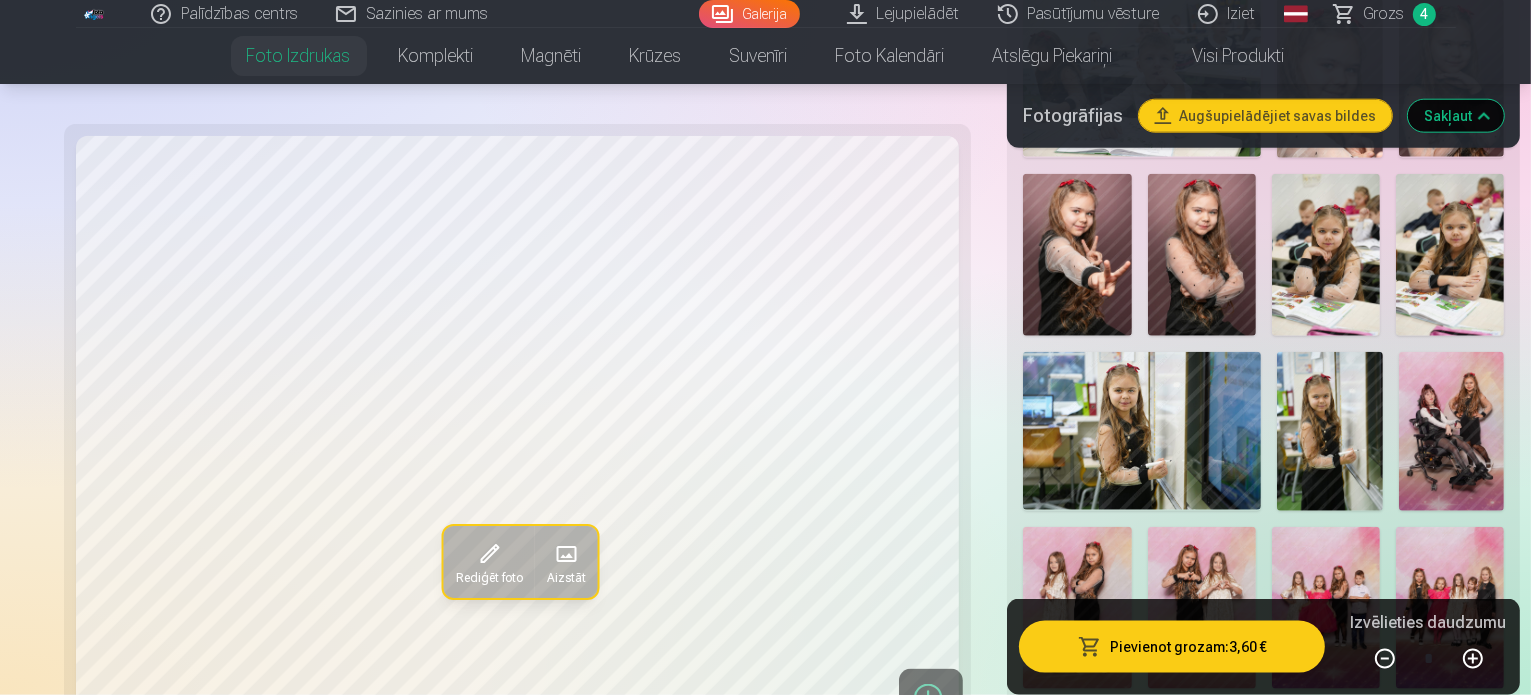 scroll, scrollTop: 2100, scrollLeft: 0, axis: vertical 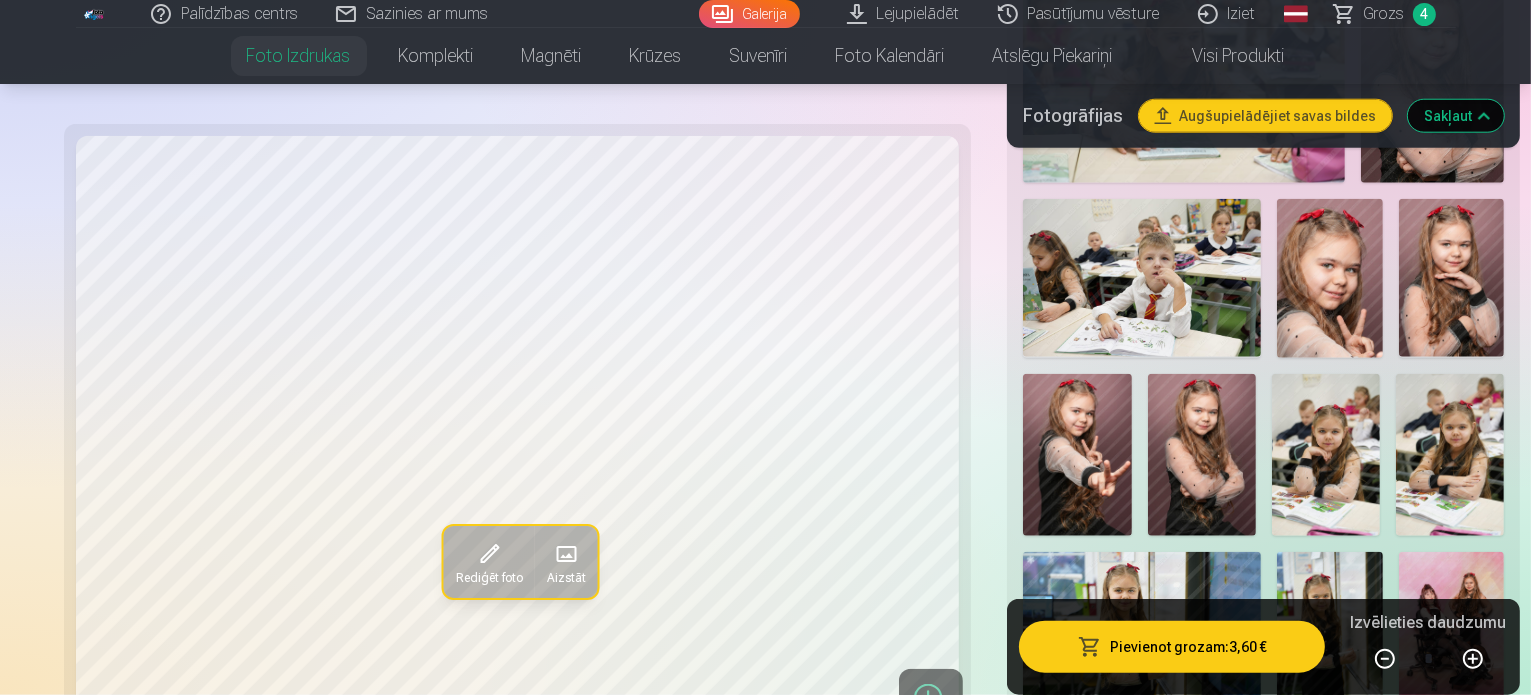 click at bounding box center [1094, 1012] 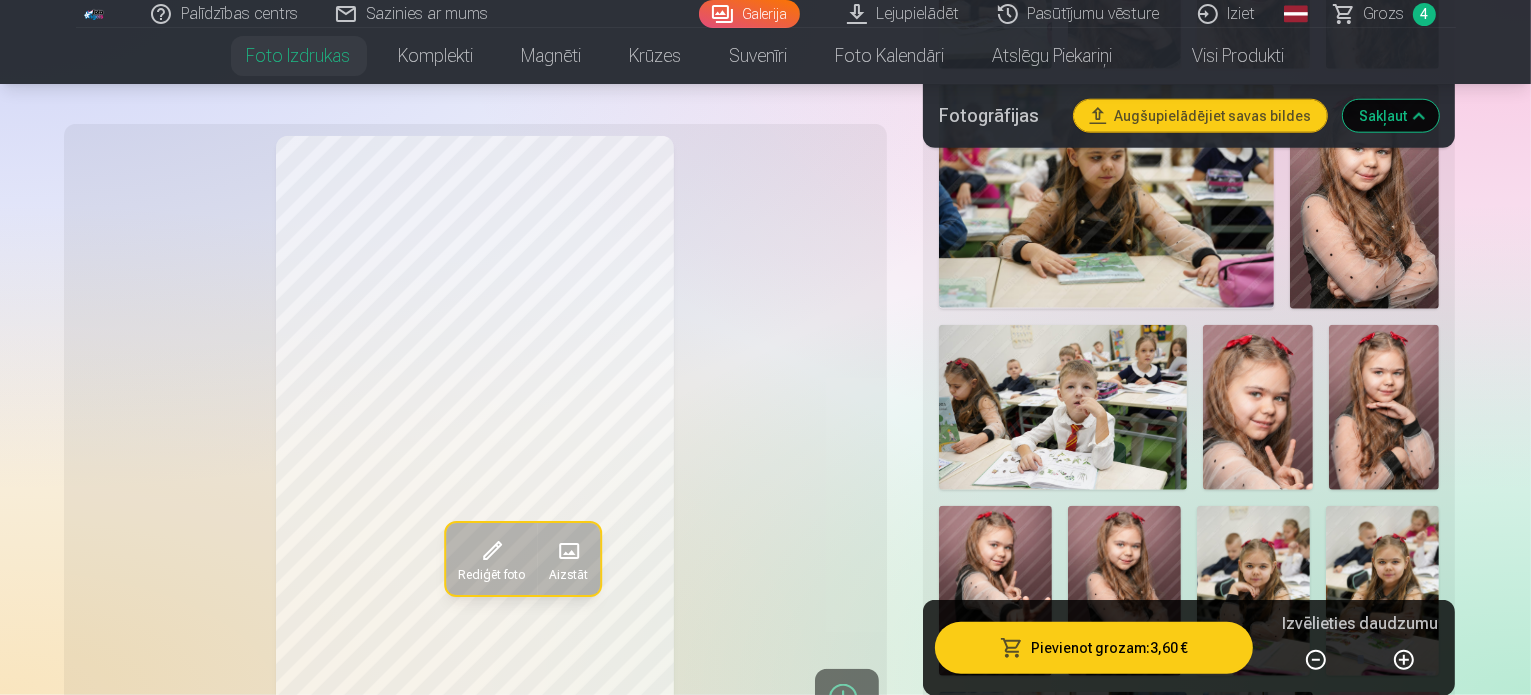 scroll, scrollTop: 2000, scrollLeft: 0, axis: vertical 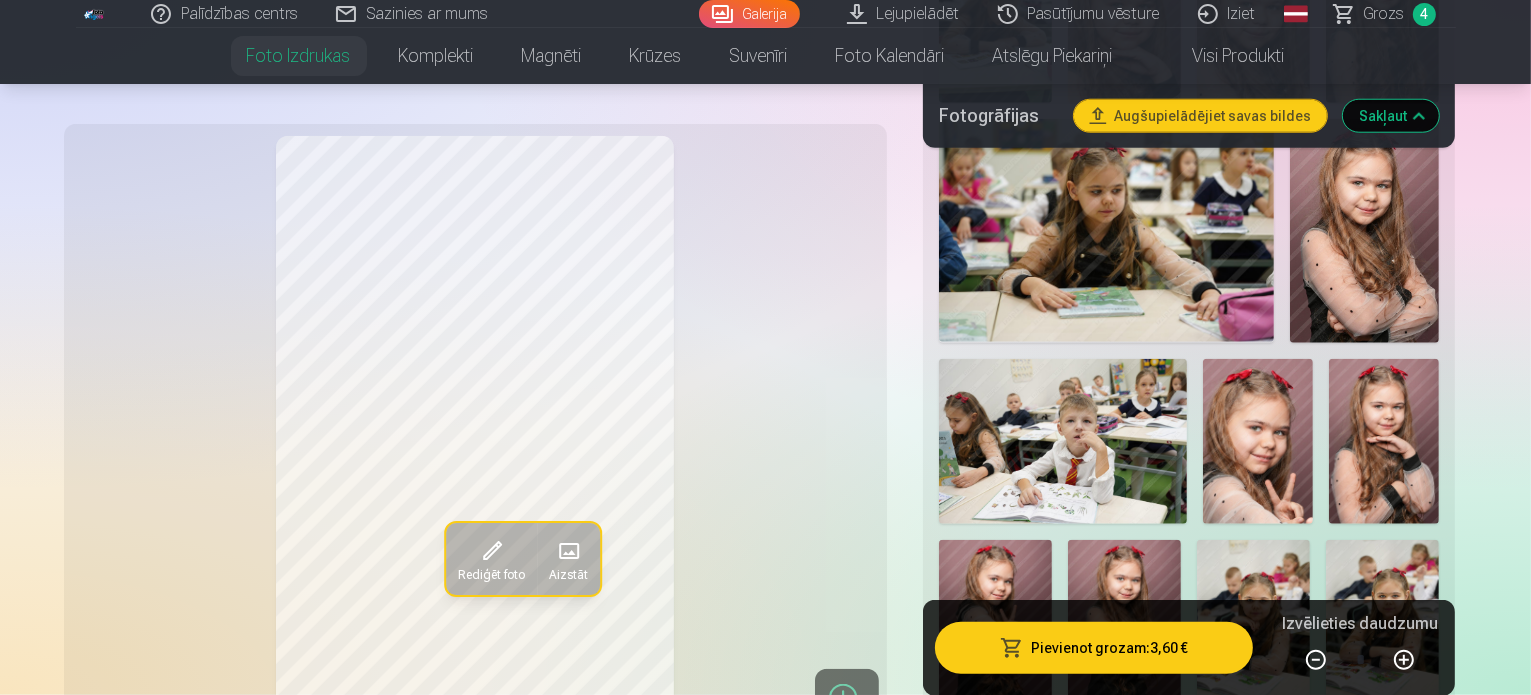 click at bounding box center [1258, 809] 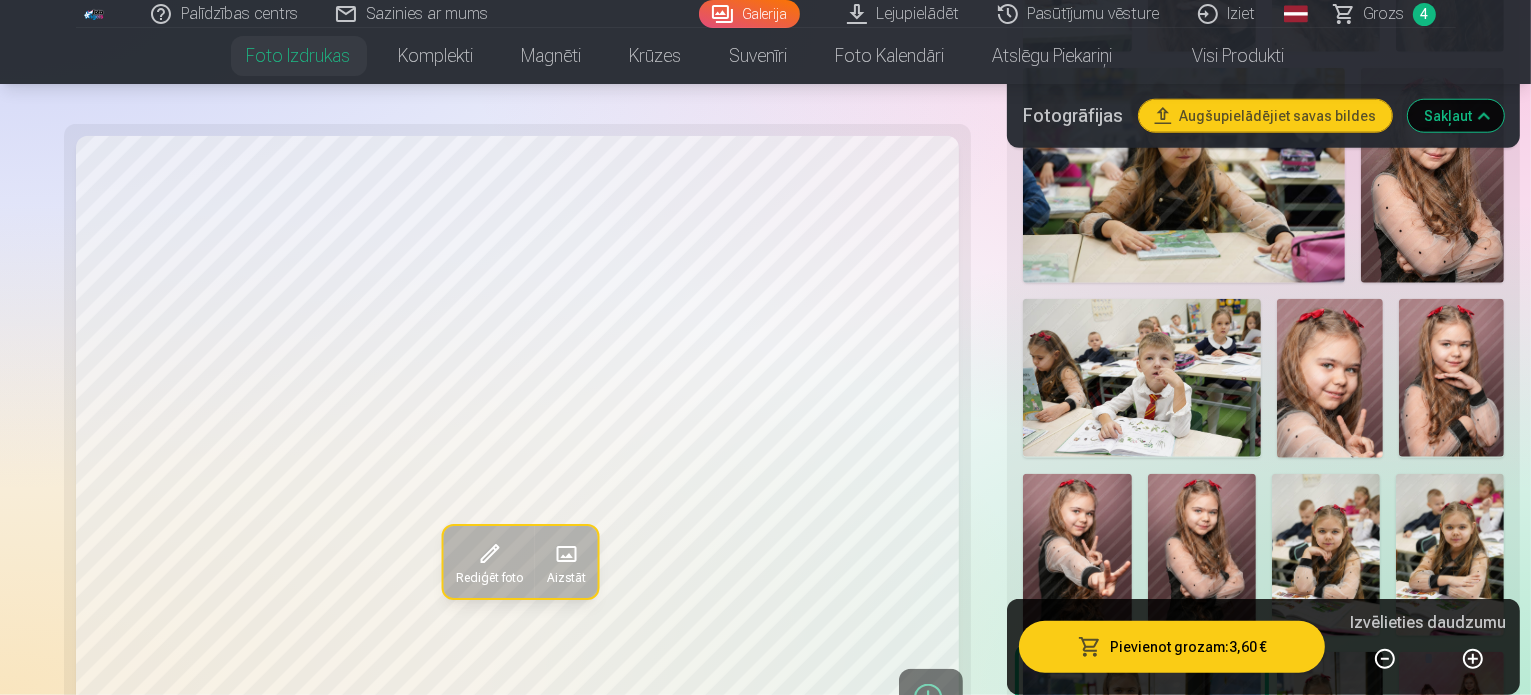click at bounding box center [1330, 731] 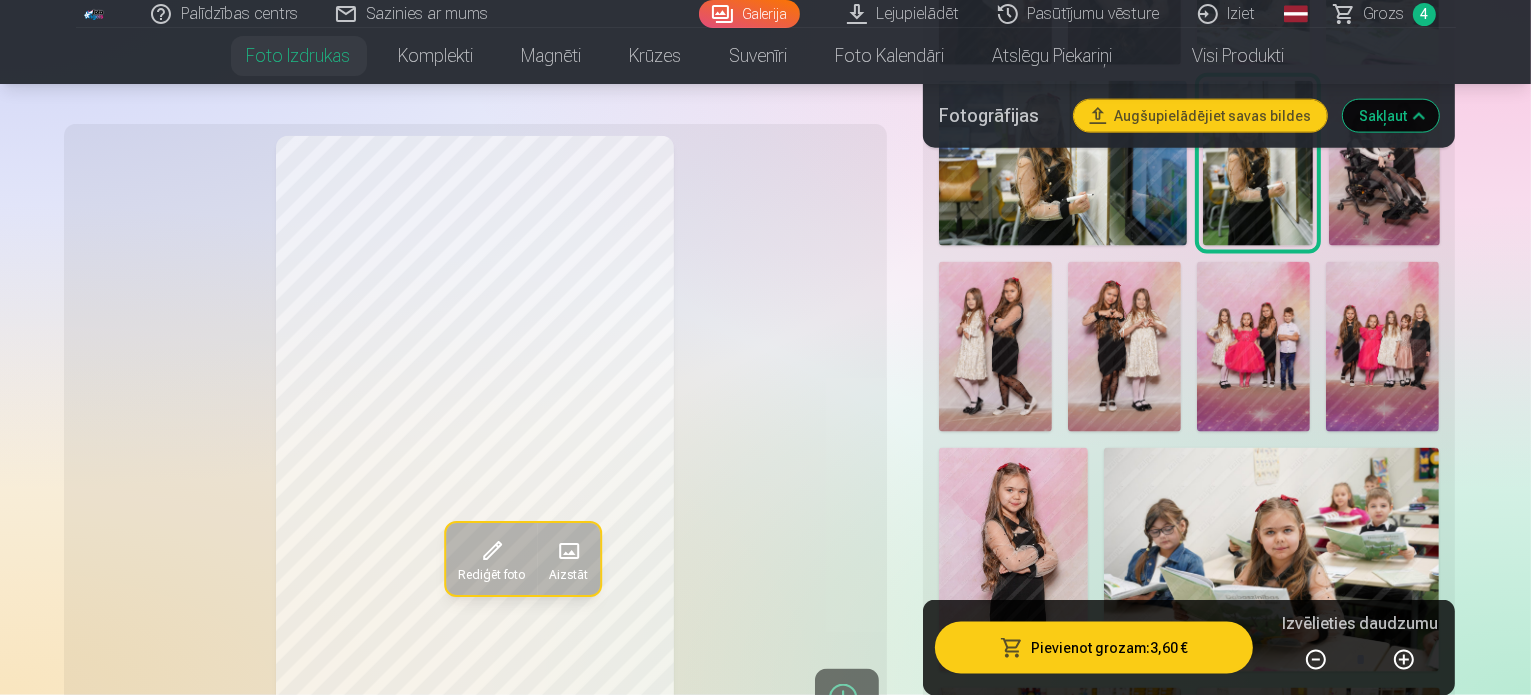 scroll, scrollTop: 2900, scrollLeft: 0, axis: vertical 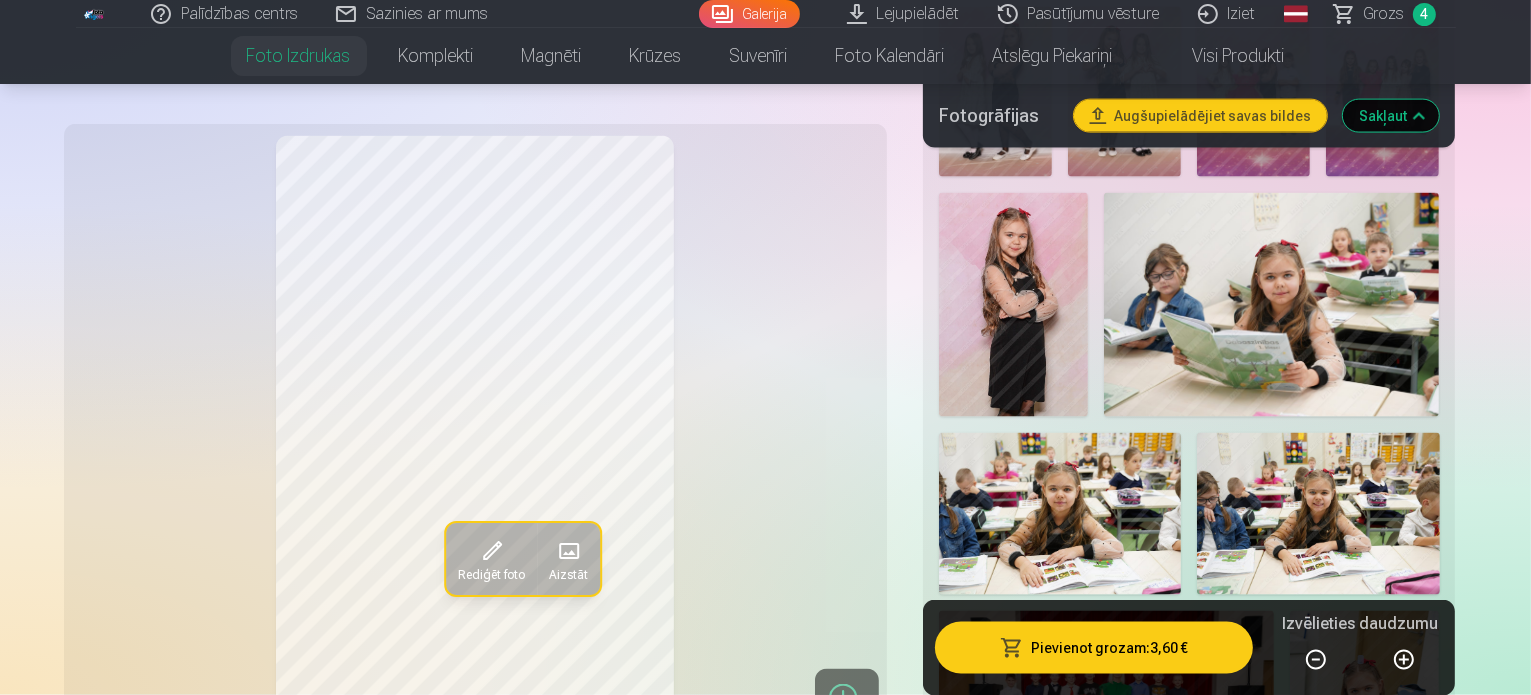 click on "Mākslinieki 45" at bounding box center [1154, 1157] 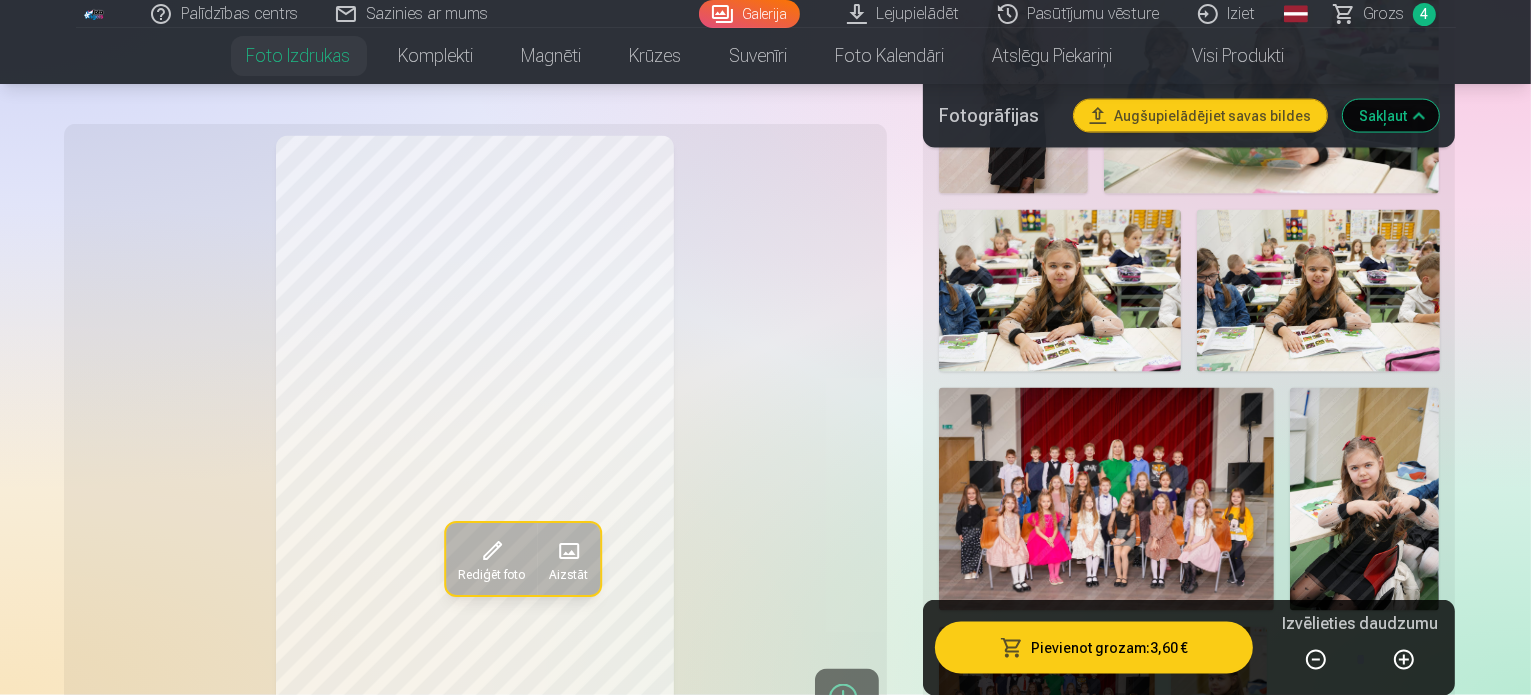 scroll, scrollTop: 2900, scrollLeft: 0, axis: vertical 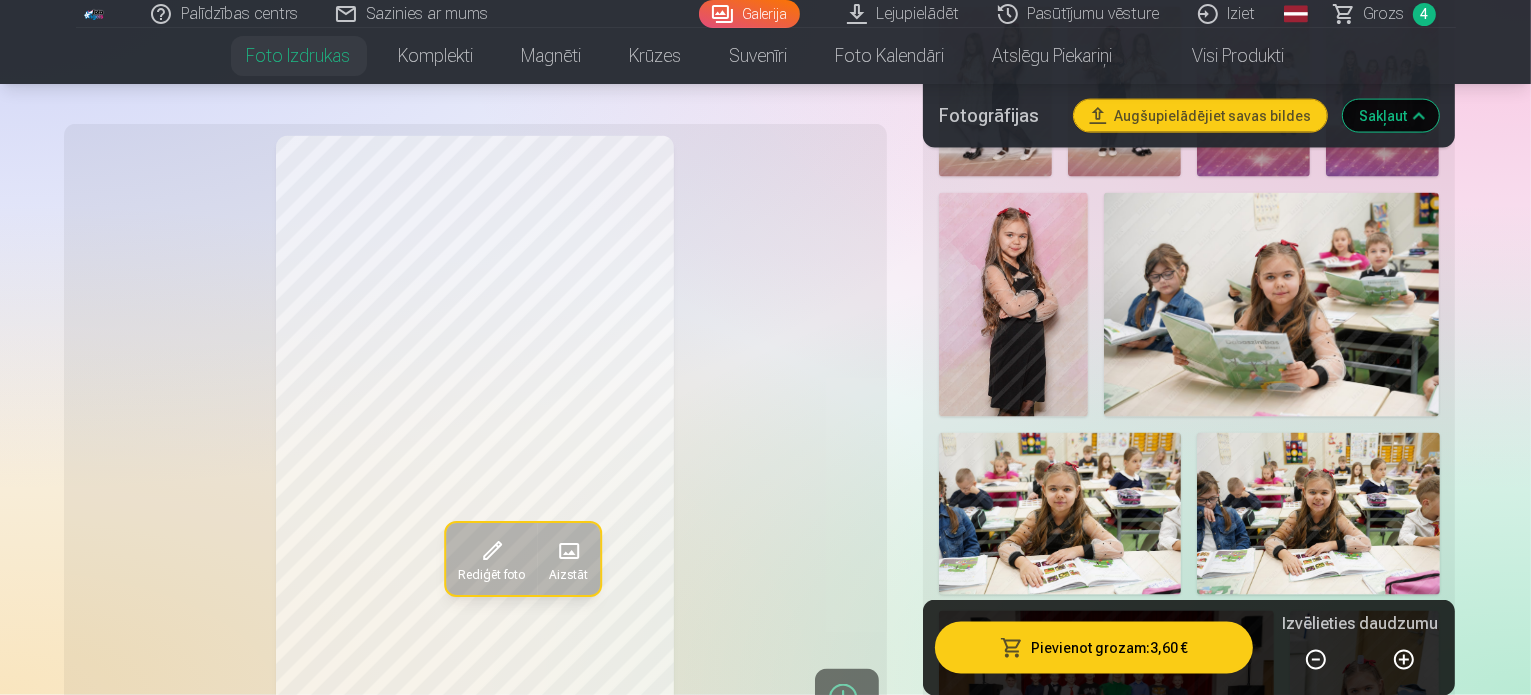 click on "Ogas 15" at bounding box center [1277, 1193] 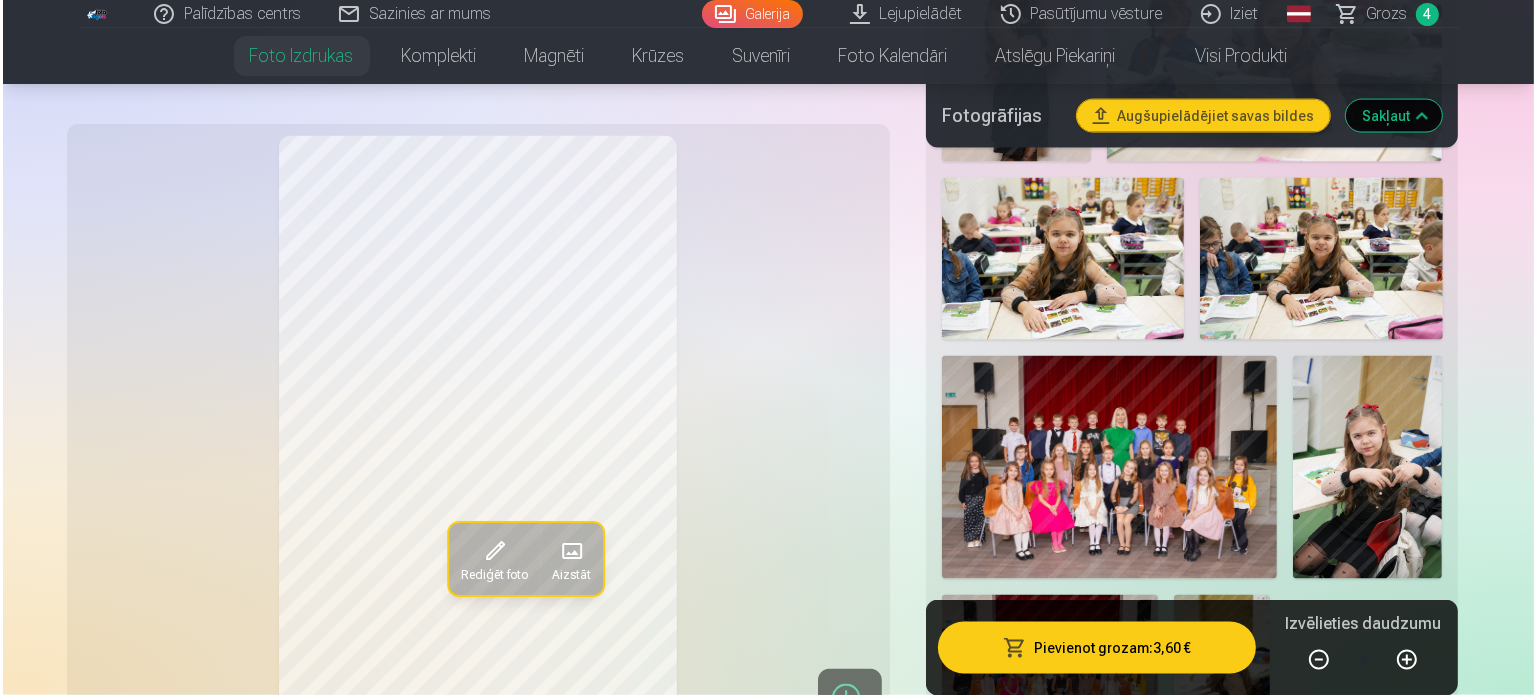 scroll, scrollTop: 3200, scrollLeft: 0, axis: vertical 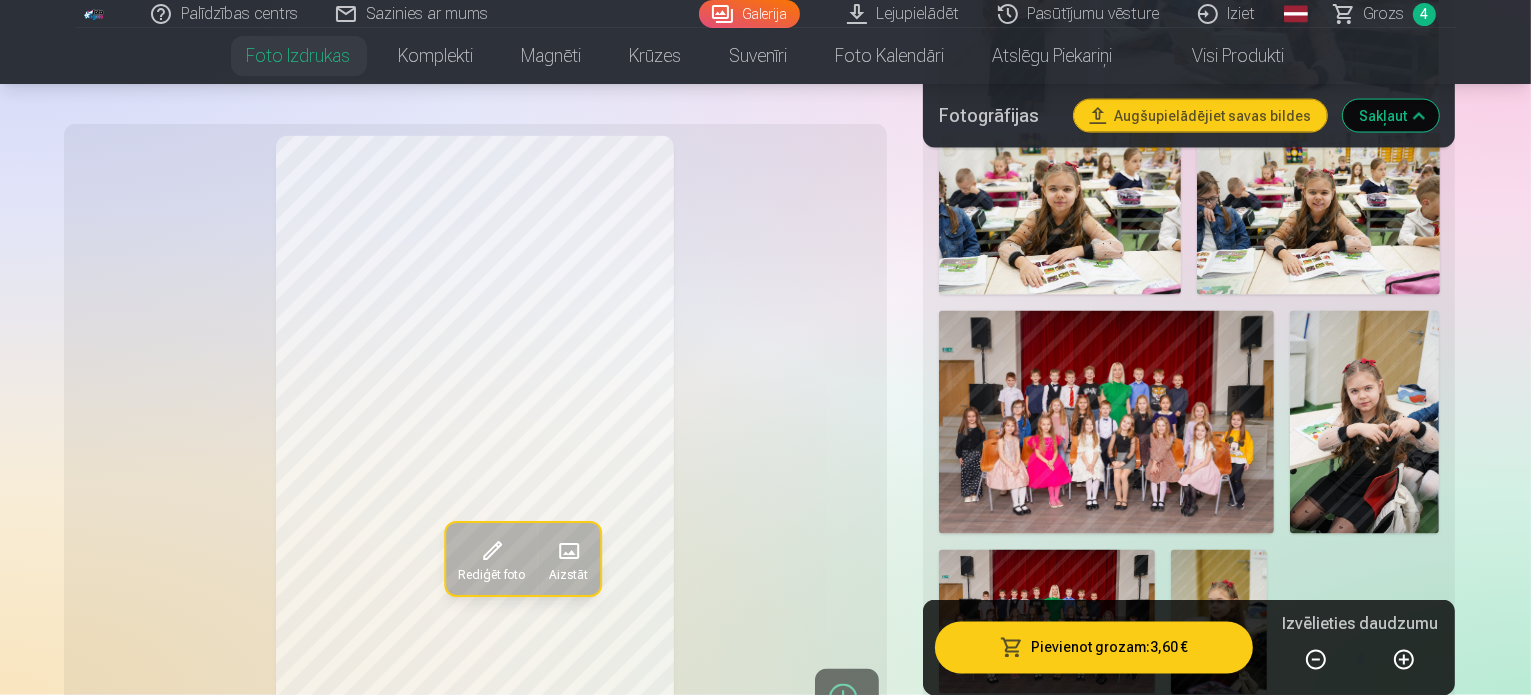 click at bounding box center [1017, 1359] 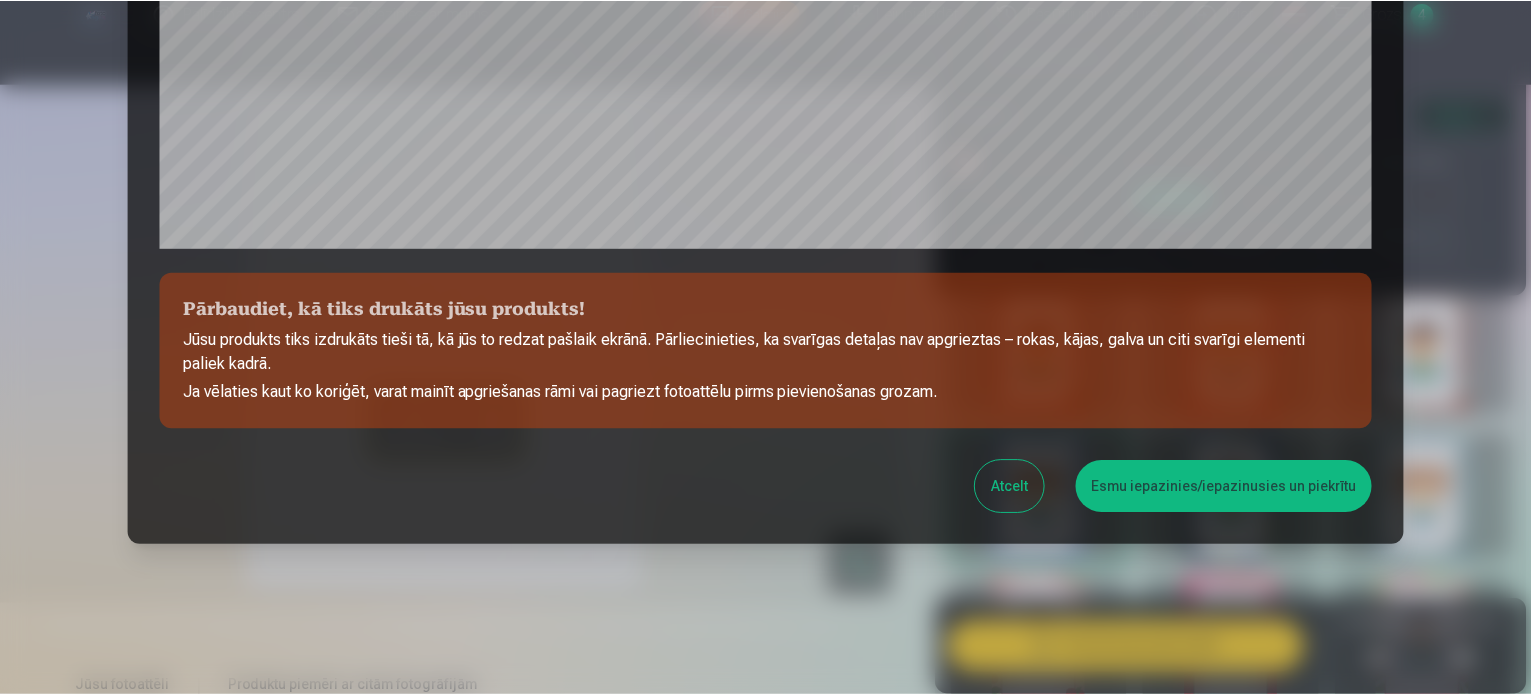 scroll, scrollTop: 744, scrollLeft: 0, axis: vertical 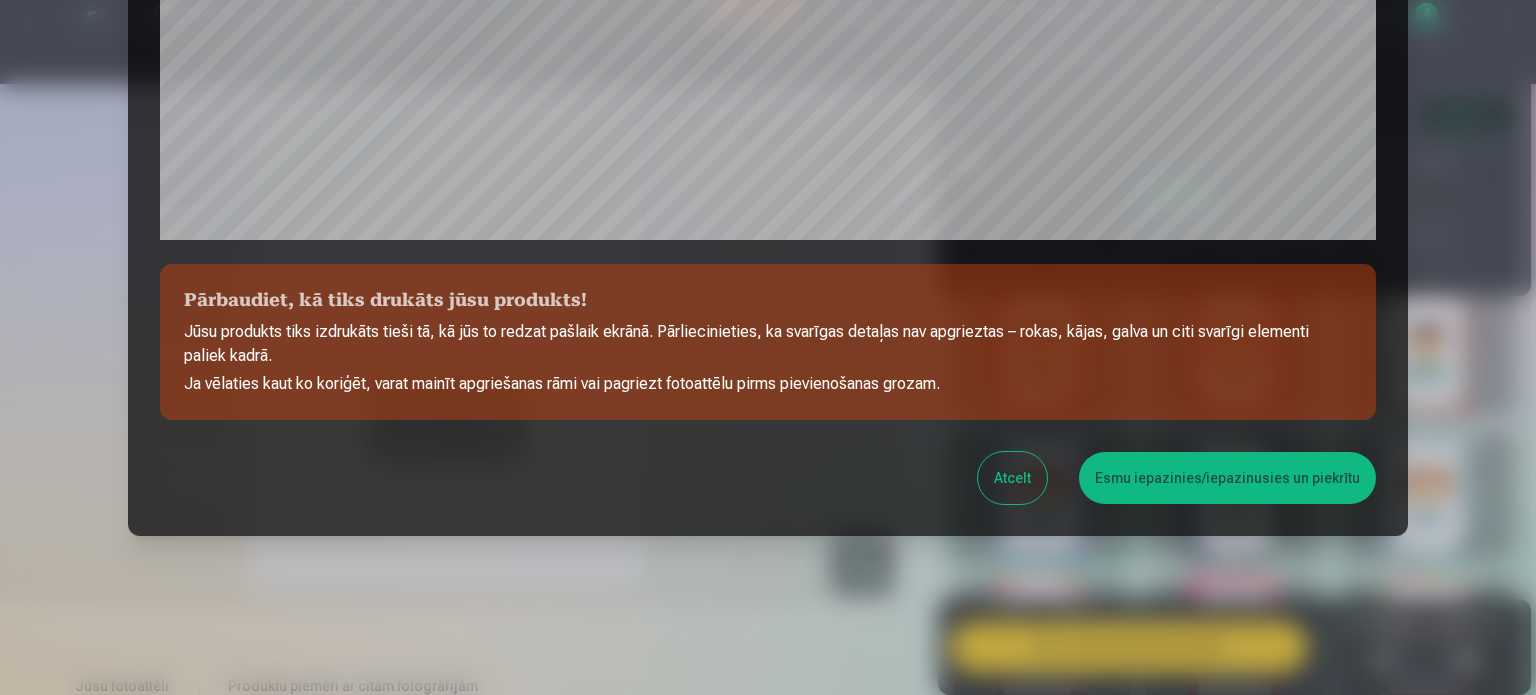 click on "Esmu iepazinies/iepazinusies un piekrītu" at bounding box center [1227, 478] 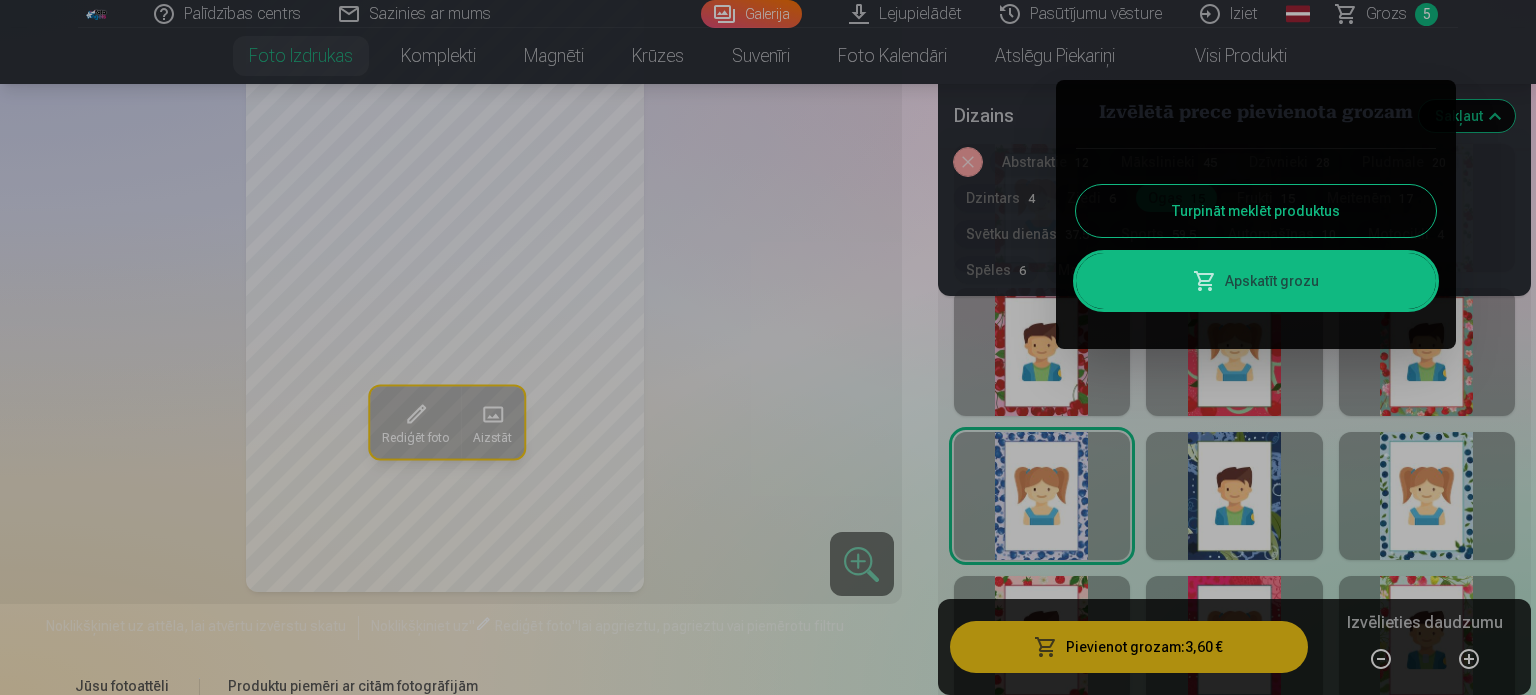click on "Turpināt meklēt produktus" at bounding box center [1256, 211] 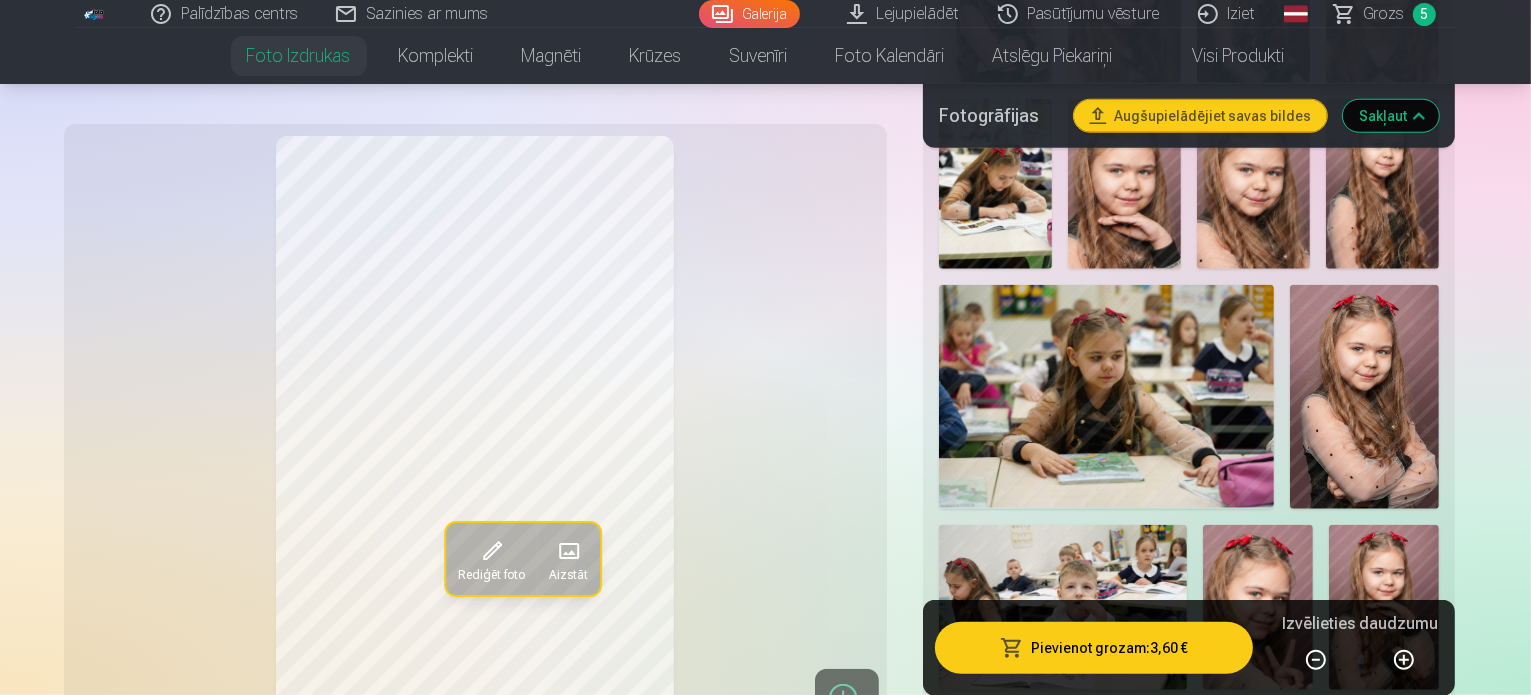 scroll, scrollTop: 1800, scrollLeft: 0, axis: vertical 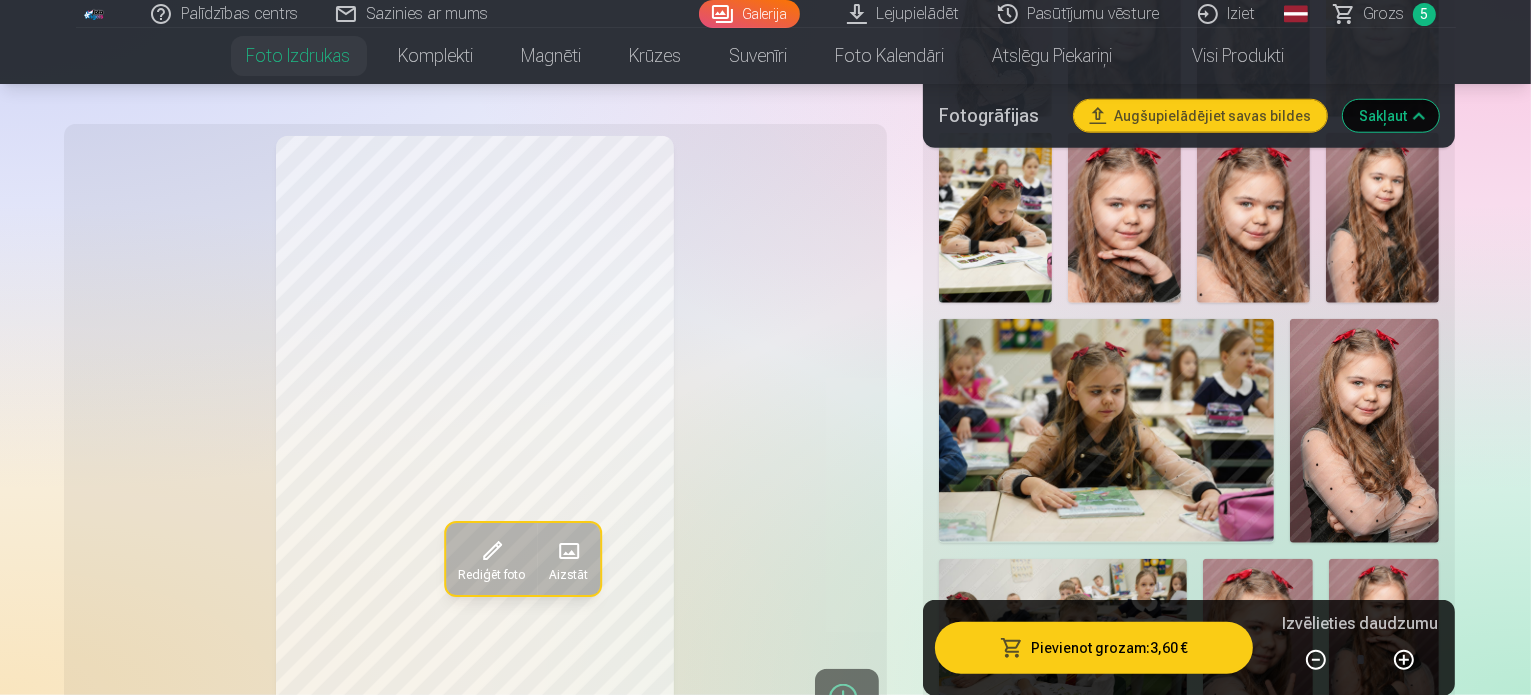 click at bounding box center (995, 825) 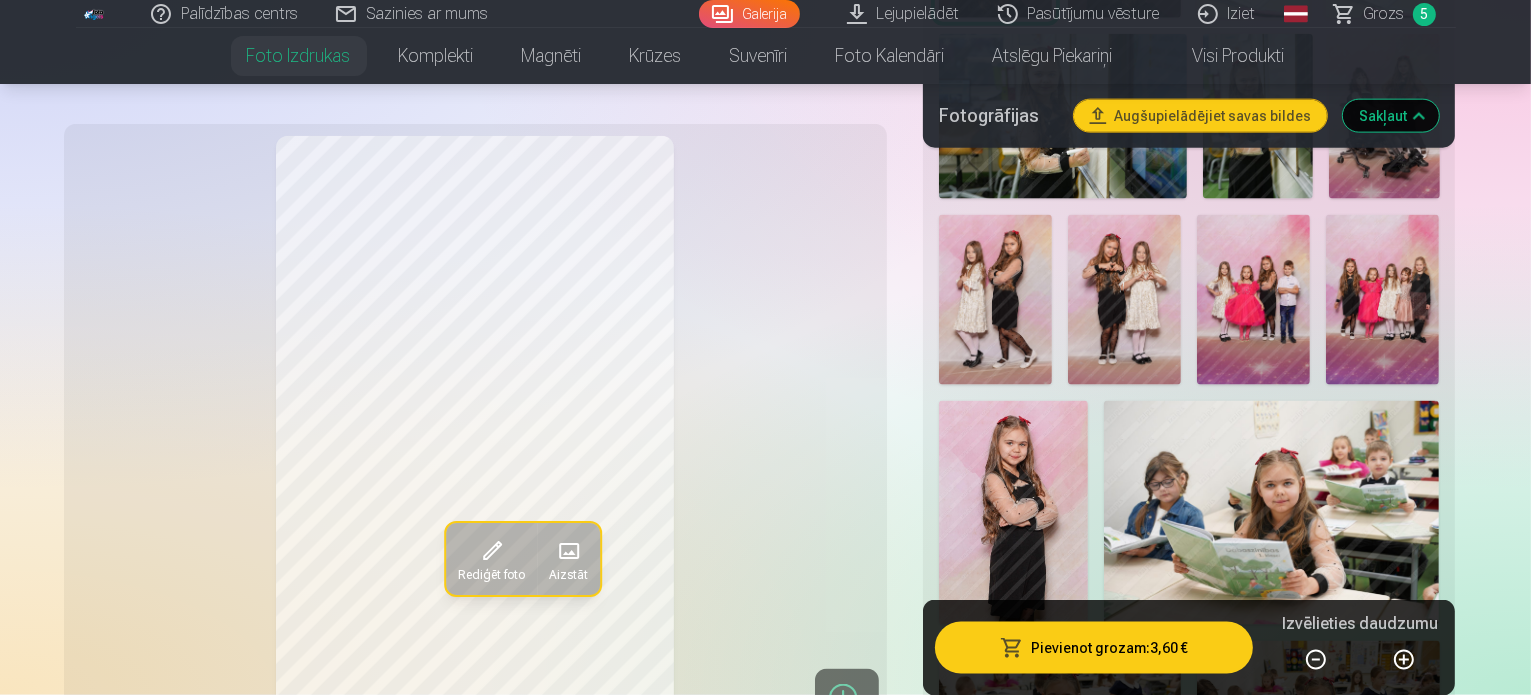 scroll, scrollTop: 2700, scrollLeft: 0, axis: vertical 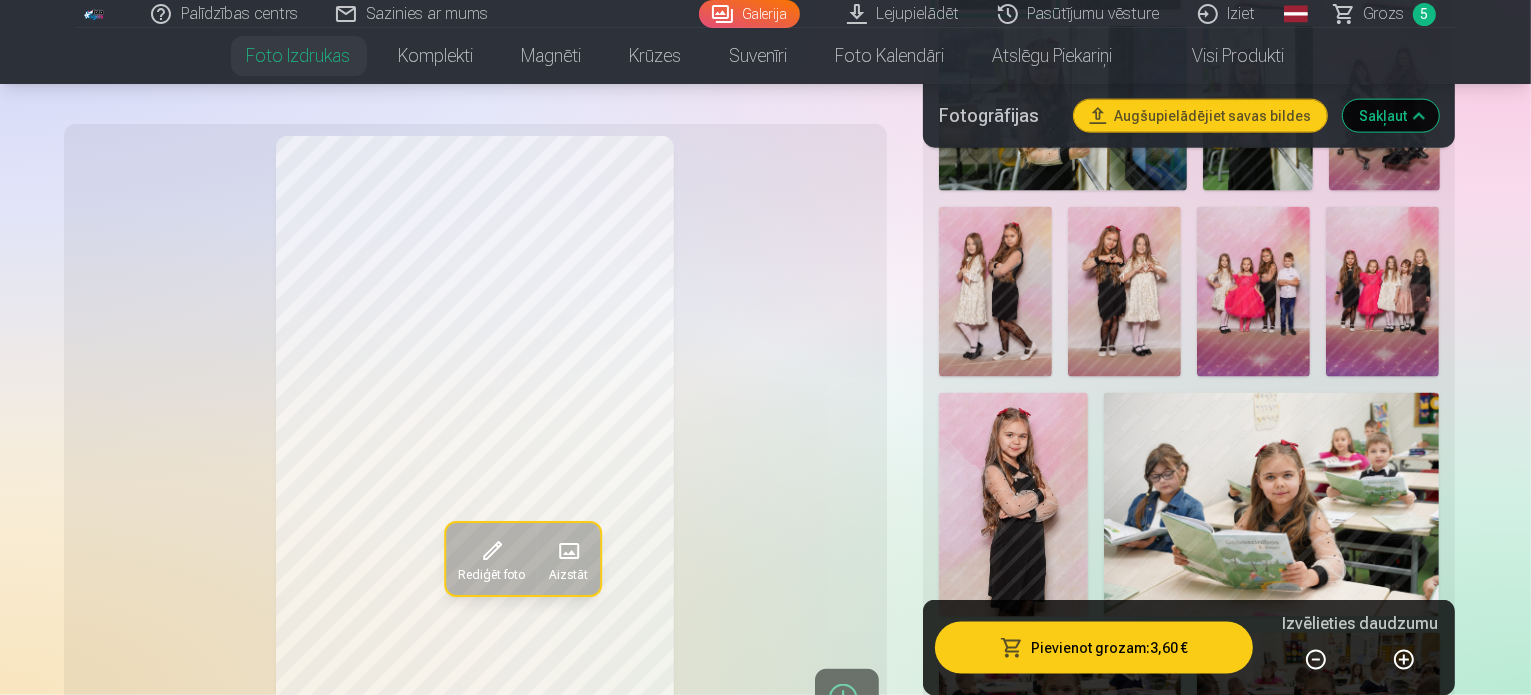 click on "Frukti 15" at bounding box center (1367, 1393) 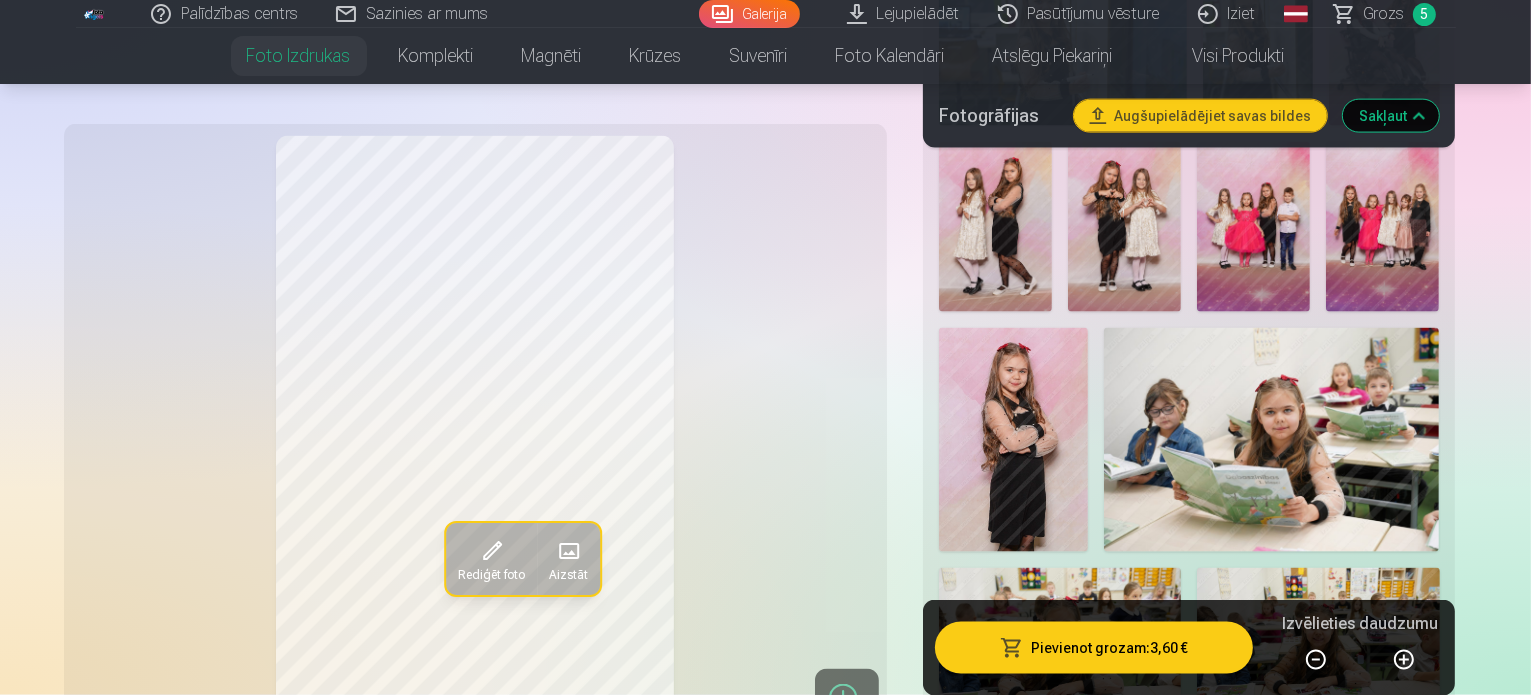 scroll, scrollTop: 2800, scrollLeft: 0, axis: vertical 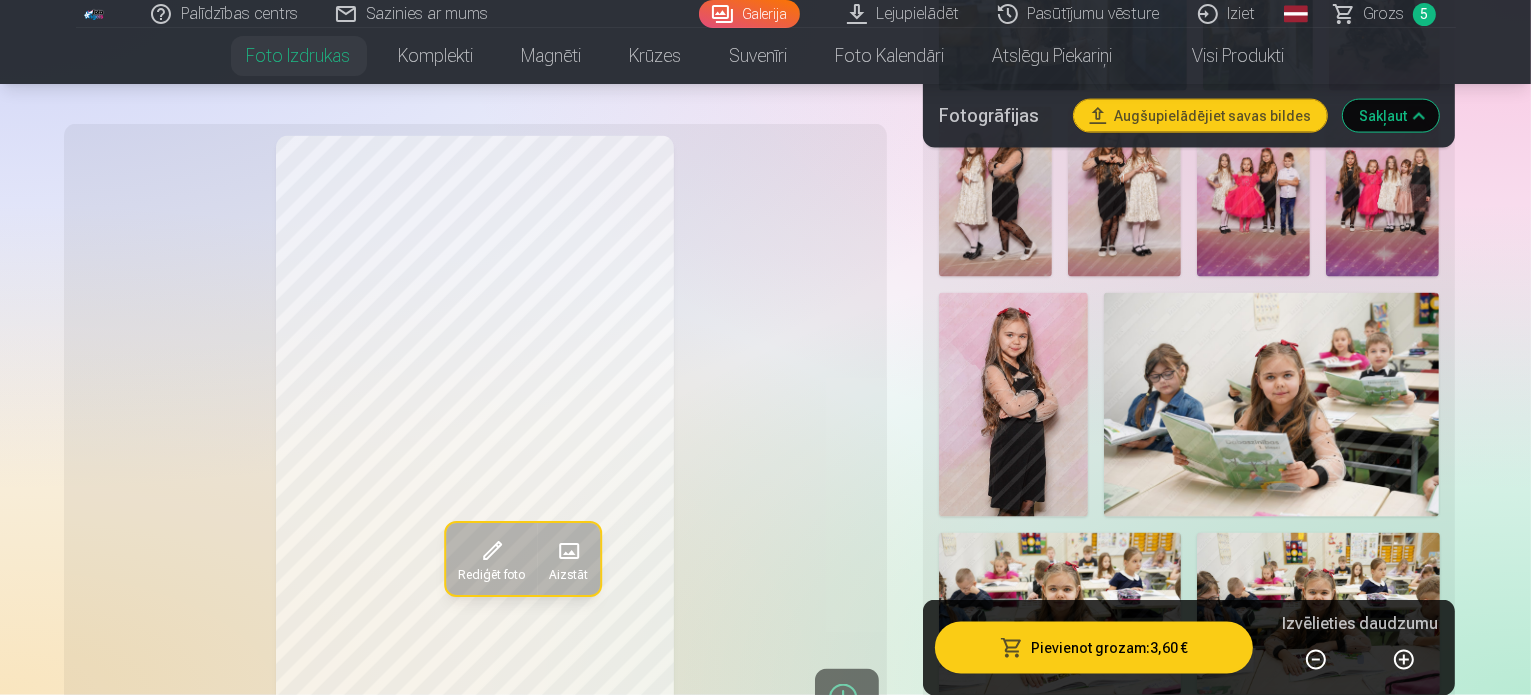 click on "Meitenēm 17" at bounding box center [994, 1329] 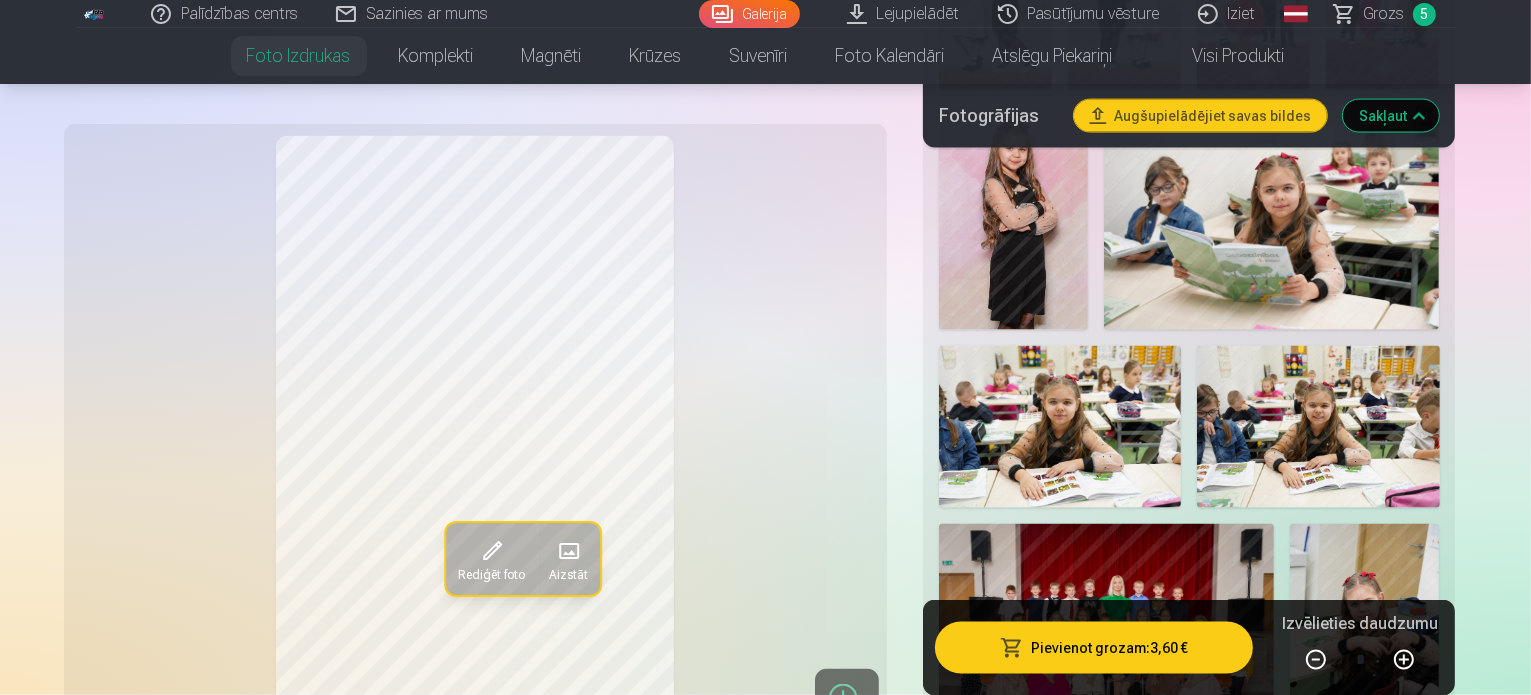 scroll, scrollTop: 3000, scrollLeft: 0, axis: vertical 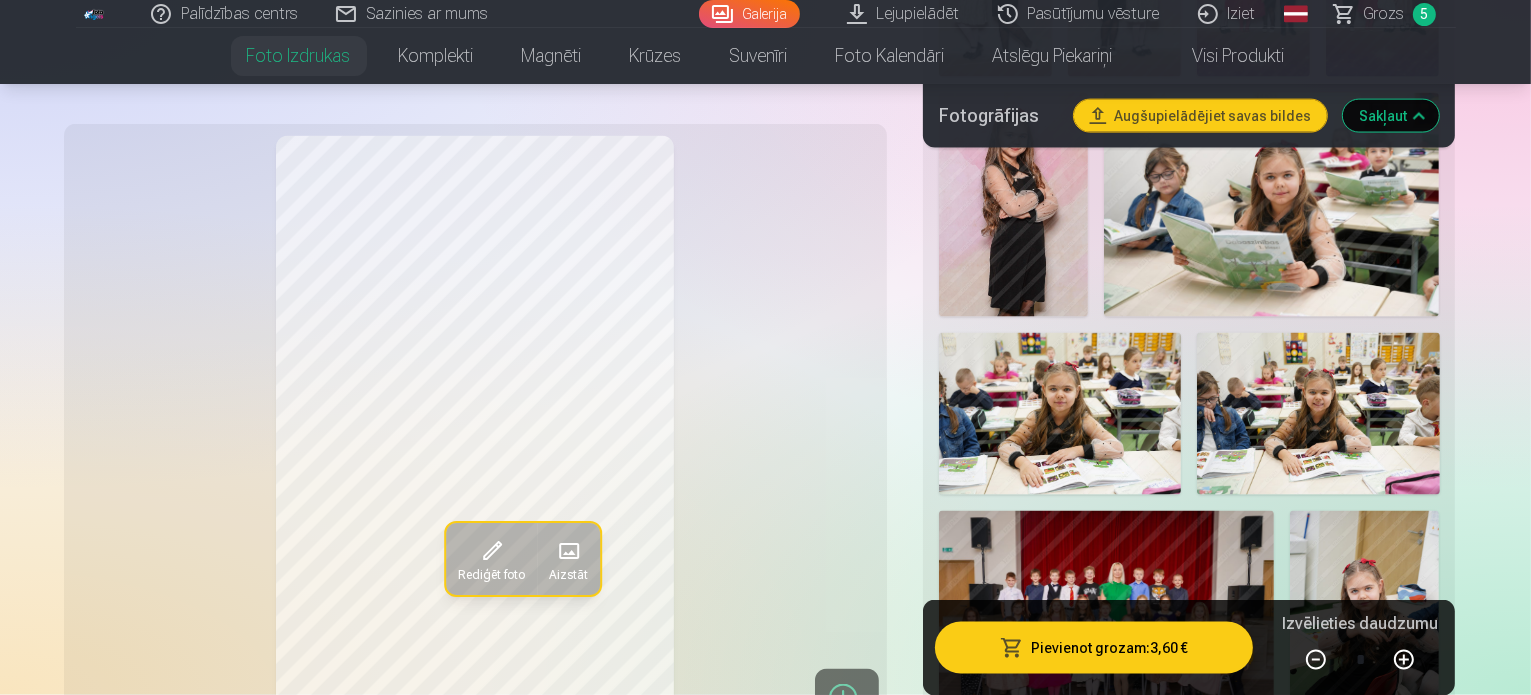 click at bounding box center [1189, 1283] 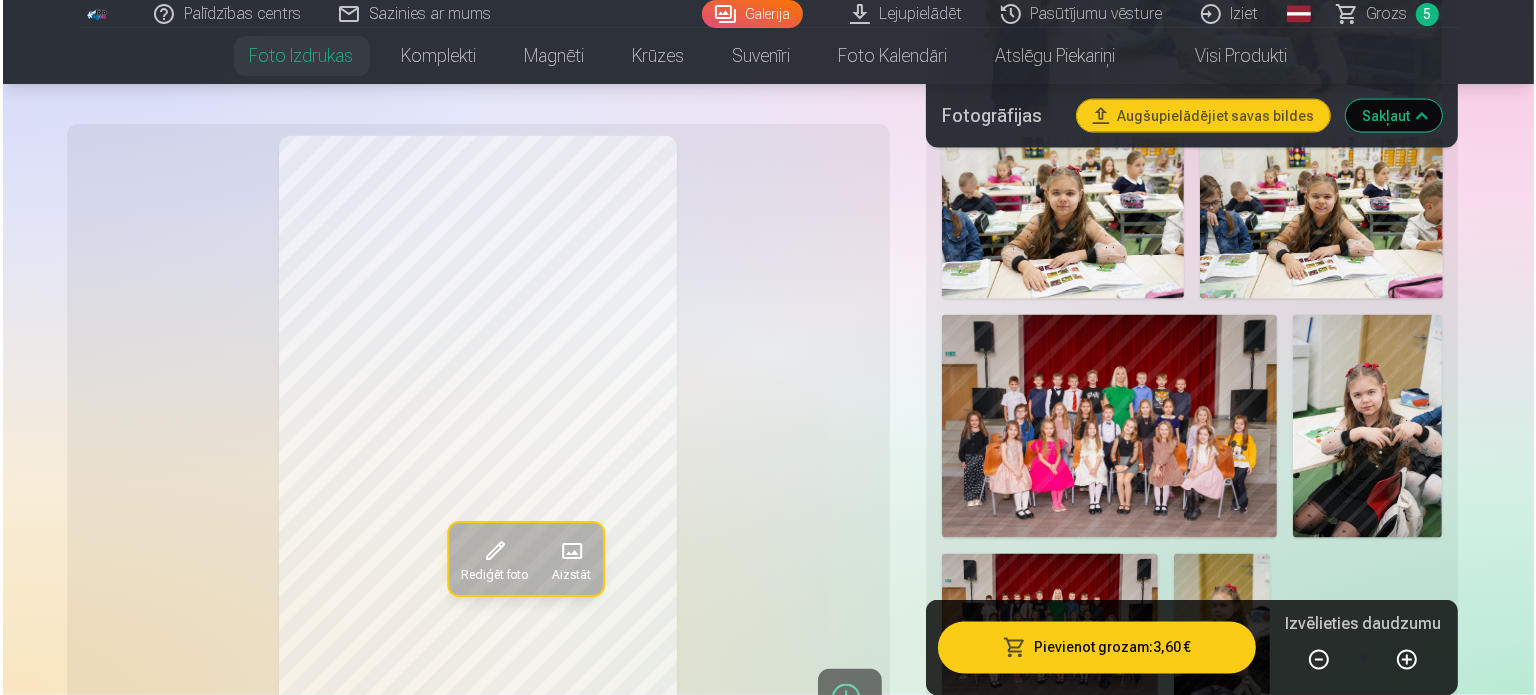 scroll, scrollTop: 3200, scrollLeft: 0, axis: vertical 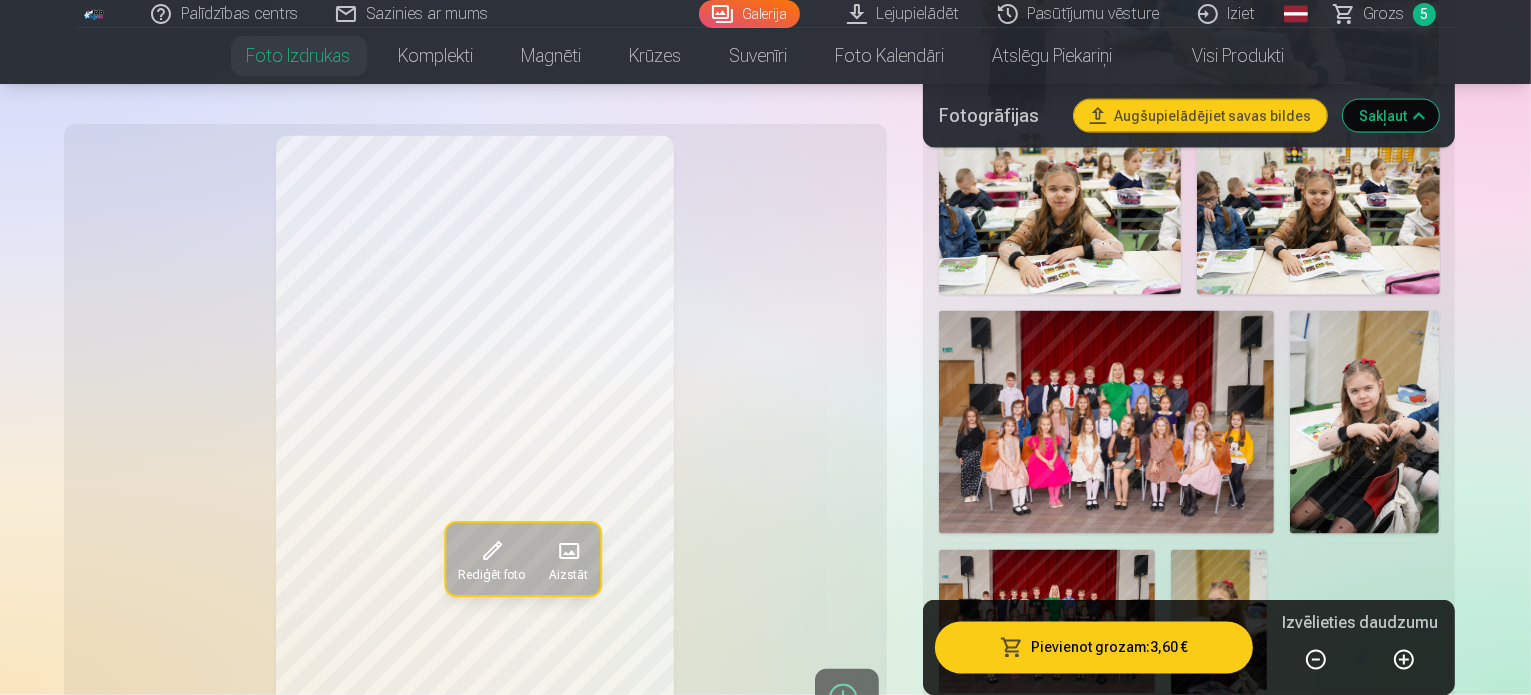 click on "Pievienot grozam :  3,60 €" at bounding box center (1094, 647) 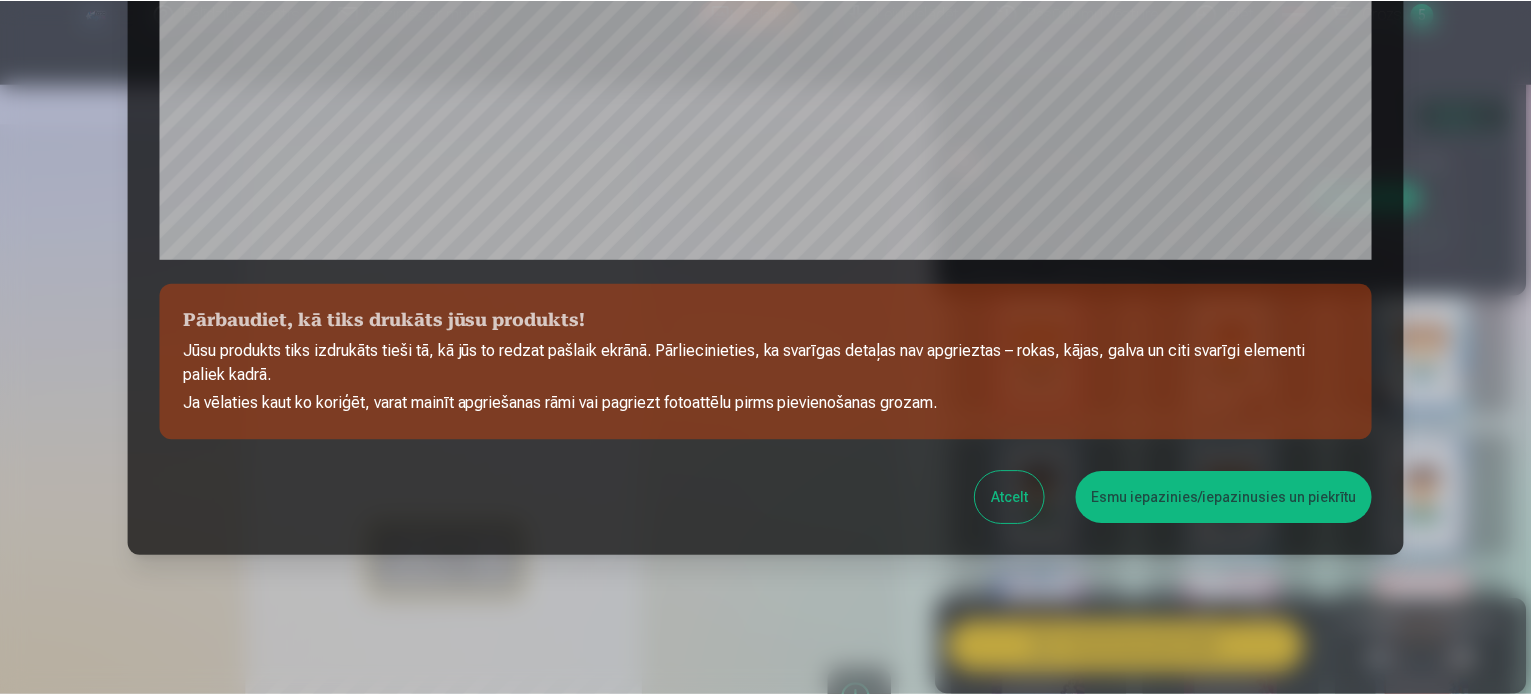 scroll, scrollTop: 744, scrollLeft: 0, axis: vertical 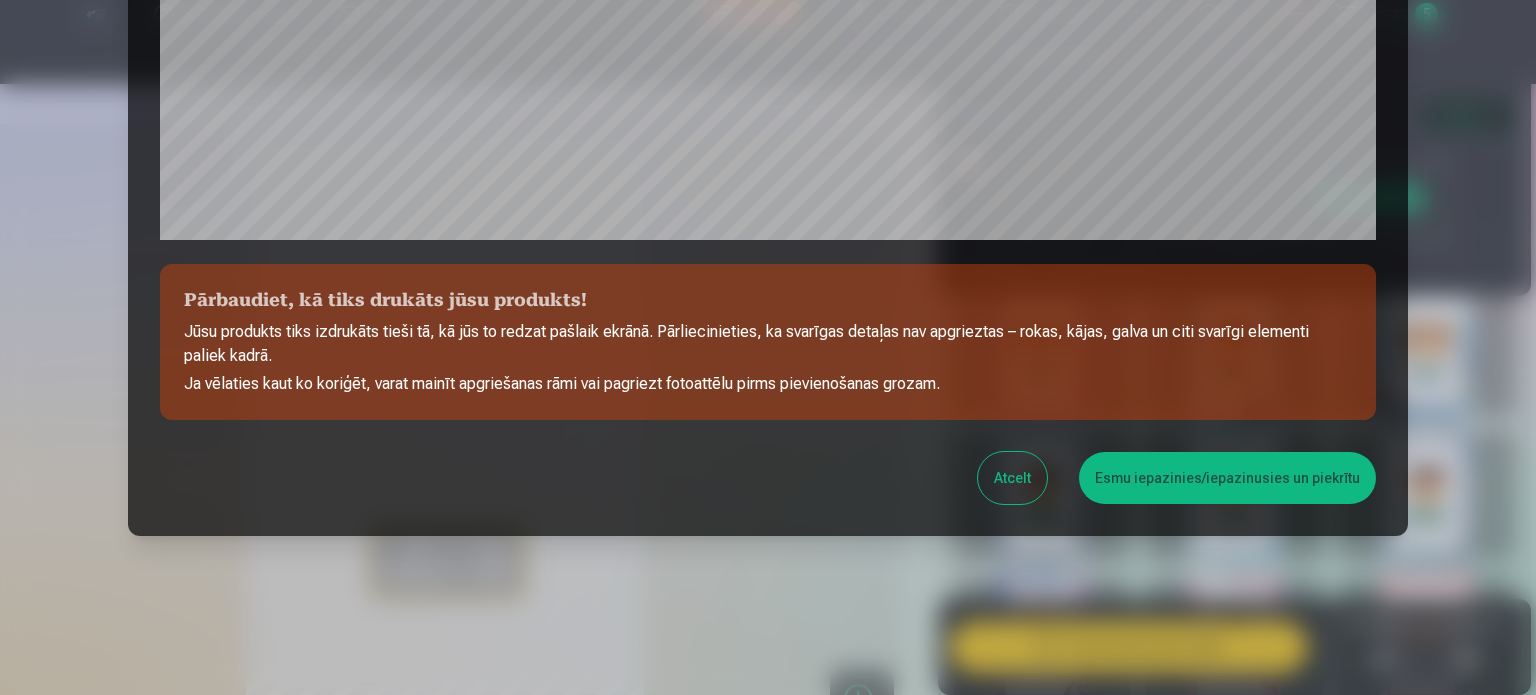 click on "Esmu iepazinies/iepazinusies un piekrītu" at bounding box center (1227, 478) 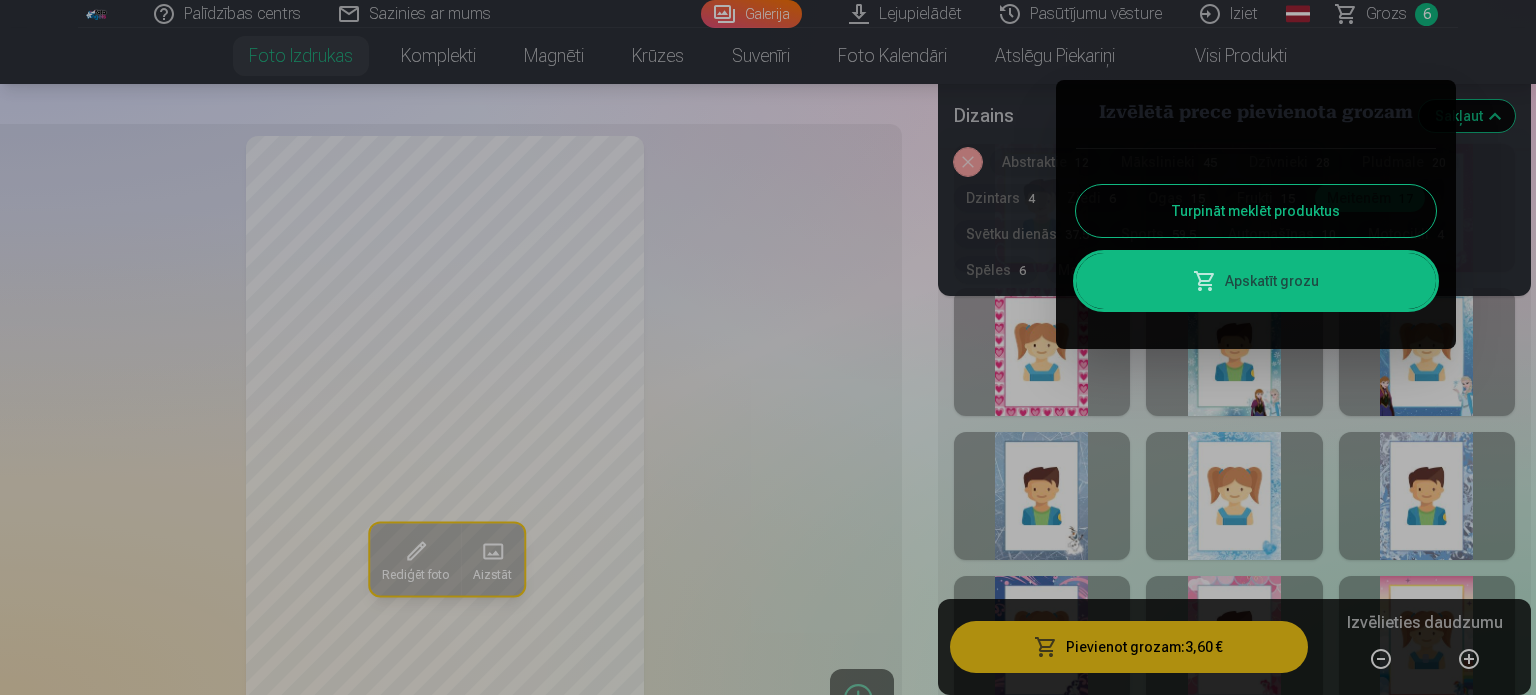 click at bounding box center [768, 347] 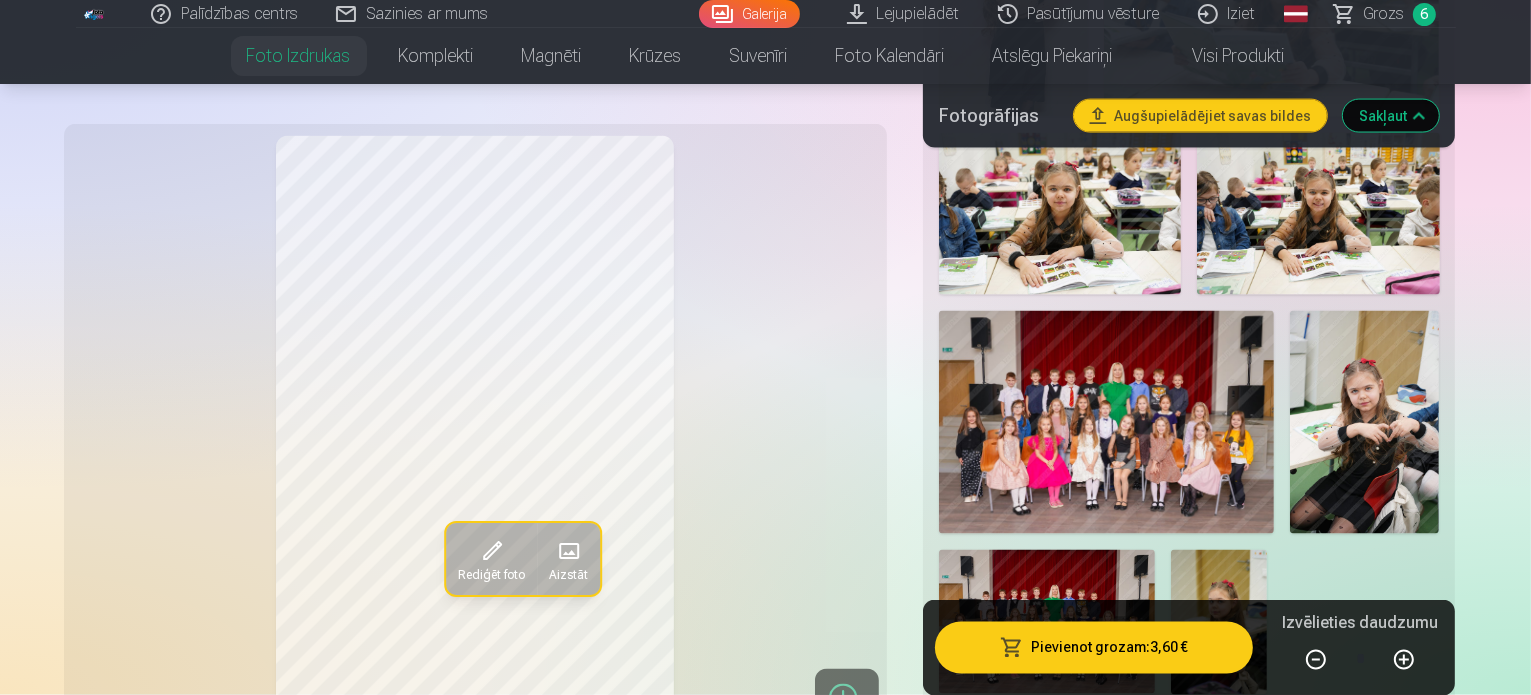 click on "Grozs" at bounding box center (1384, 14) 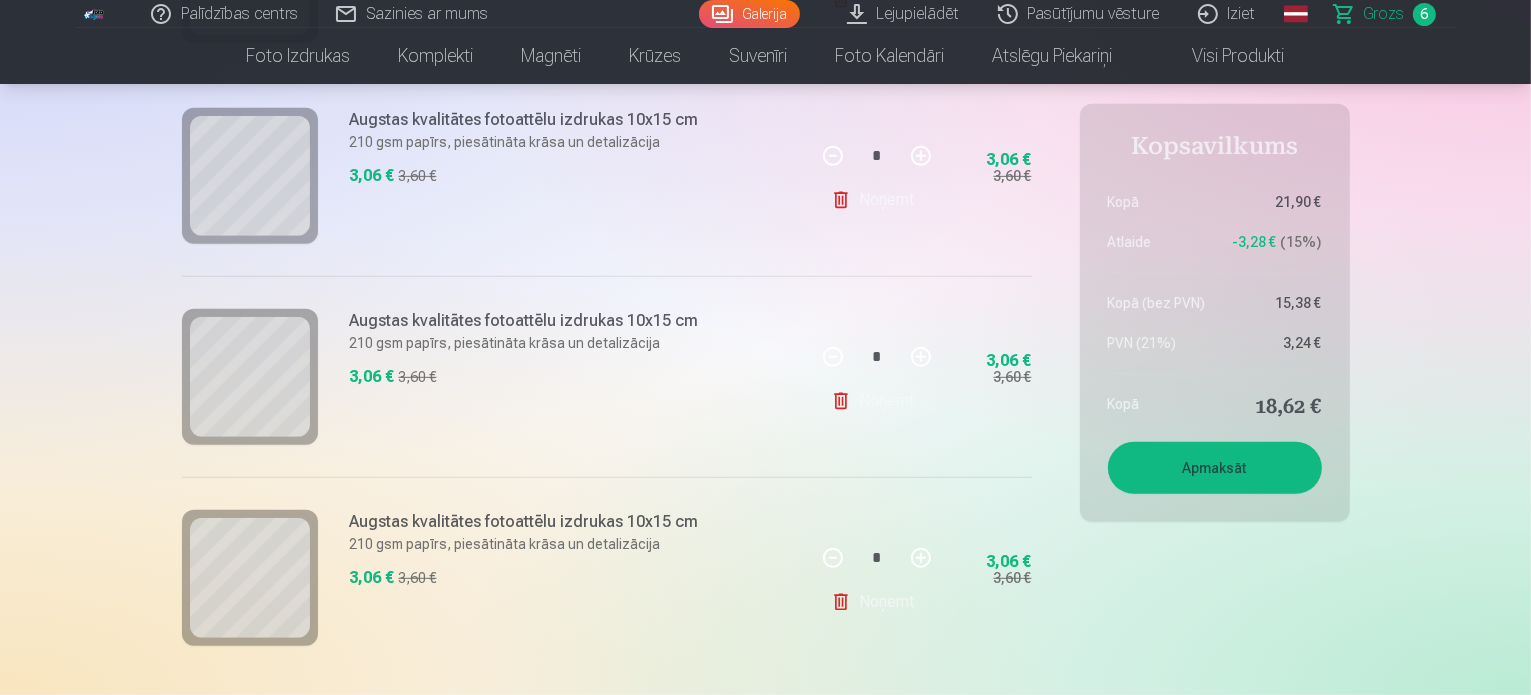 scroll, scrollTop: 1300, scrollLeft: 0, axis: vertical 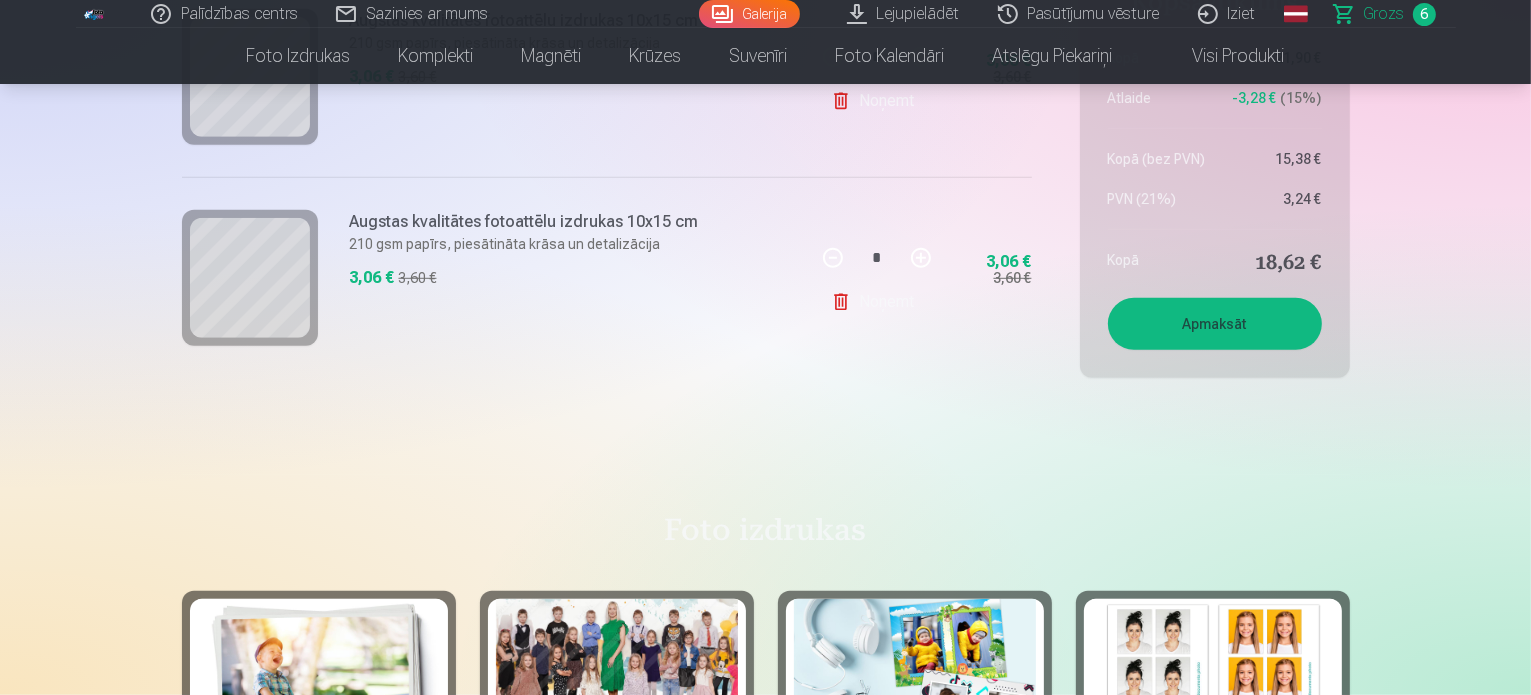 click on "Apmaksāt" at bounding box center (1215, 324) 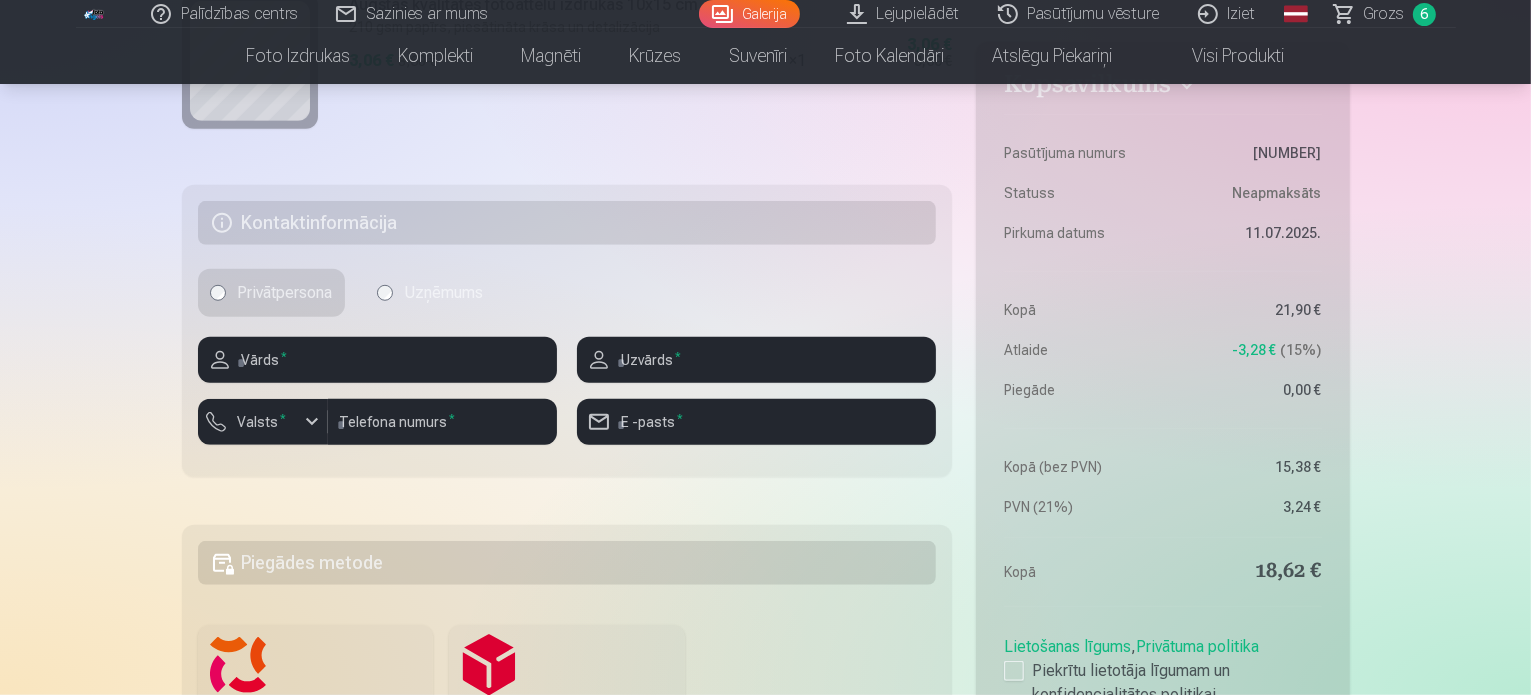 scroll, scrollTop: 1400, scrollLeft: 0, axis: vertical 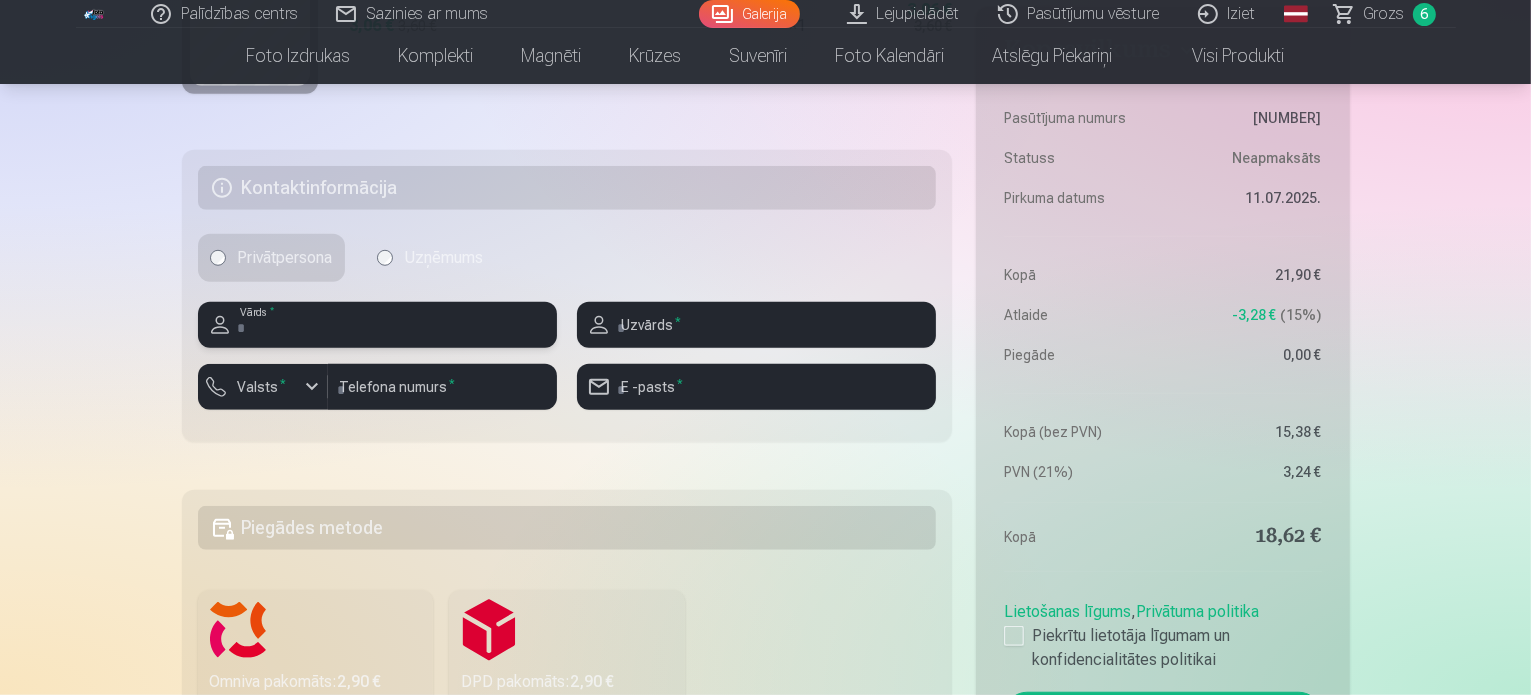 click at bounding box center (377, 325) 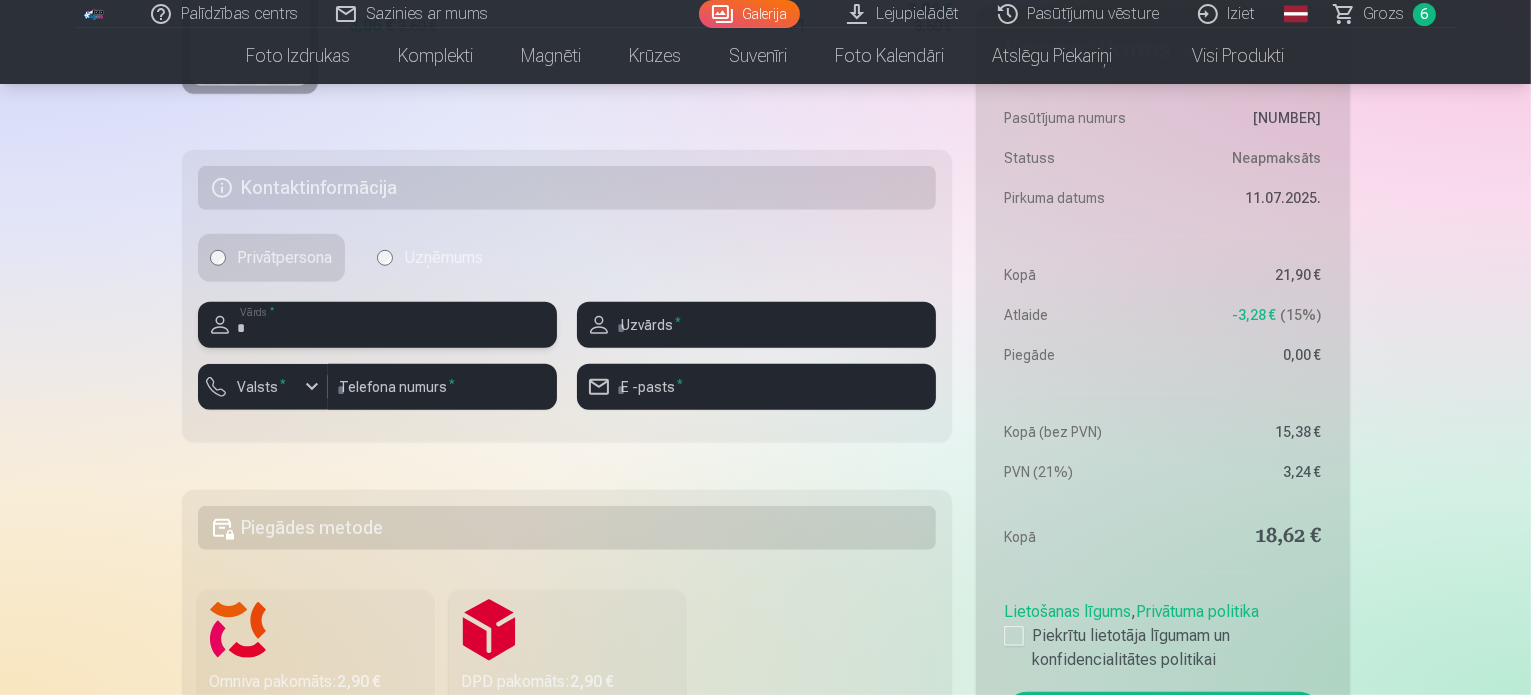 type on "*****" 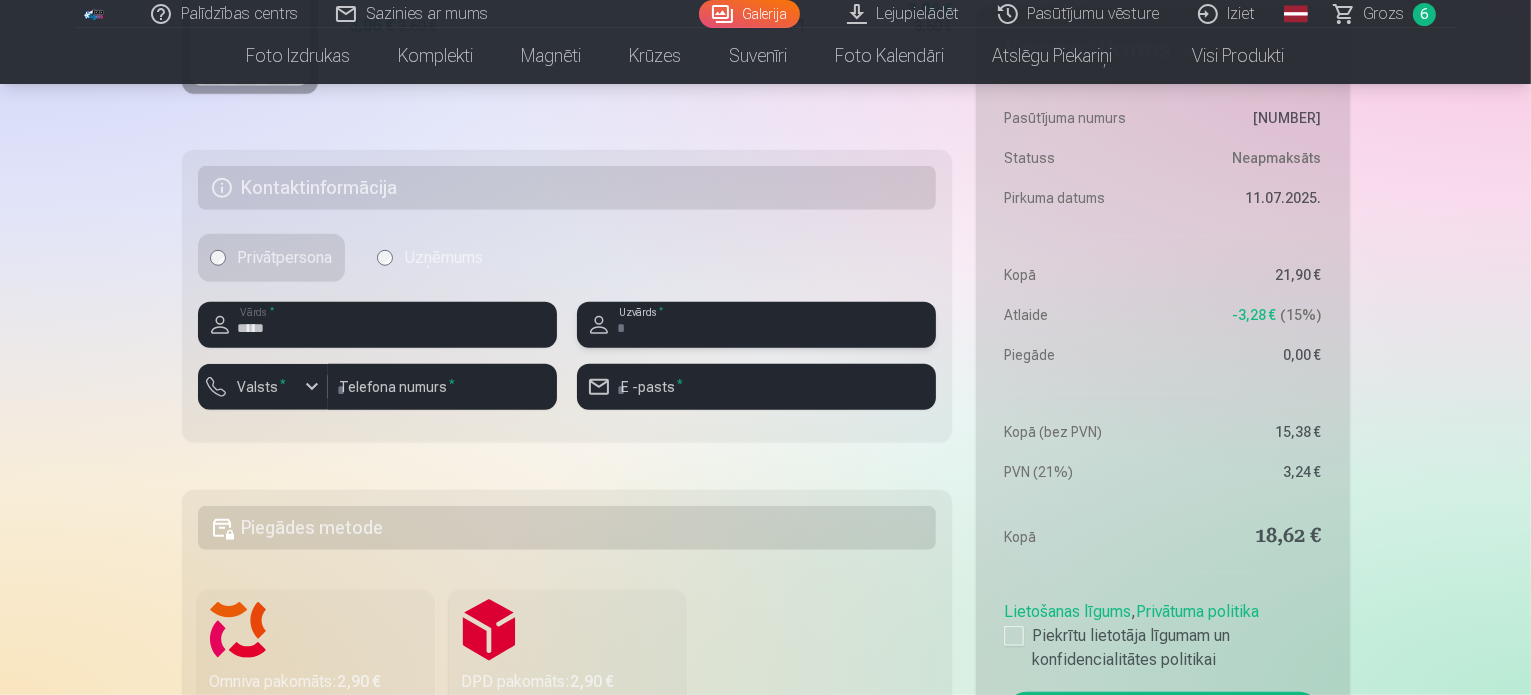 click at bounding box center [756, 325] 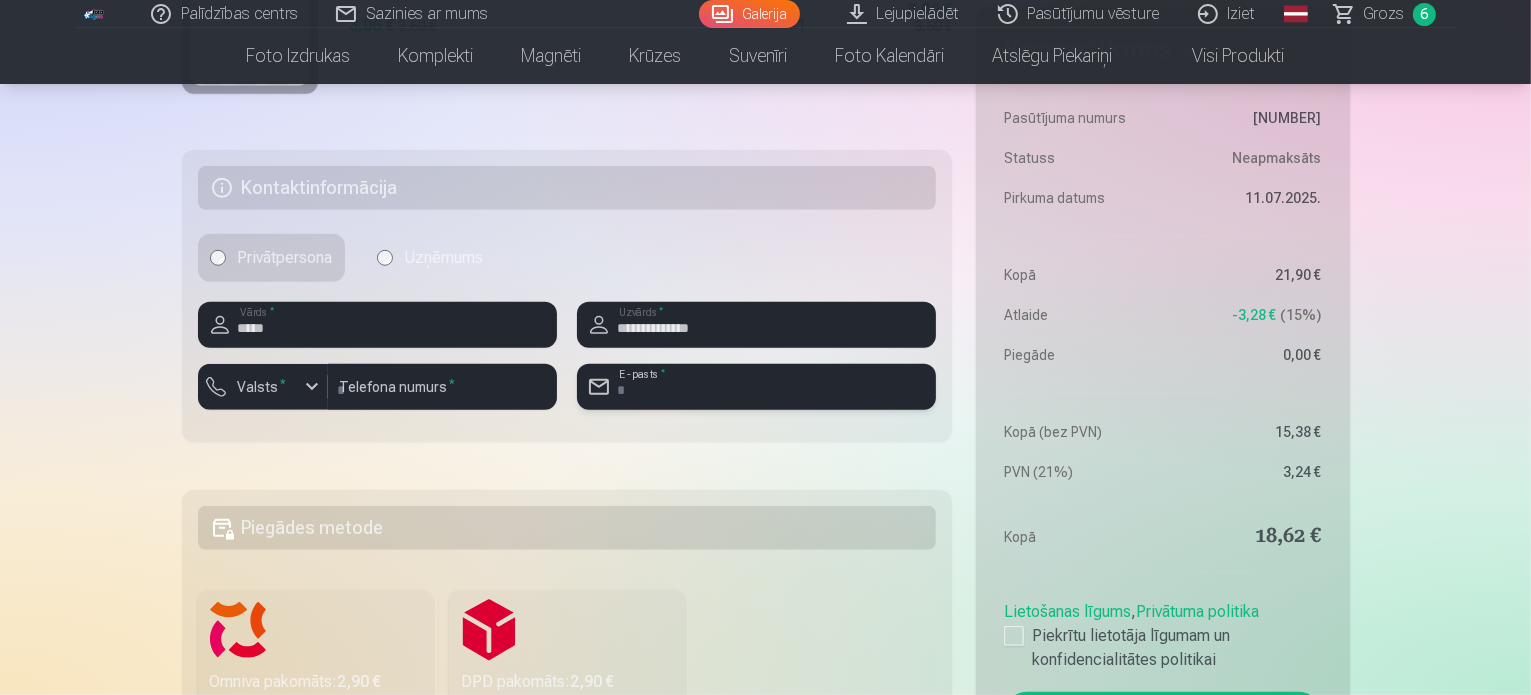 click at bounding box center (756, 387) 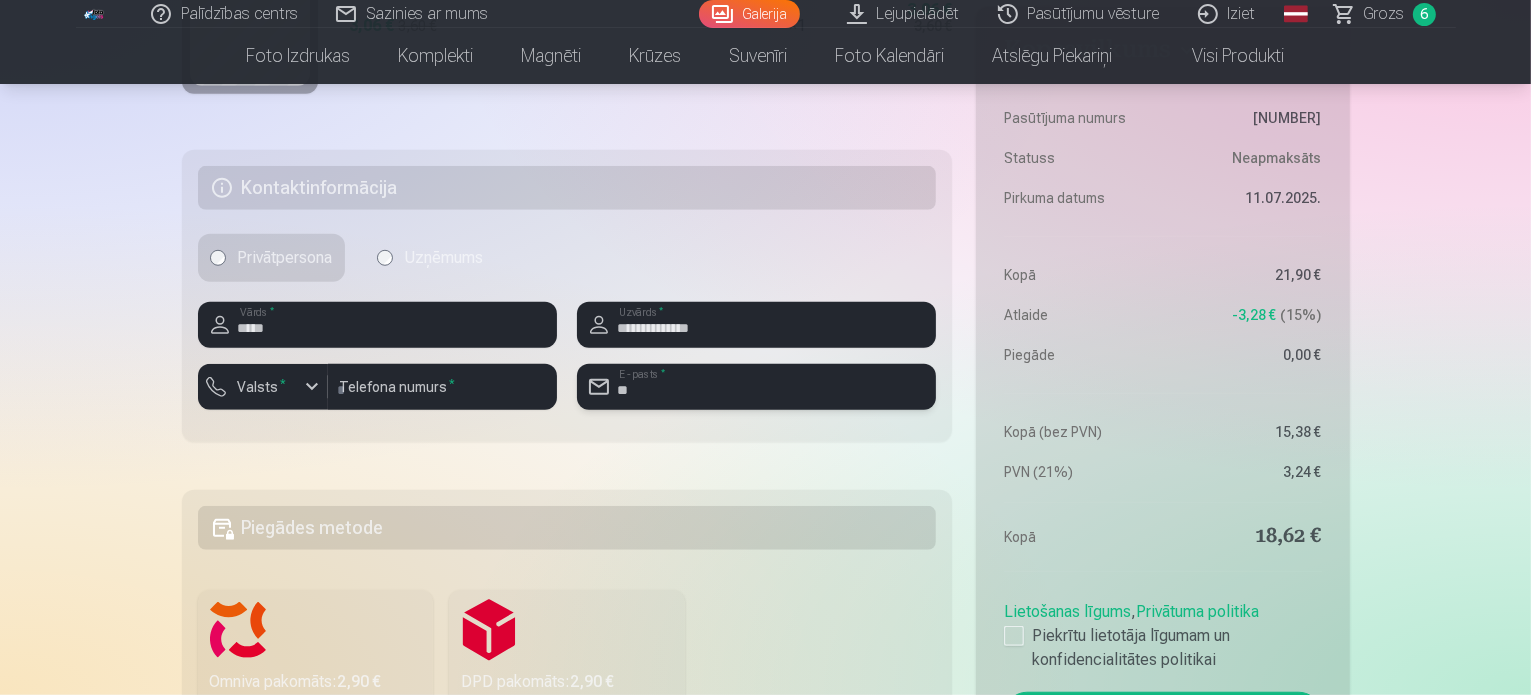 type on "**********" 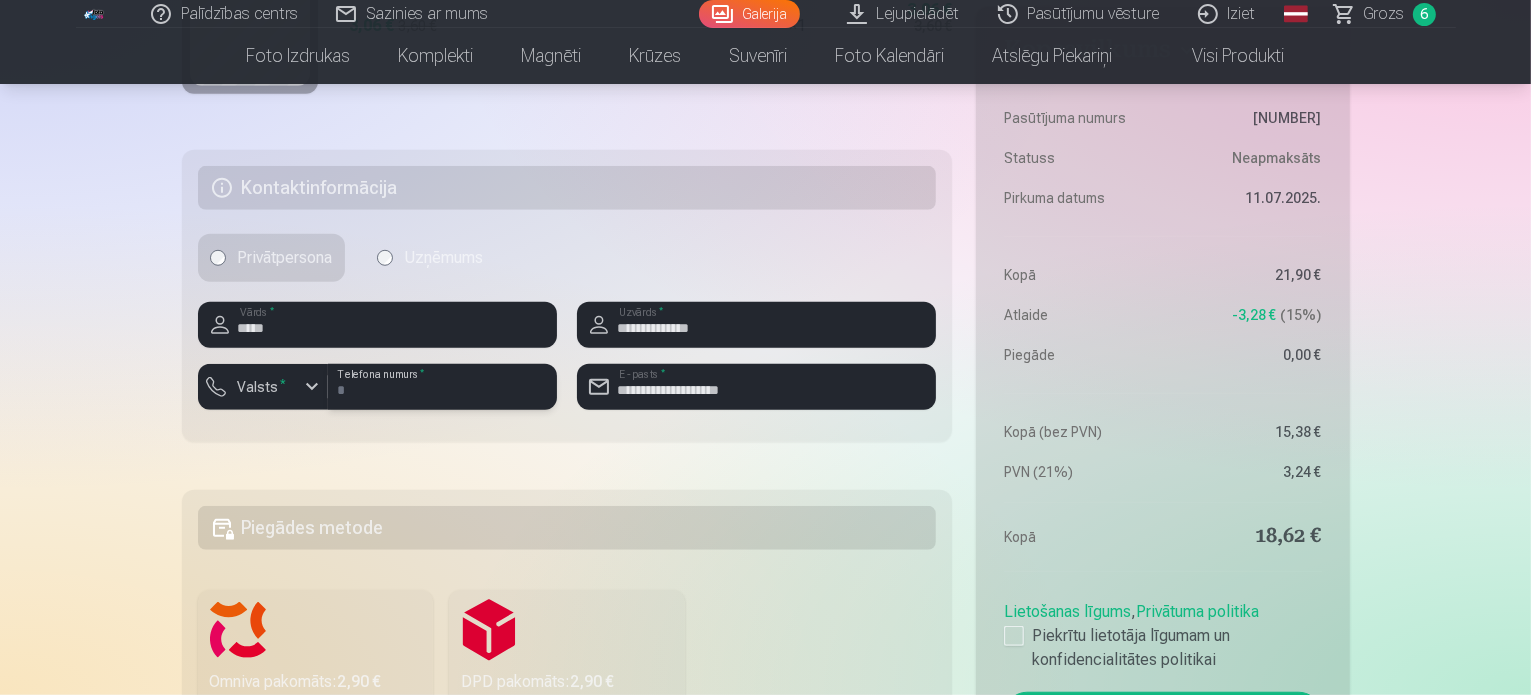 click at bounding box center (442, 387) 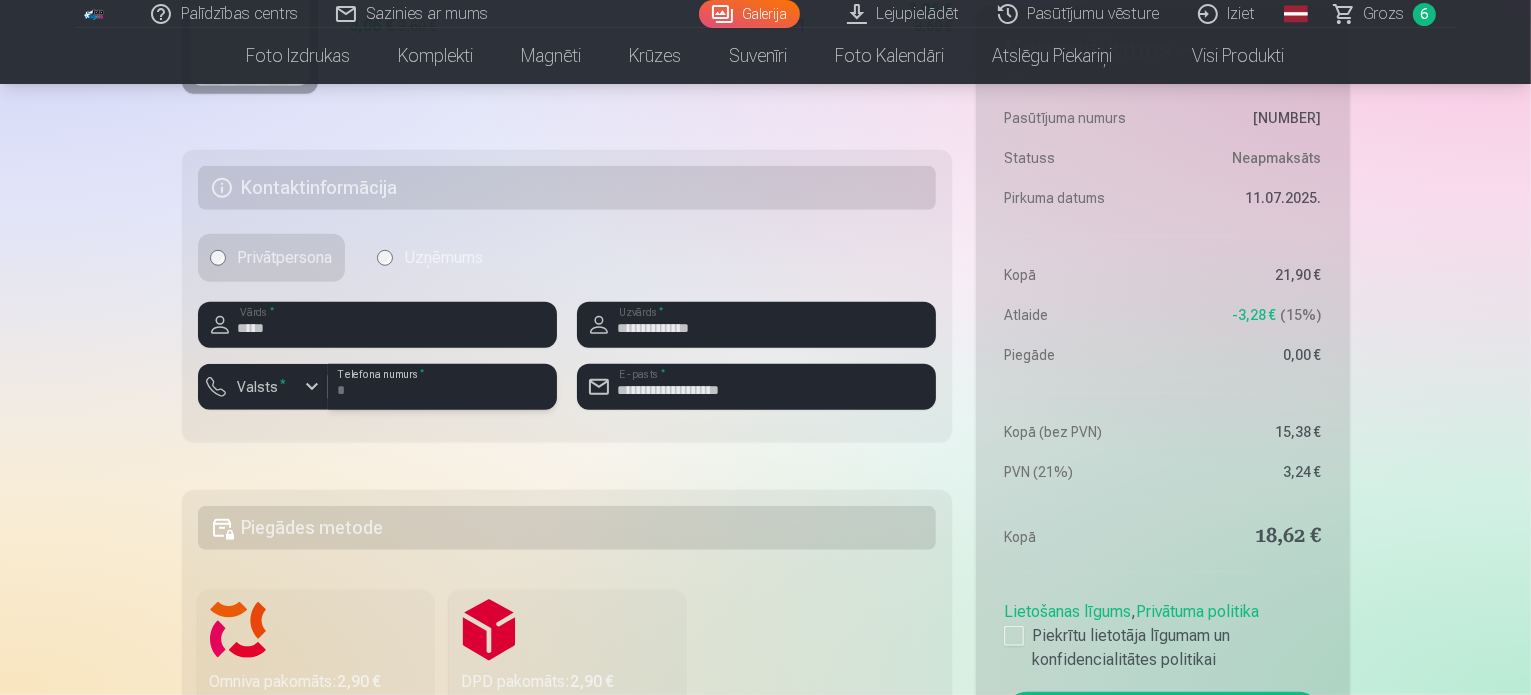 type on "********" 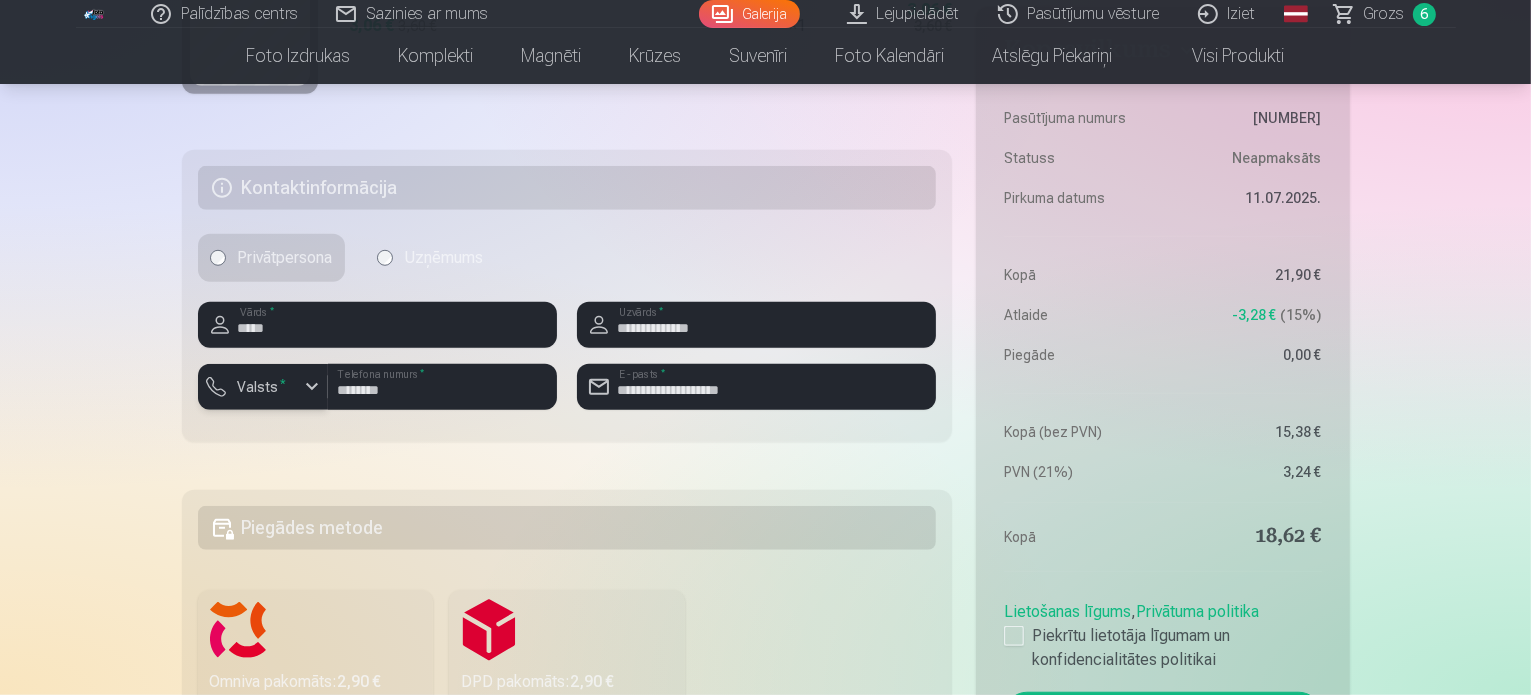 click at bounding box center [312, 387] 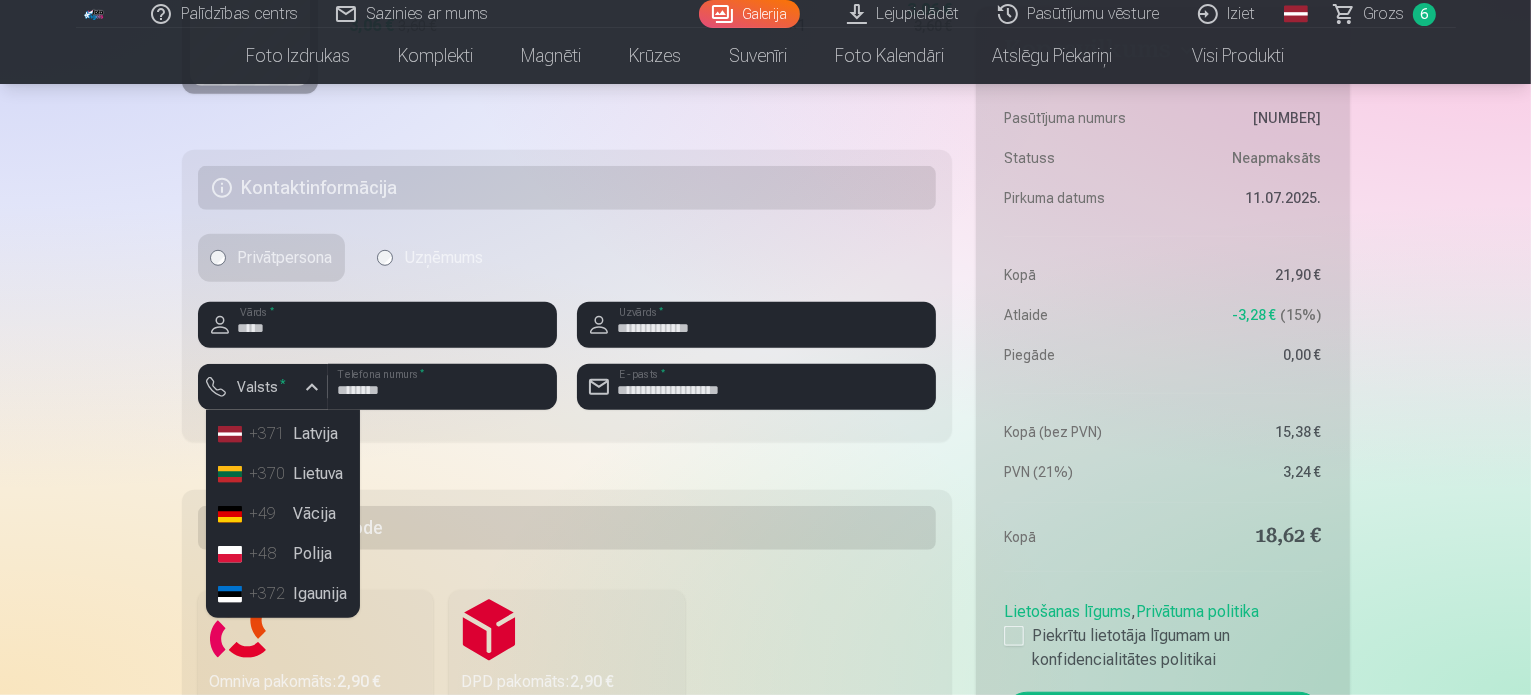 click on "+371 [STATE]" at bounding box center [283, 434] 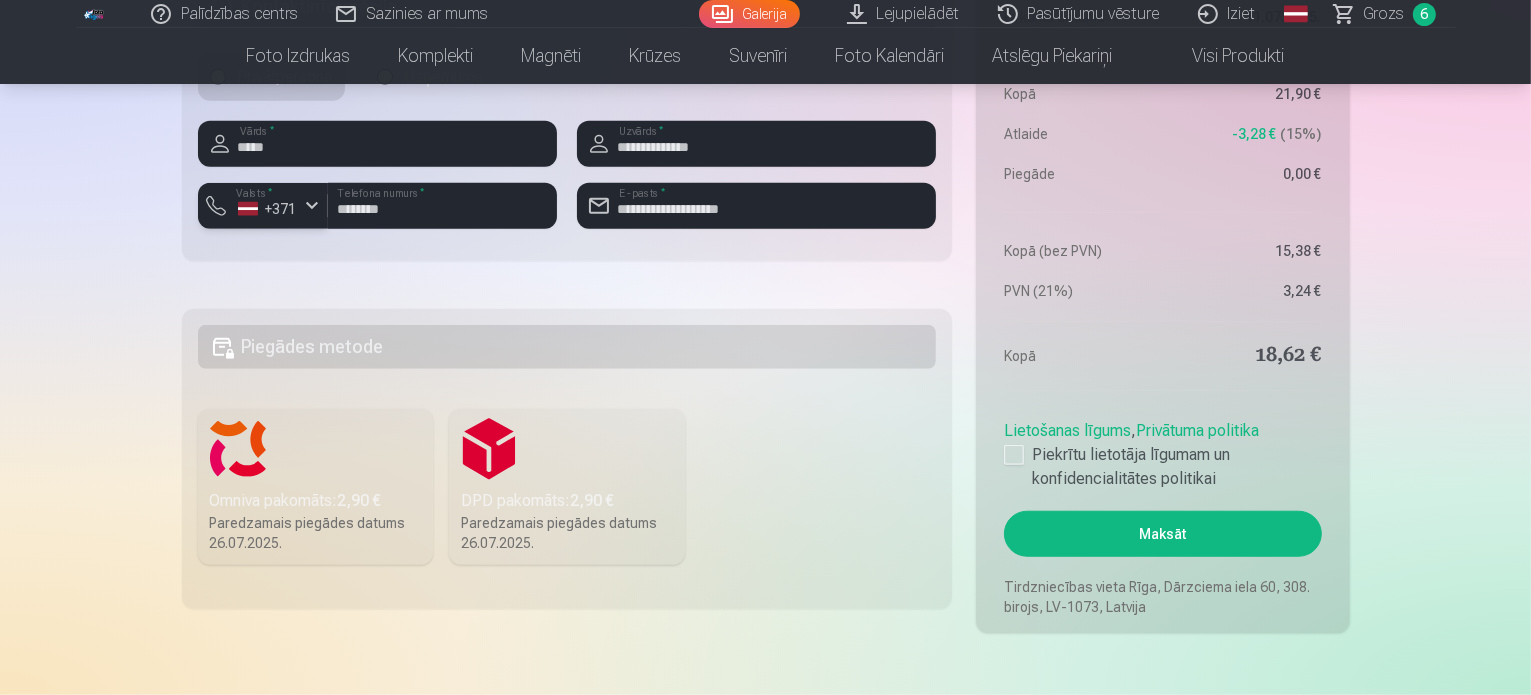scroll, scrollTop: 1600, scrollLeft: 0, axis: vertical 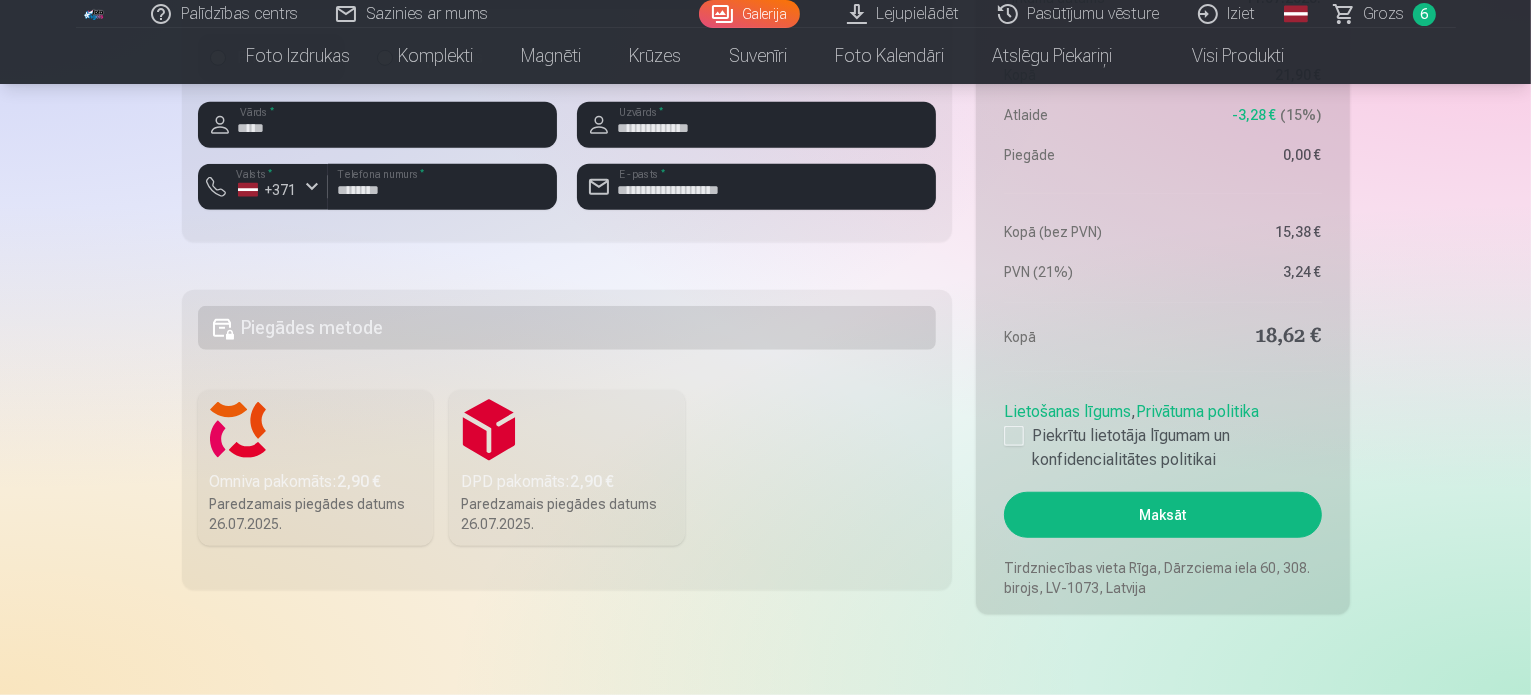 click on "DPD pakomāts :  2,90 € Paredzamais piegādes datums 26.07.2025." at bounding box center (567, 468) 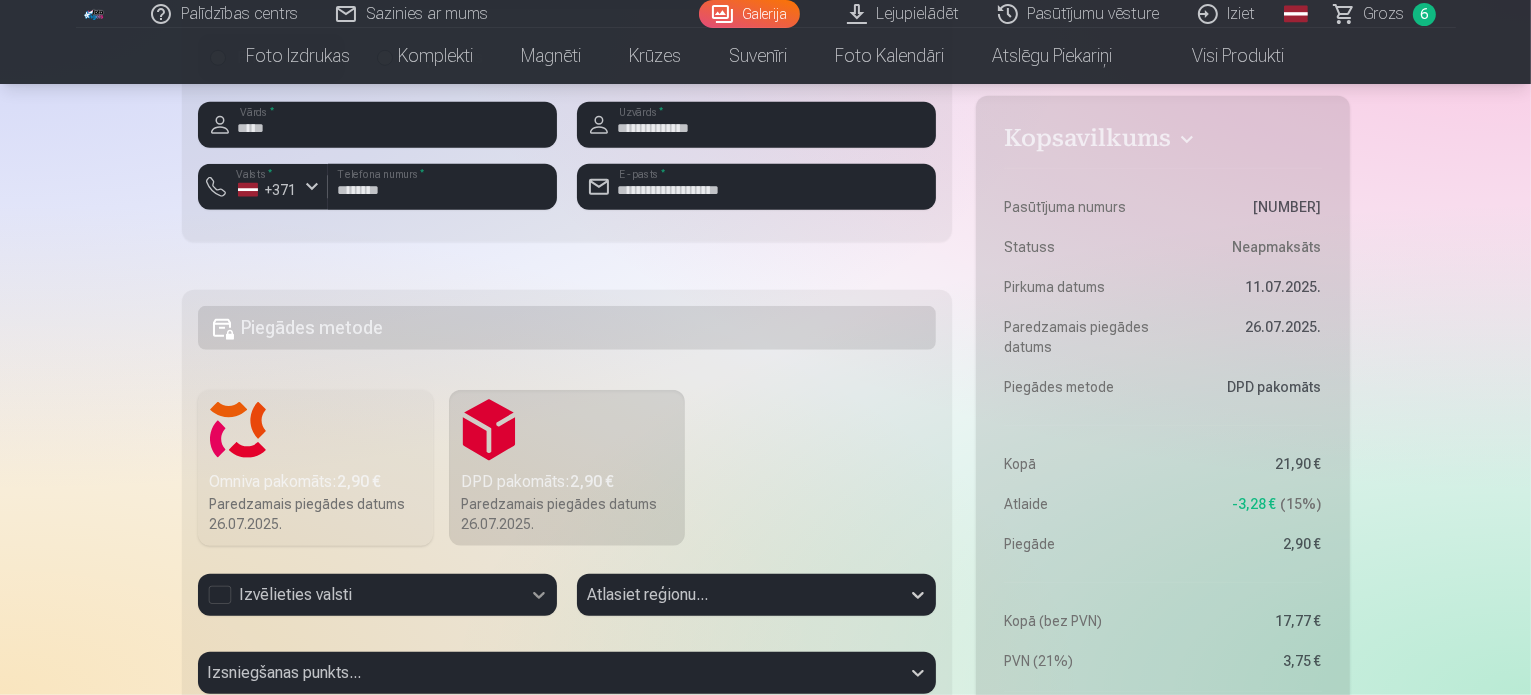 scroll, scrollTop: 1705, scrollLeft: 0, axis: vertical 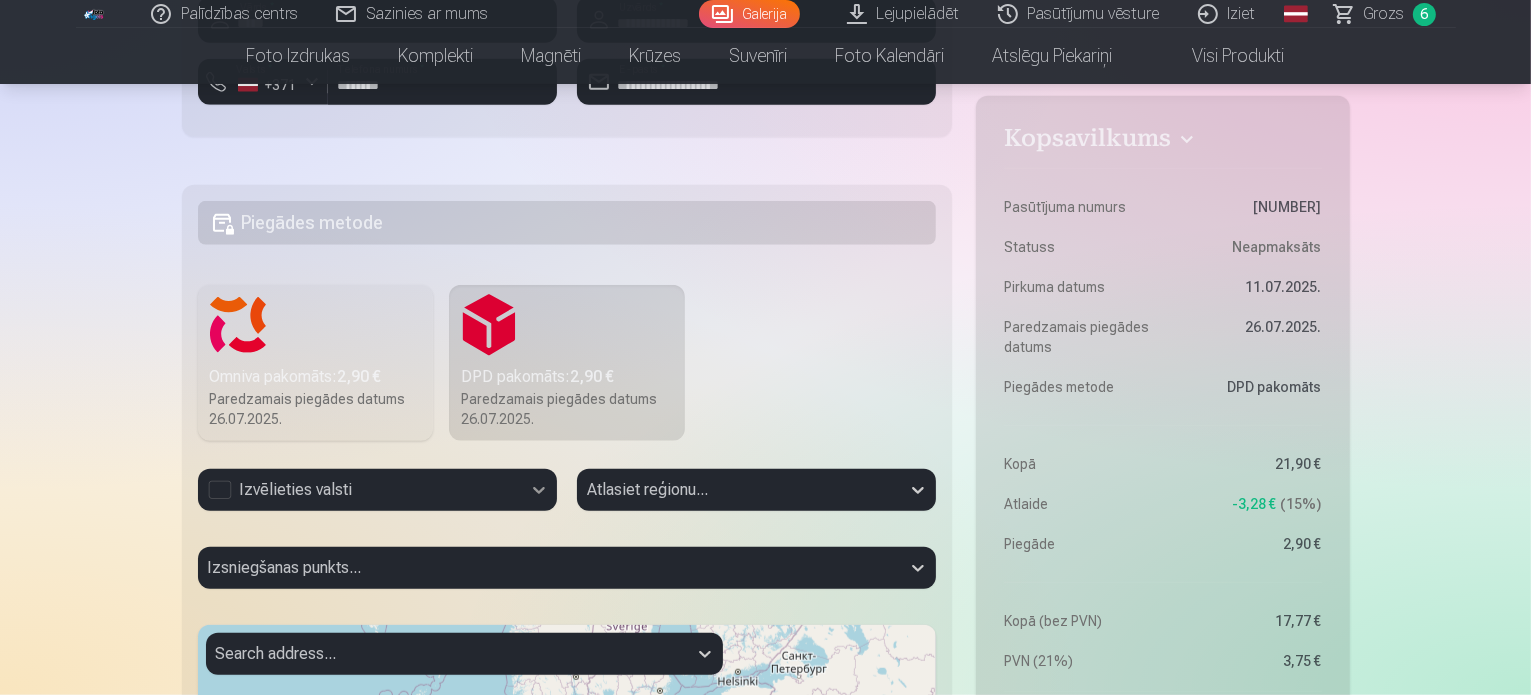 click on "Izvēlieties valsti" at bounding box center (377, 490) 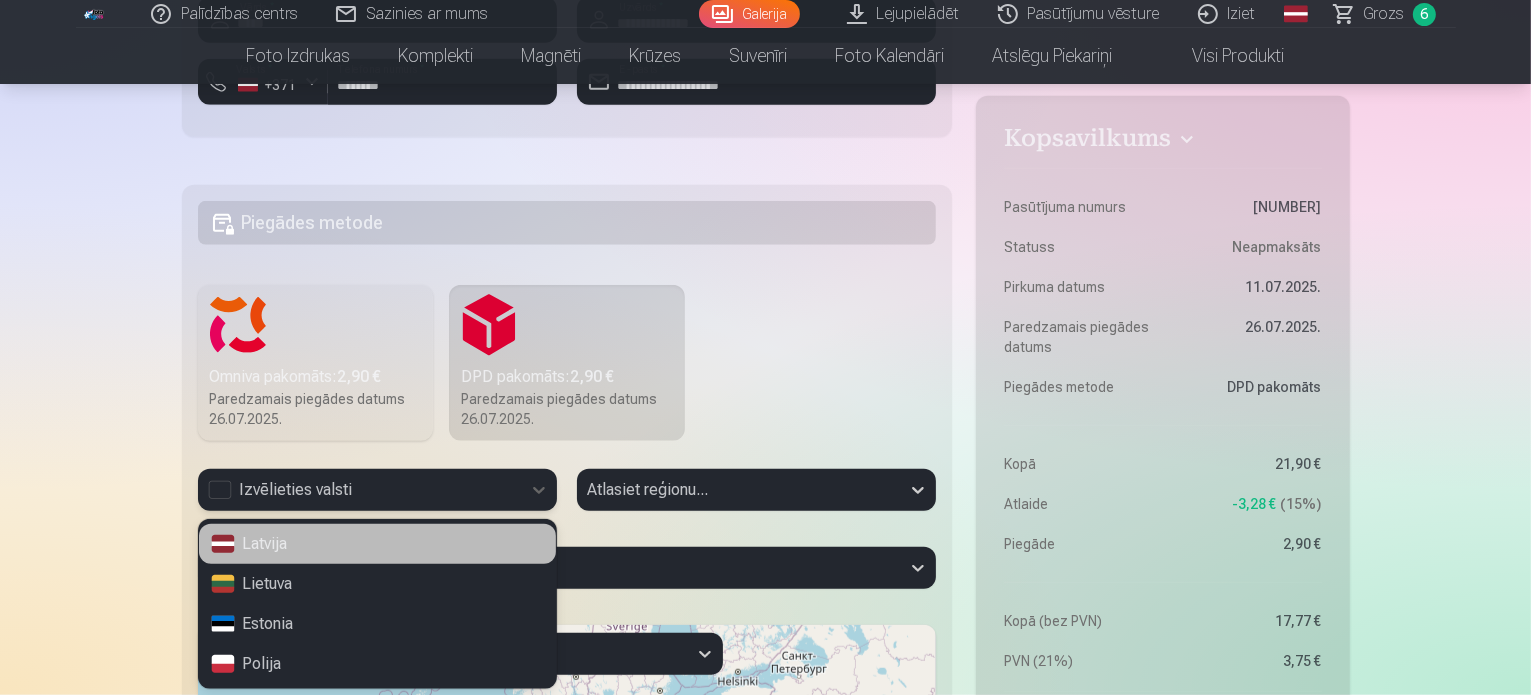 click on "Latvija" at bounding box center (377, 544) 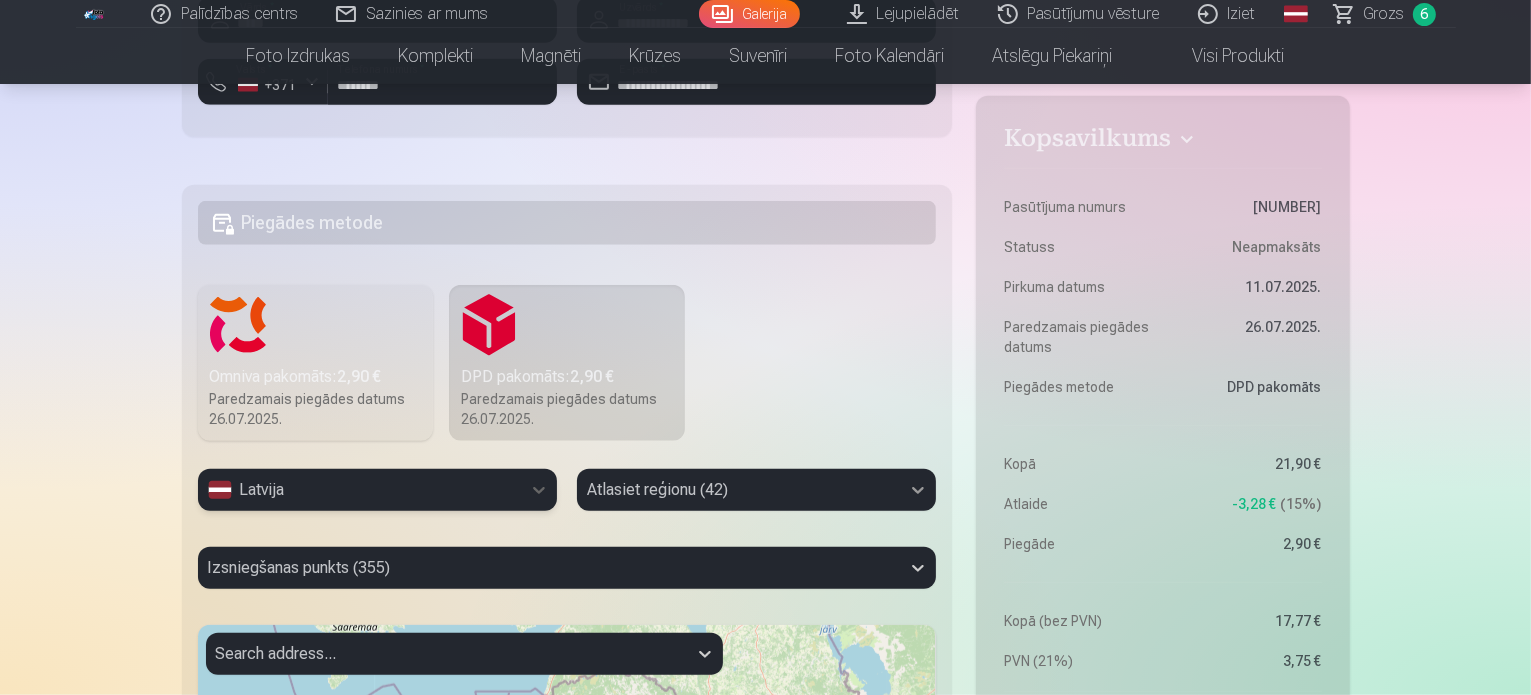 scroll, scrollTop: 1837, scrollLeft: 0, axis: vertical 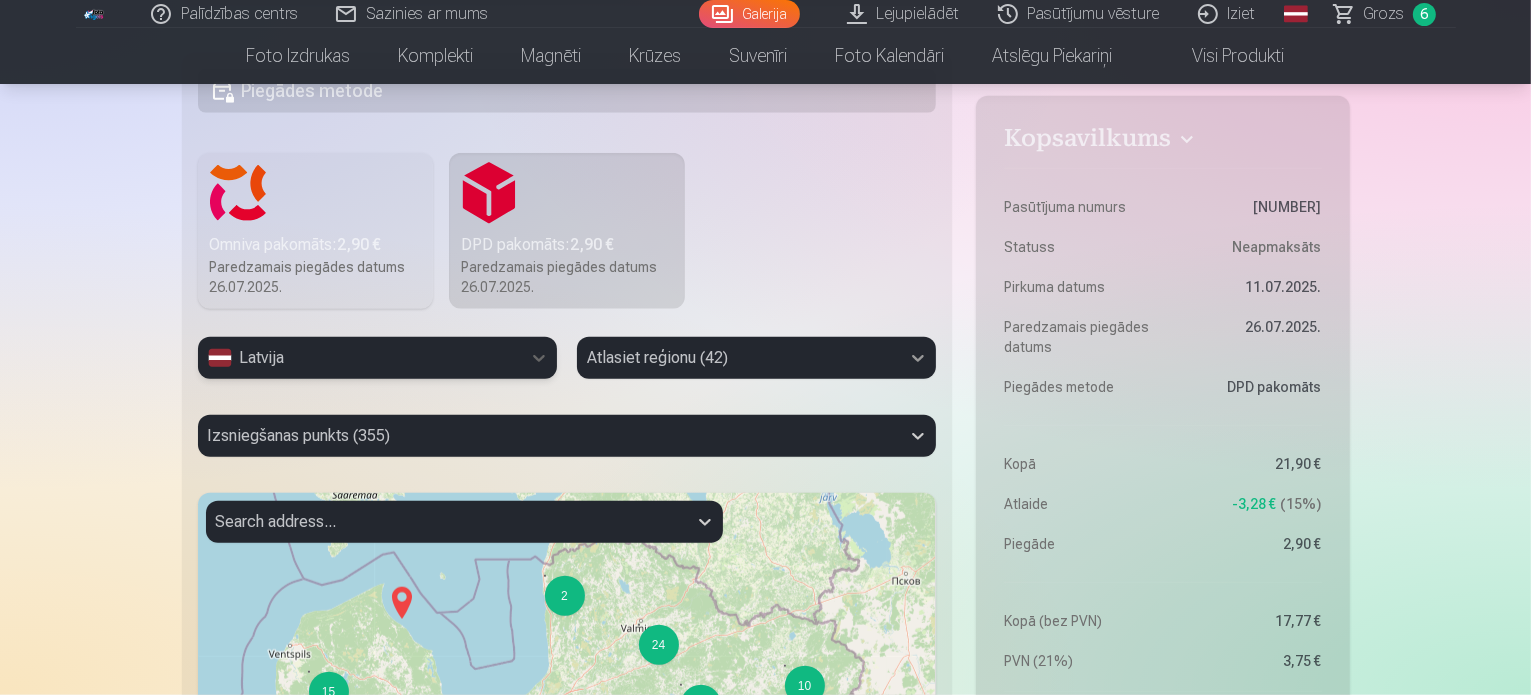click on "Atlasiet reģionu (42)" at bounding box center (756, 358) 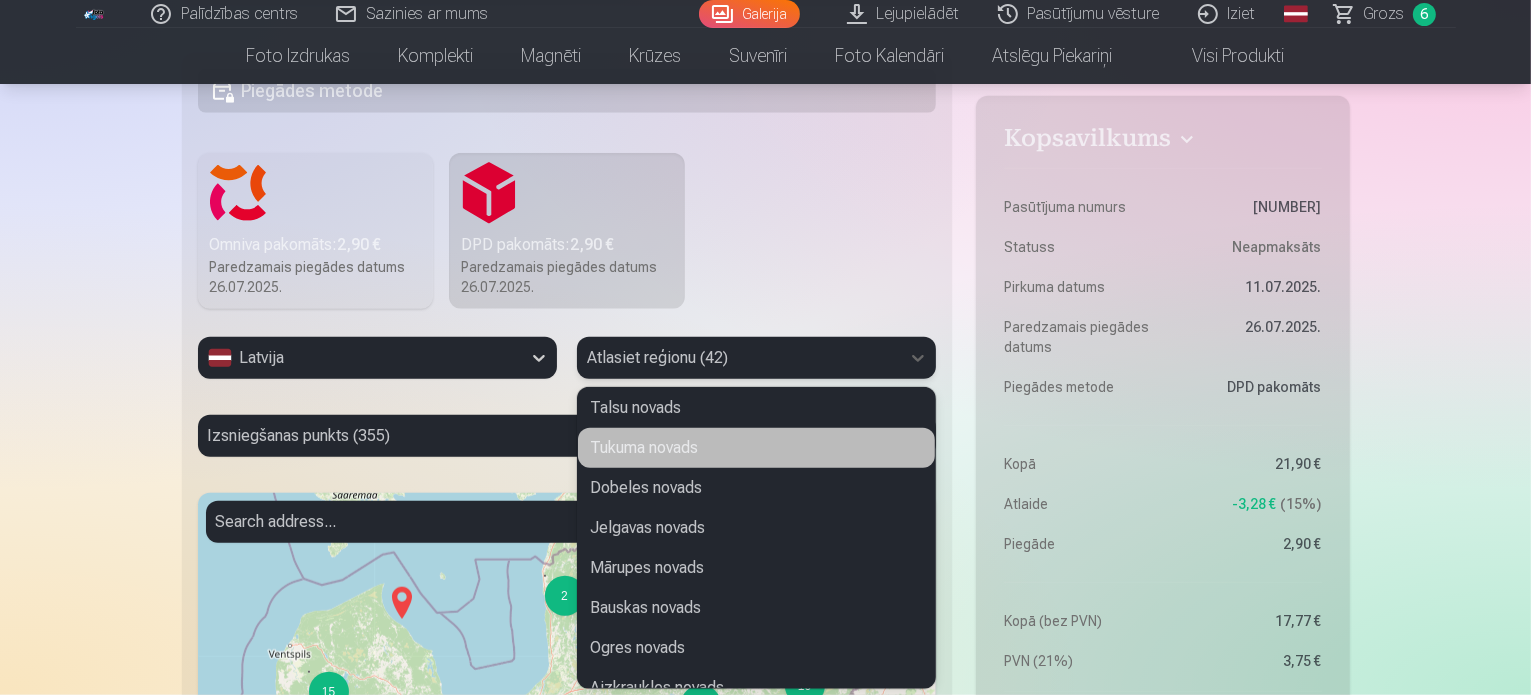 scroll, scrollTop: 800, scrollLeft: 0, axis: vertical 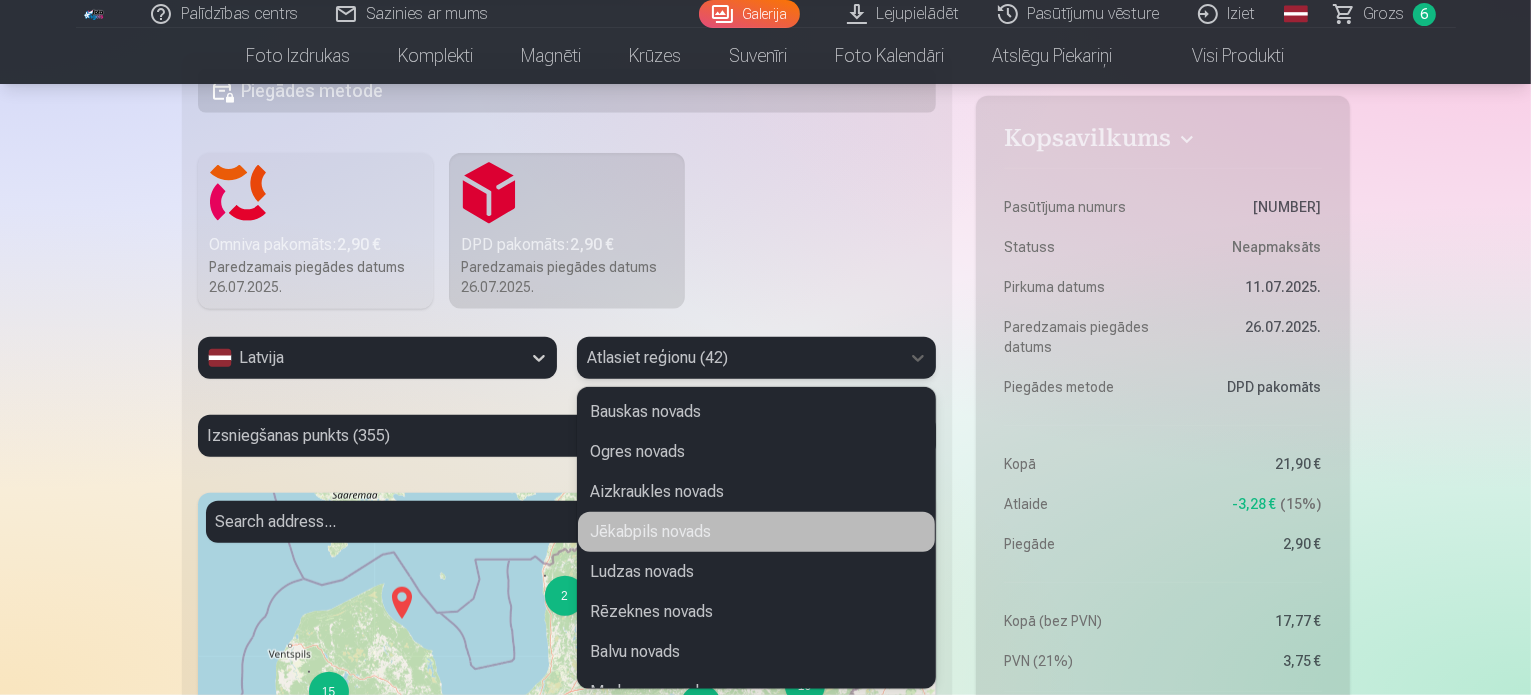 click on "Jēkabpils novads" at bounding box center [756, 532] 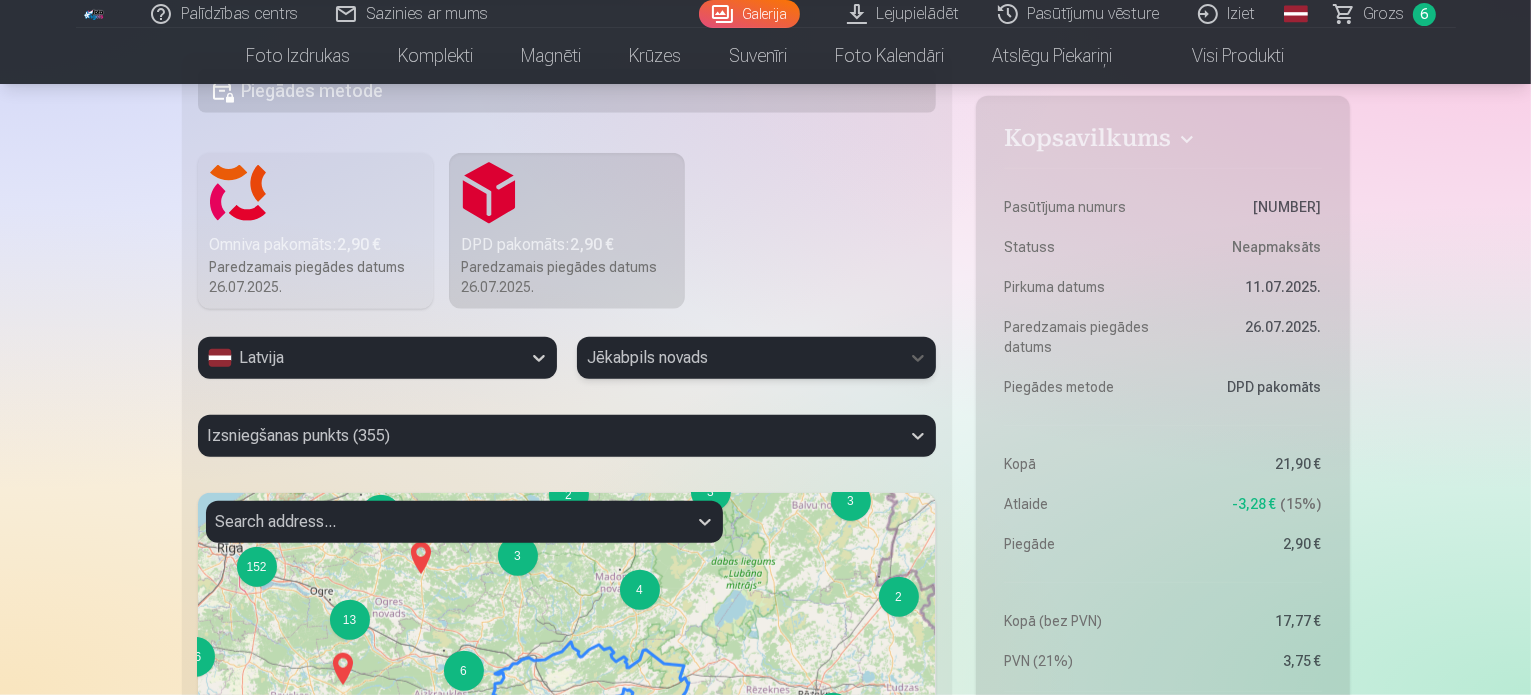 click on "2 3 4 3 2 3 11 3 4 6 8 11 5 8 2 15 2 5 4 5 4 8 2 3 4 2 12 4 4 11 16 13 152 + −  Leaflet   |  ©  OpenStreetMap  contributors" at bounding box center [567, 743] 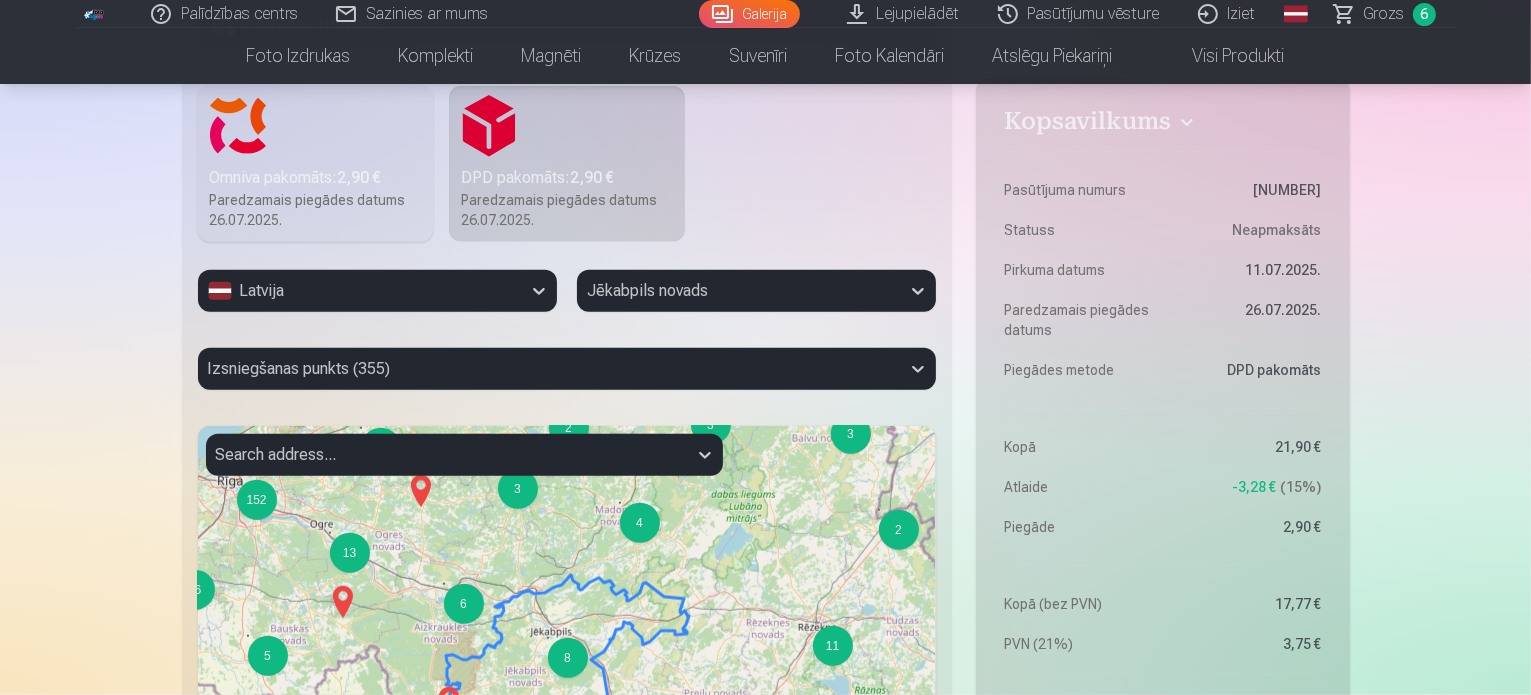 scroll, scrollTop: 1937, scrollLeft: 0, axis: vertical 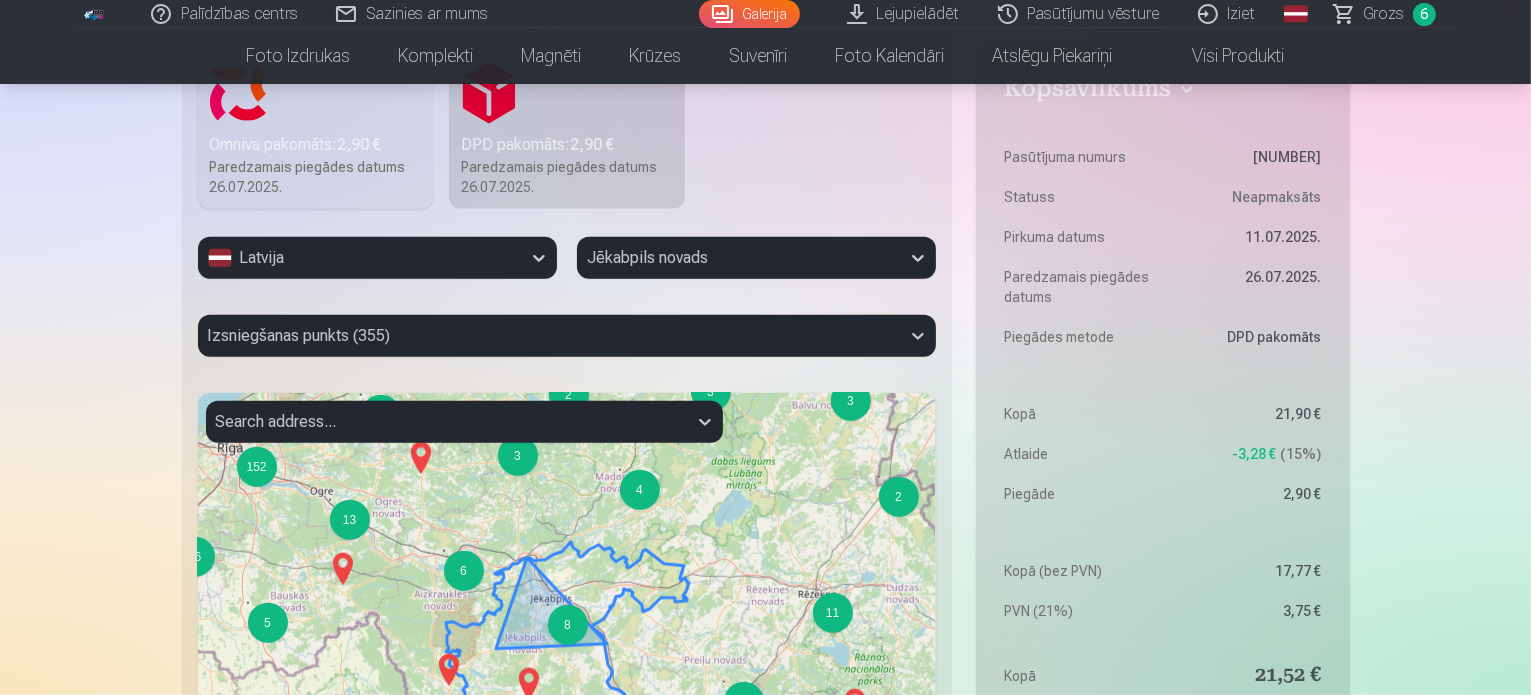 click on "8" at bounding box center (568, 625) 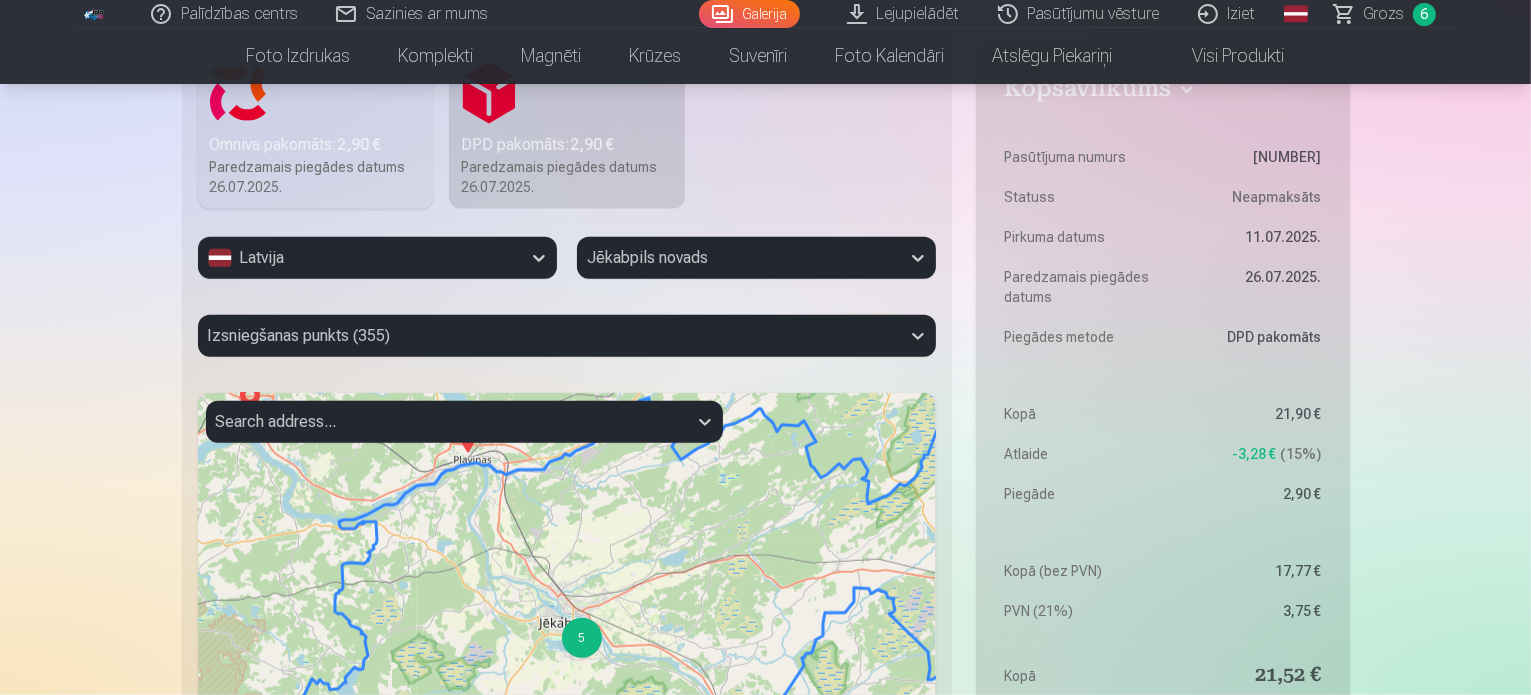 click on "5" at bounding box center [582, 638] 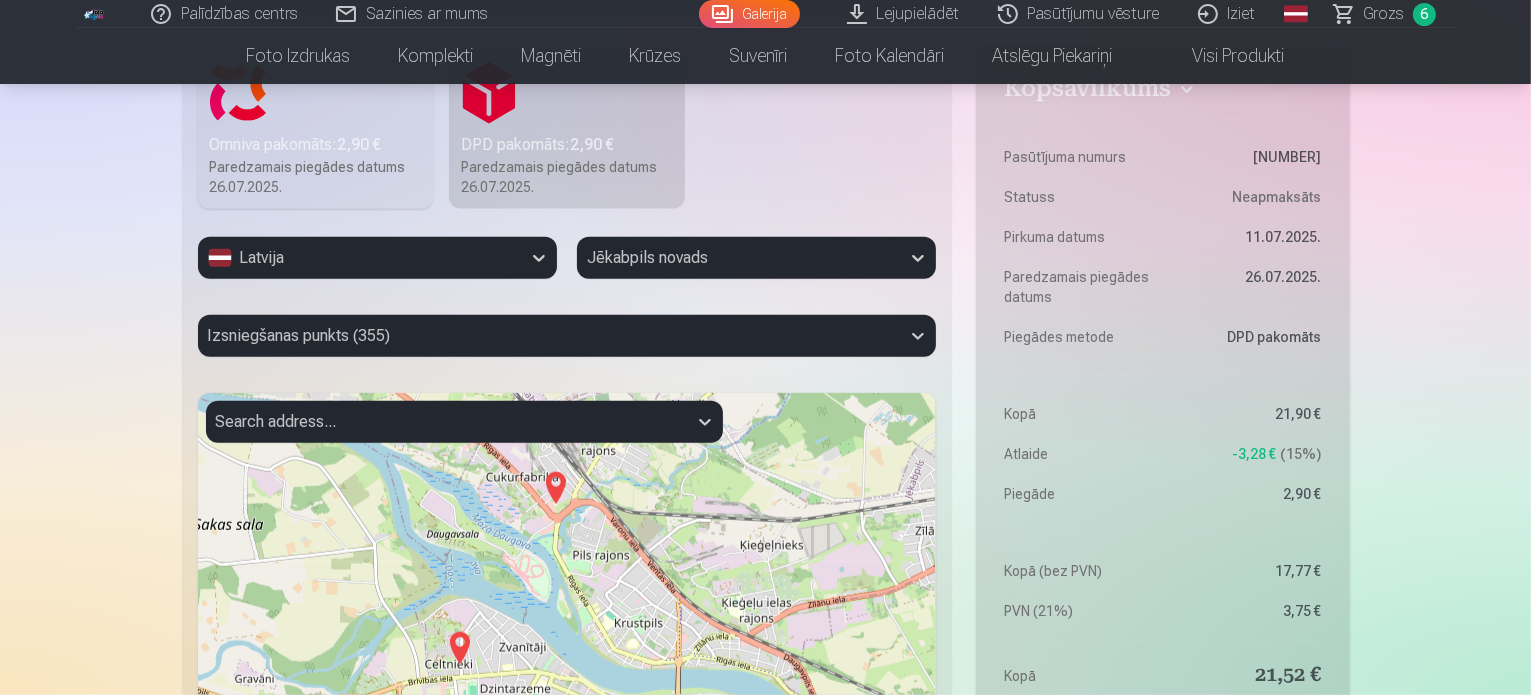 click at bounding box center (556, 488) 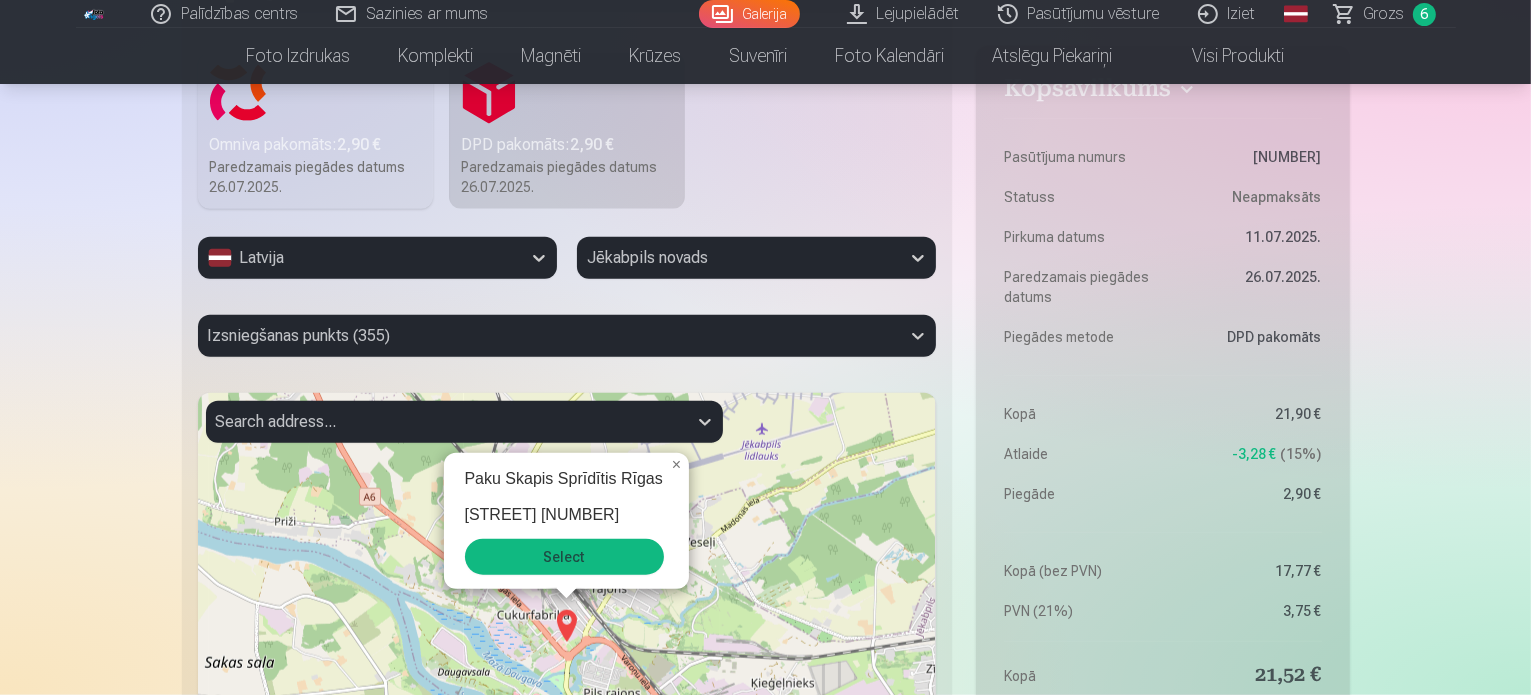click on "Select" at bounding box center (564, 557) 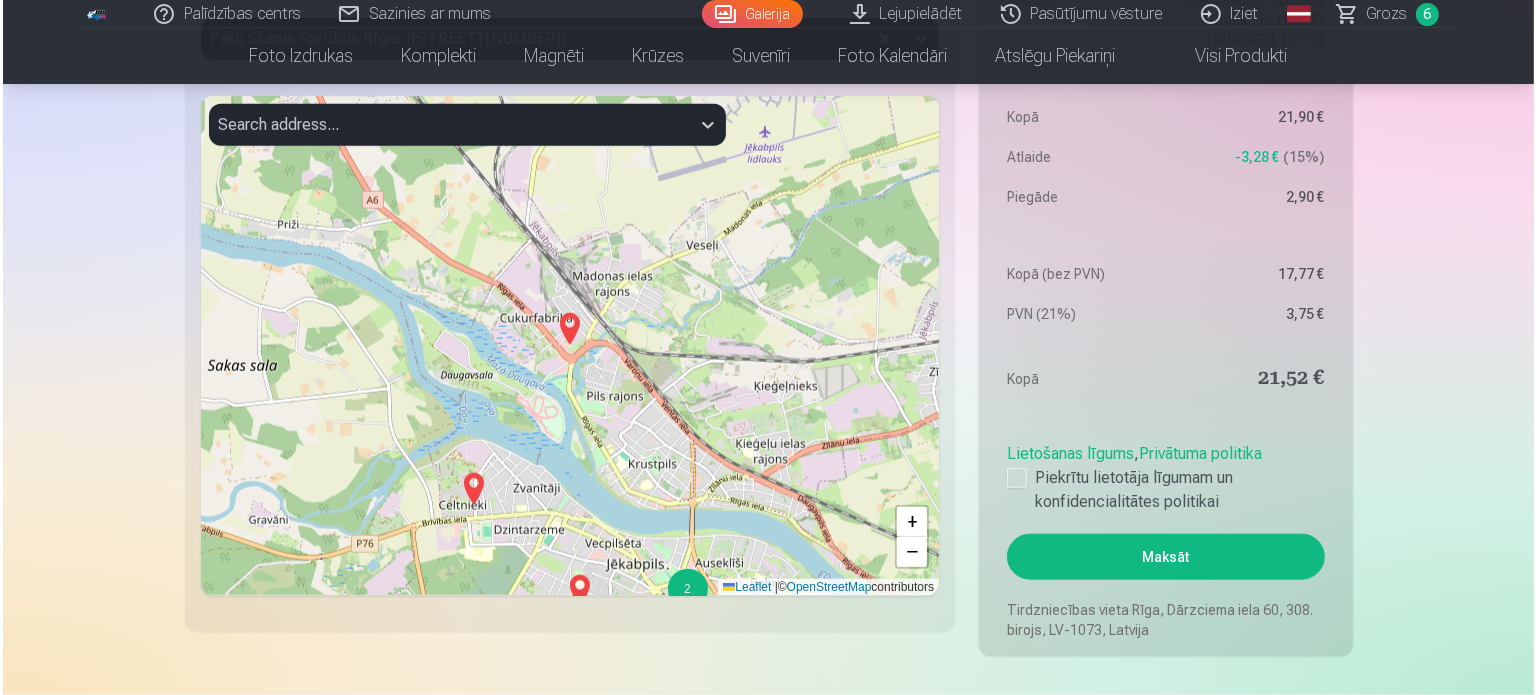 scroll, scrollTop: 2237, scrollLeft: 0, axis: vertical 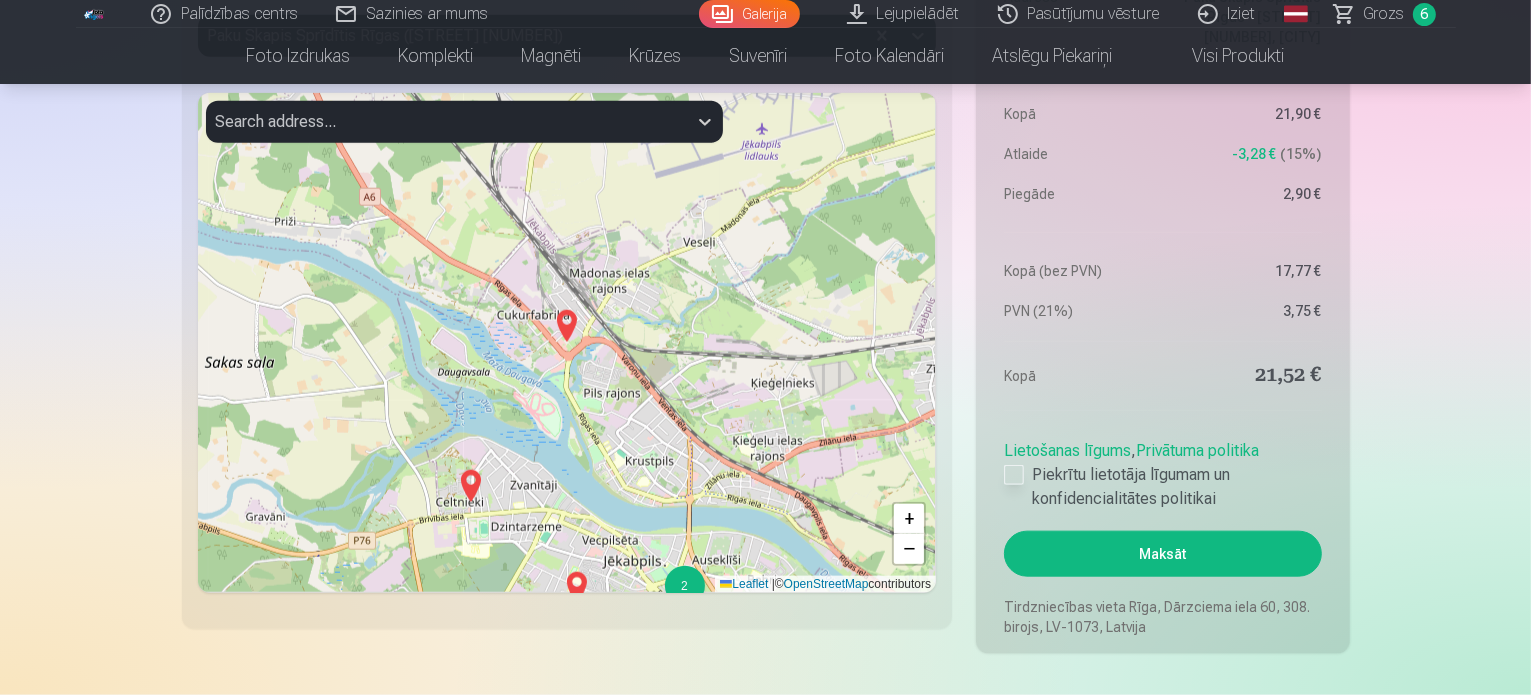 click at bounding box center (1014, 475) 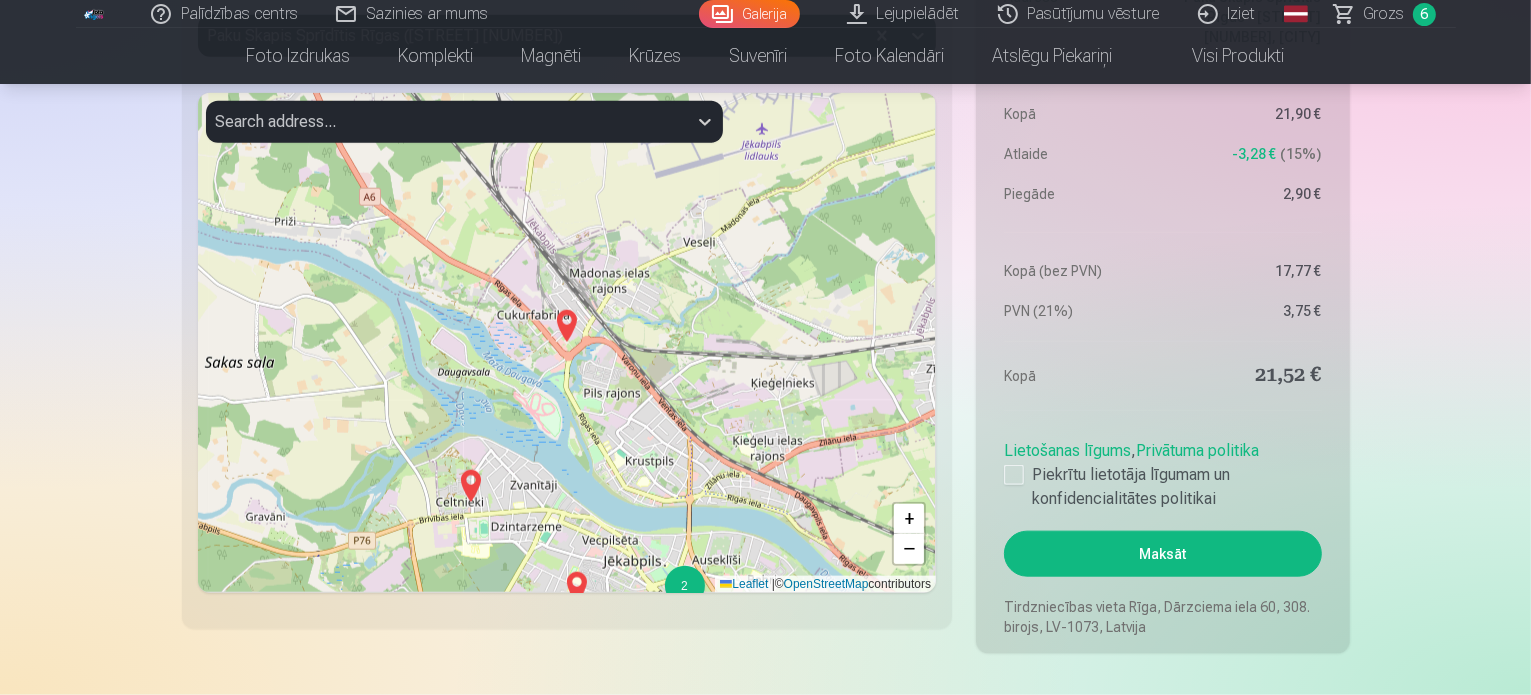 click on "Maksāt" at bounding box center (1162, 554) 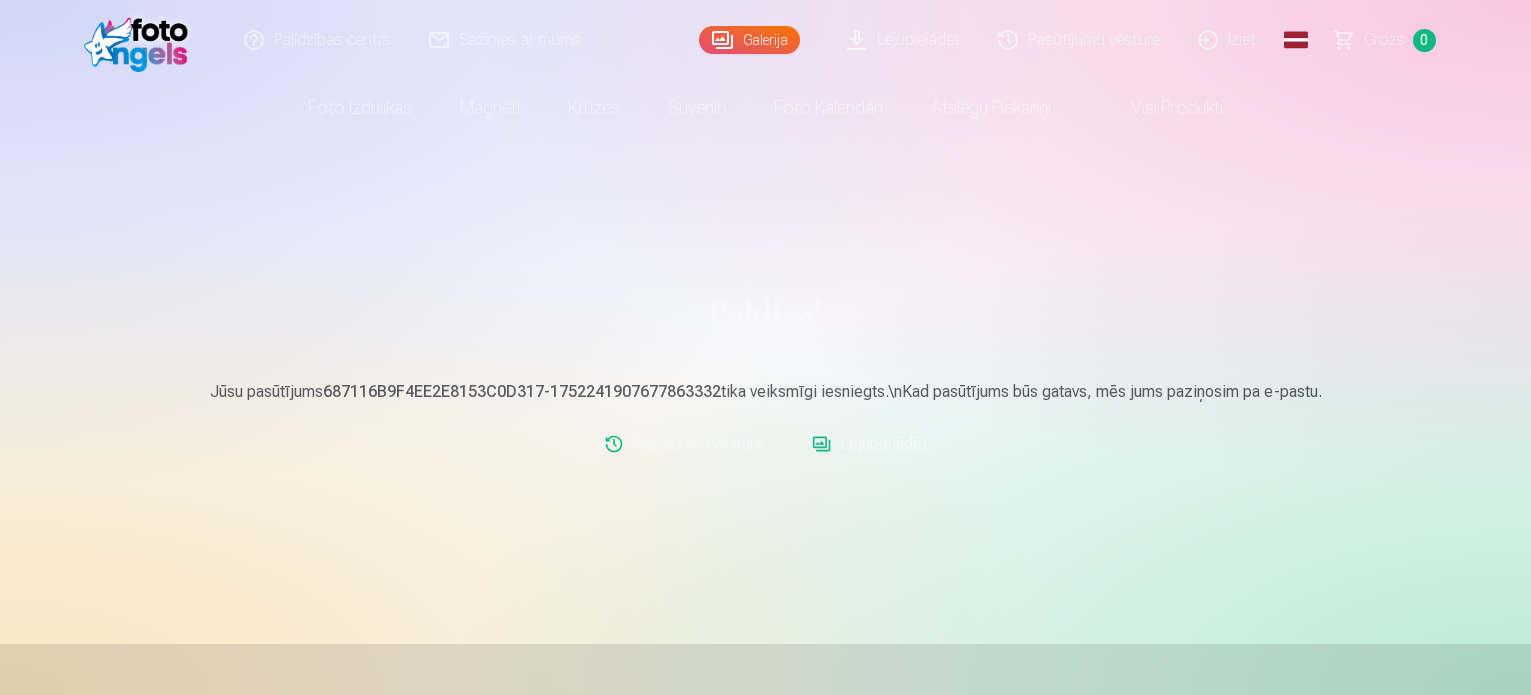 scroll, scrollTop: 0, scrollLeft: 0, axis: both 